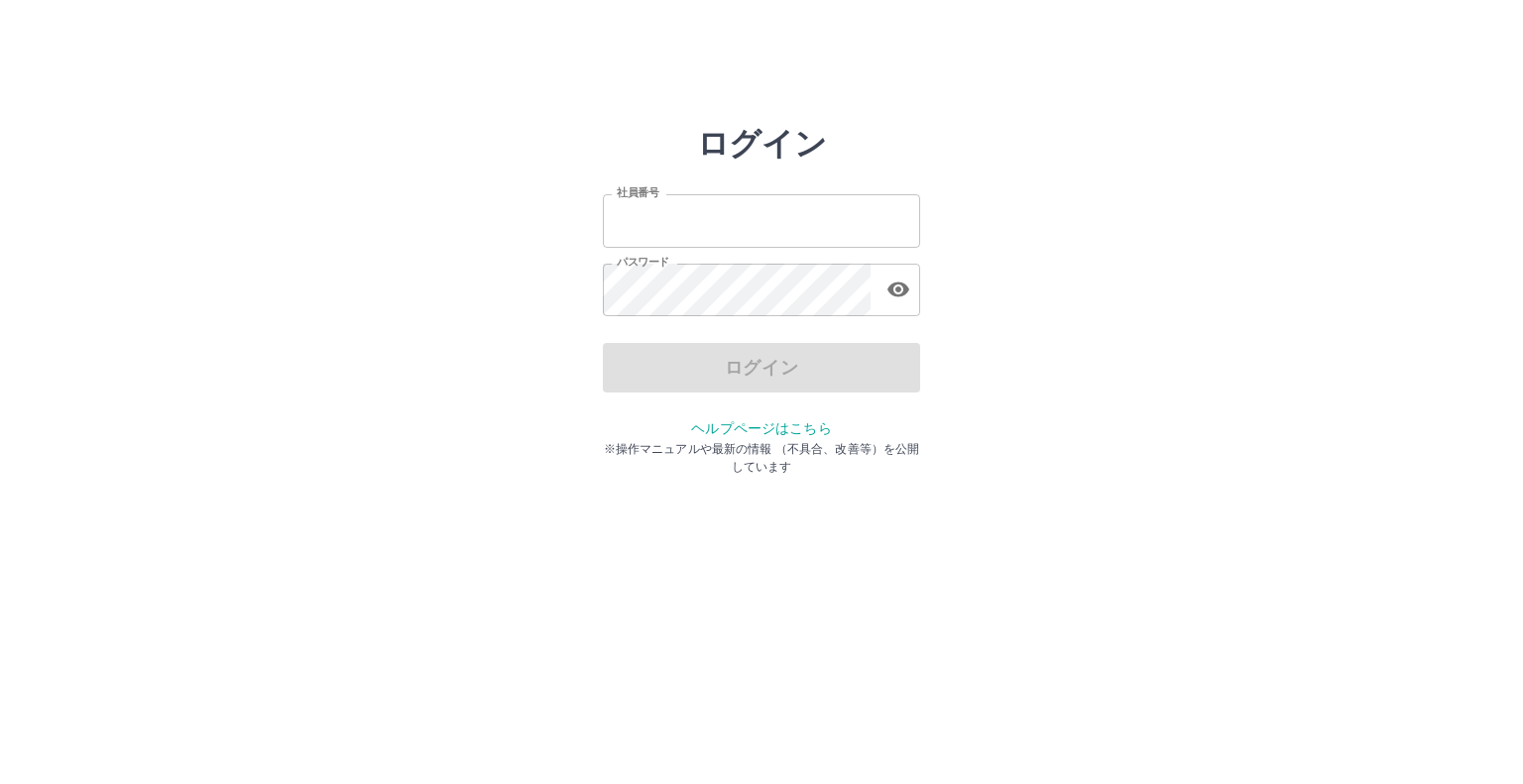 scroll, scrollTop: 0, scrollLeft: 0, axis: both 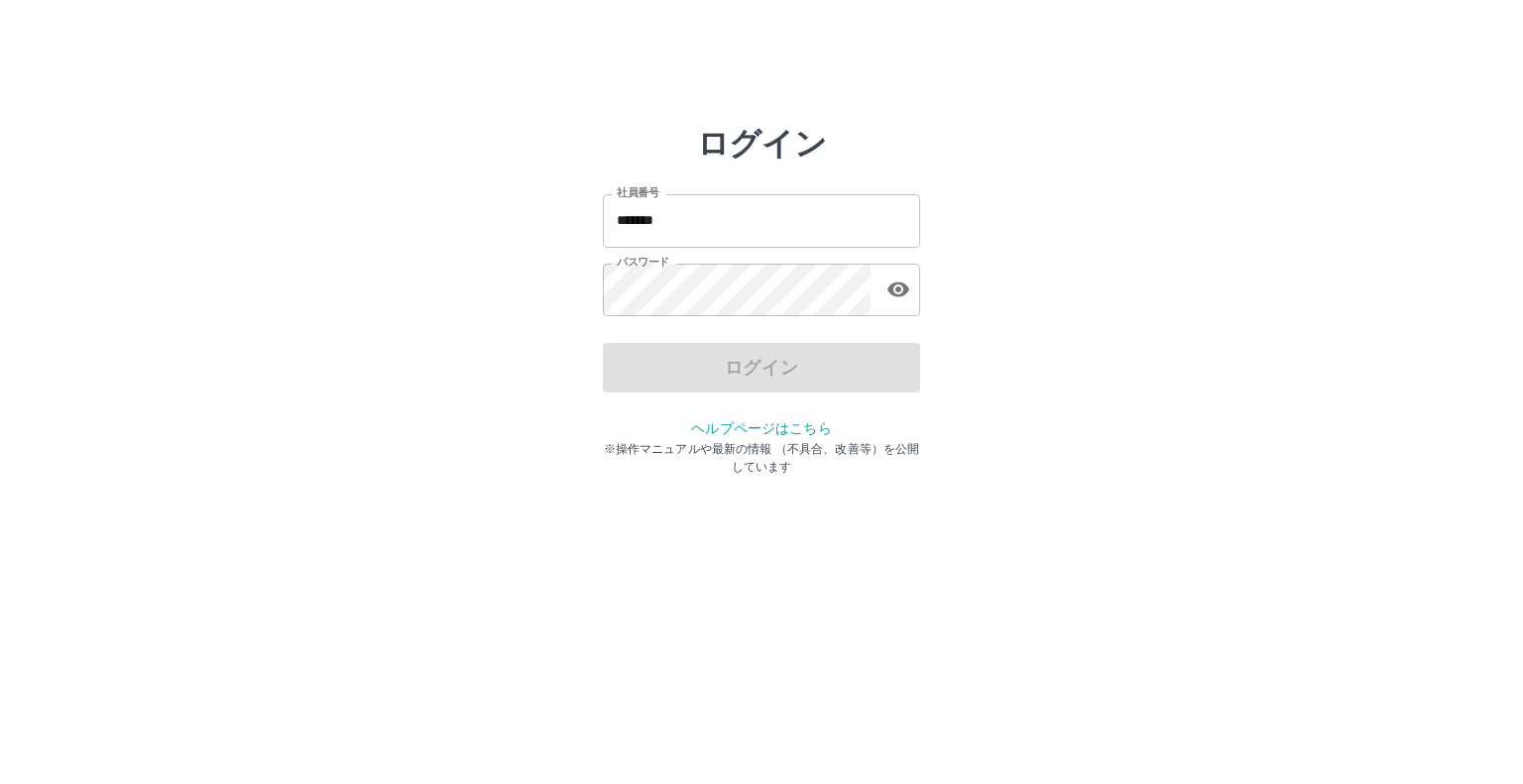 click on "*******" at bounding box center [762, 220] 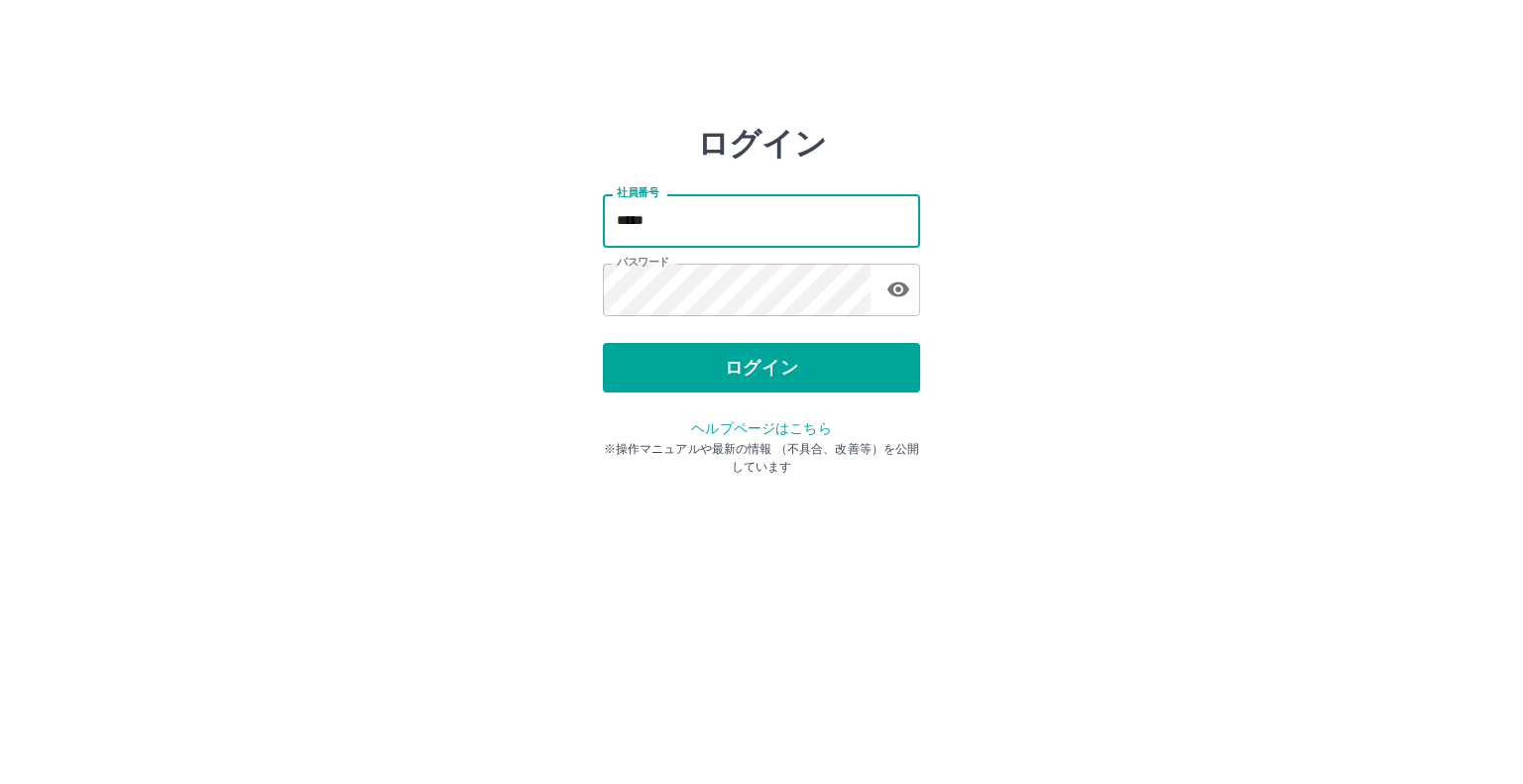 type on "*******" 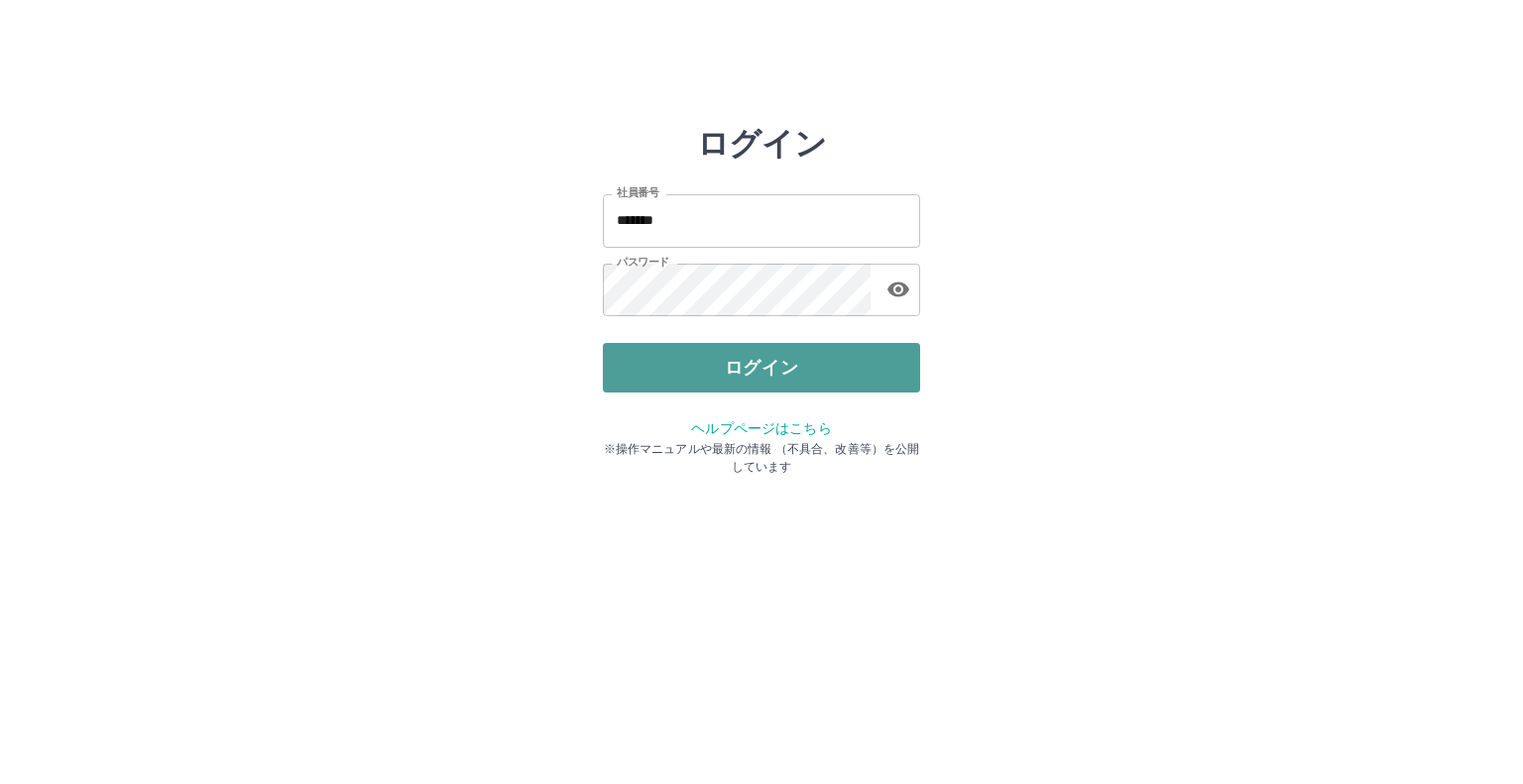 click on "ログイン" at bounding box center [762, 368] 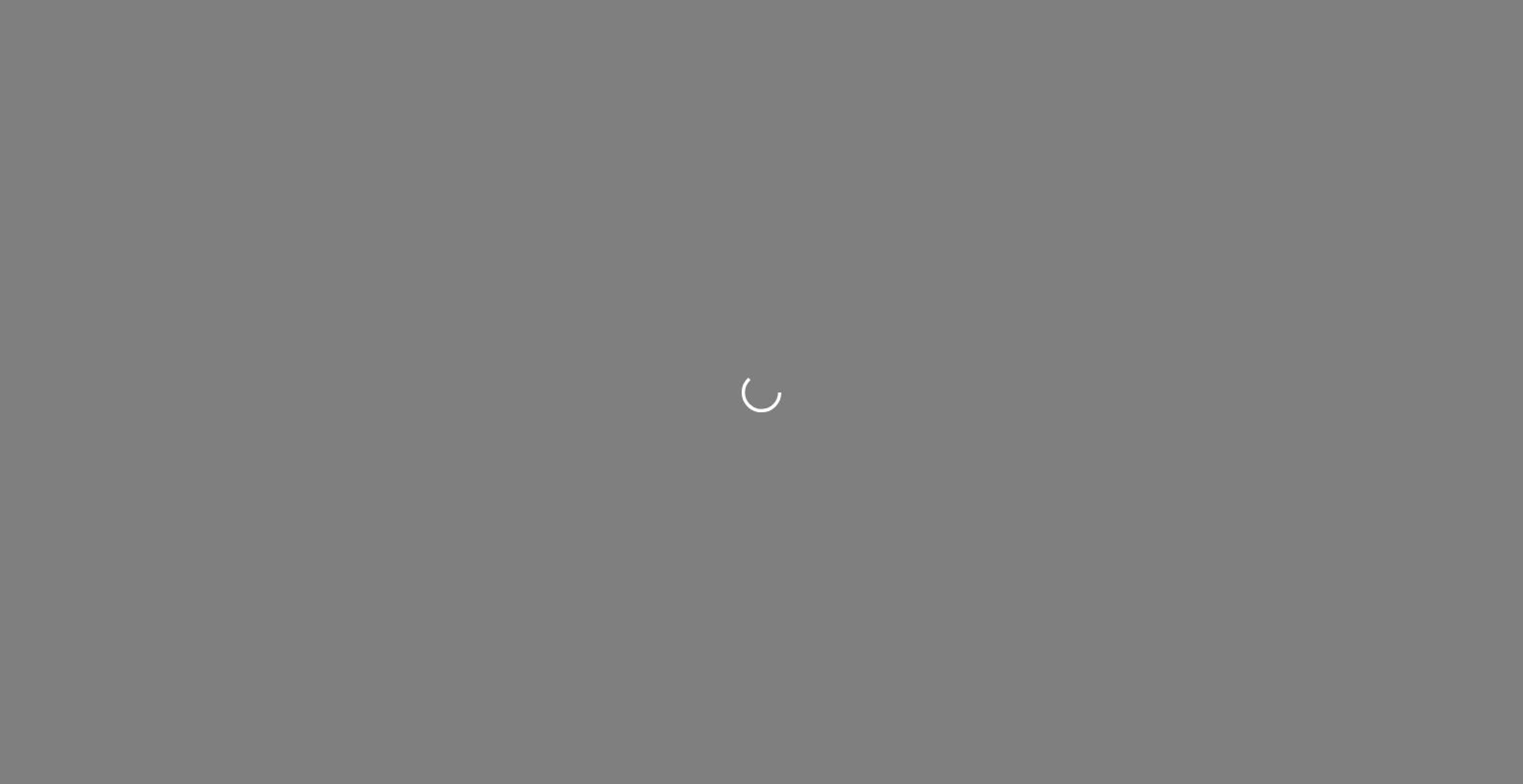 scroll, scrollTop: 0, scrollLeft: 0, axis: both 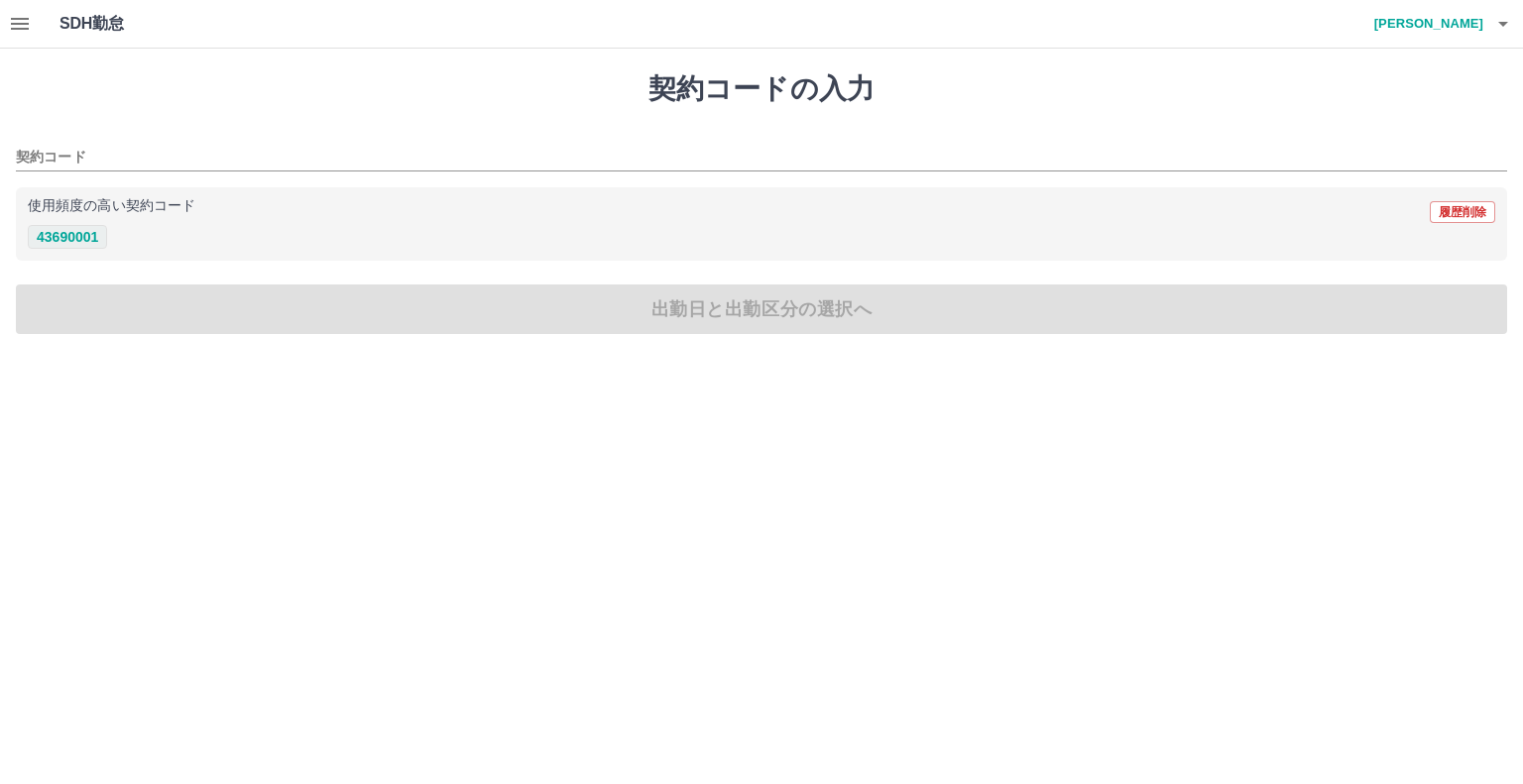 click on "43690001" at bounding box center (67, 237) 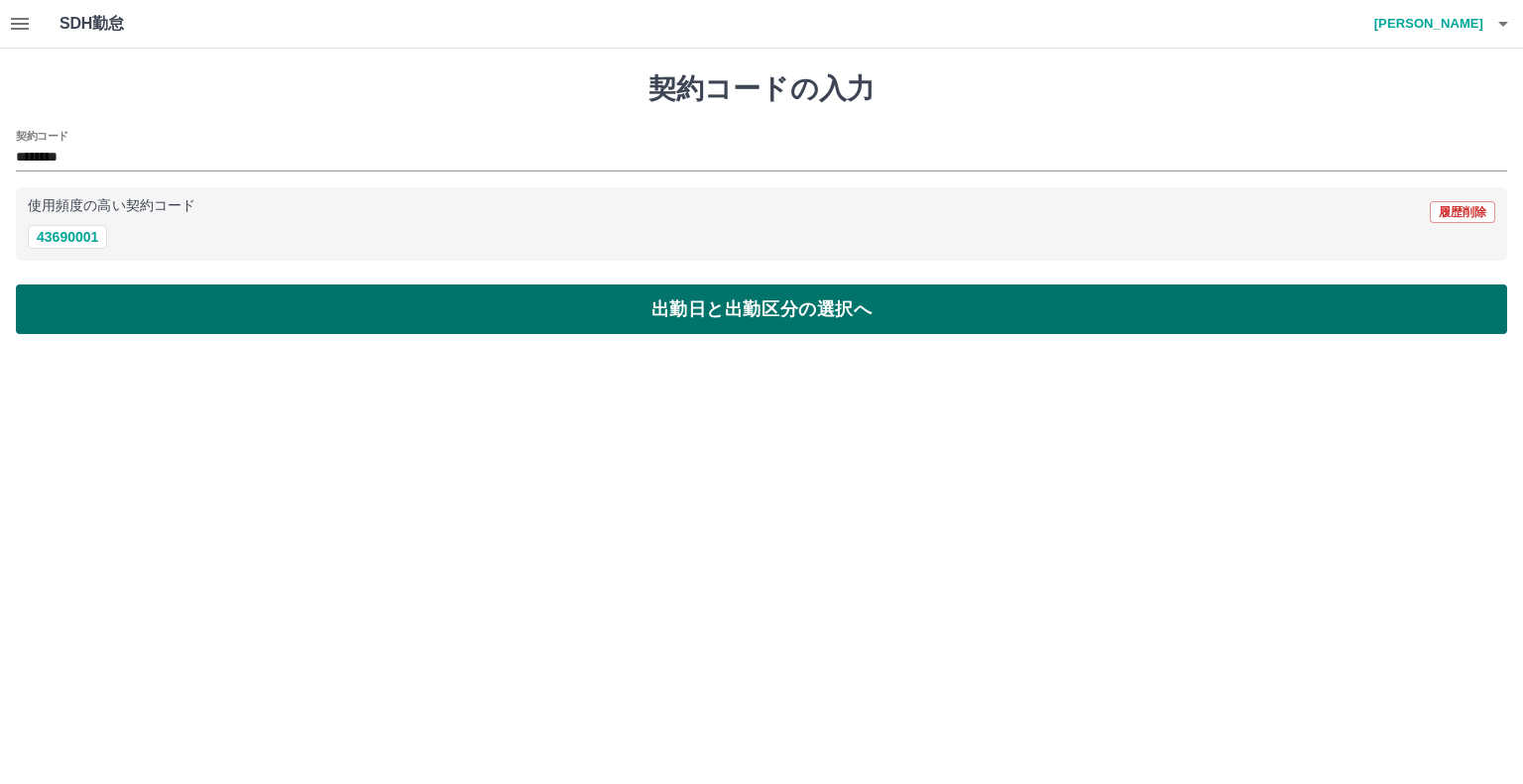 click on "出勤日と出勤区分の選択へ" at bounding box center [762, 309] 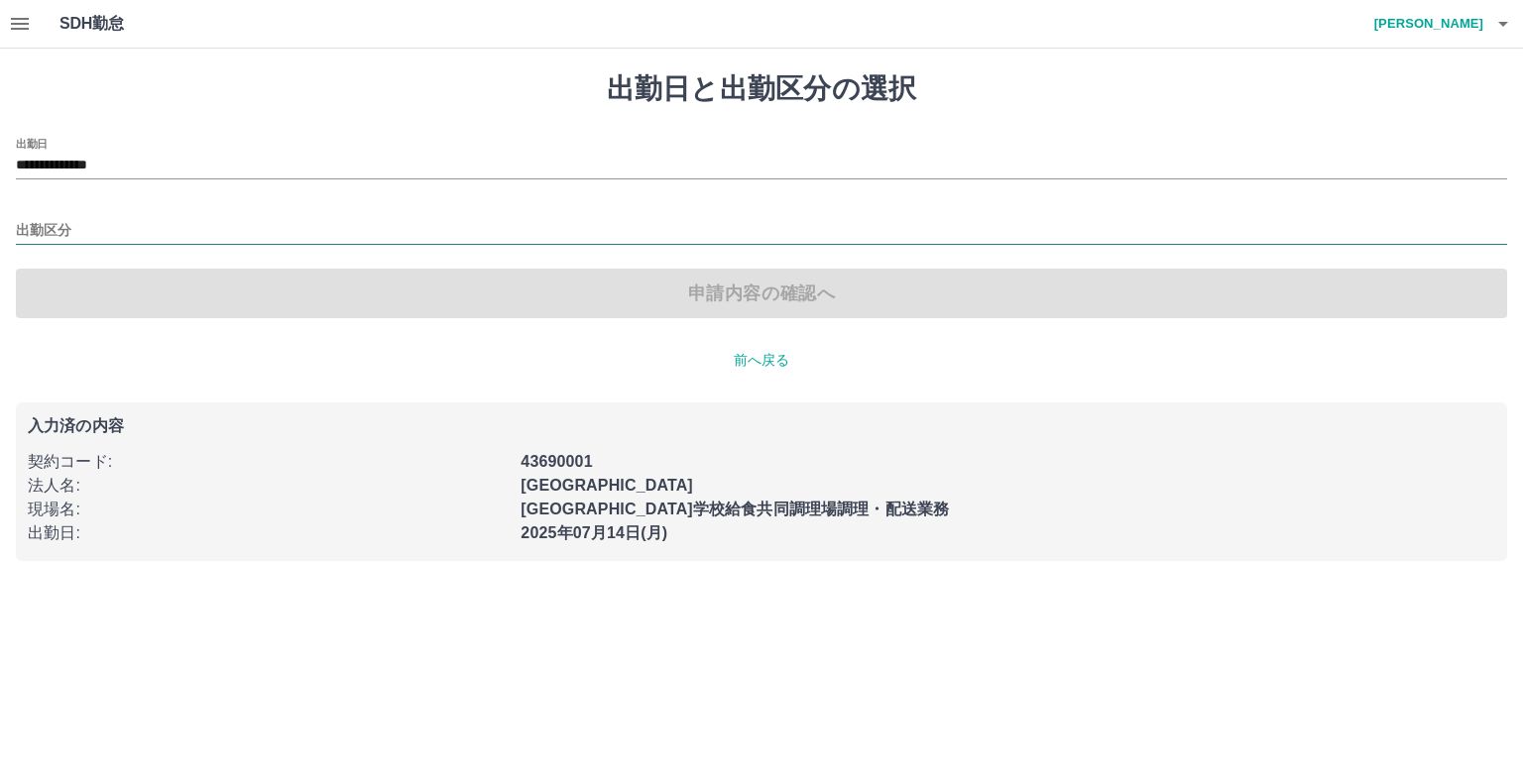 click on "出勤区分" at bounding box center [762, 231] 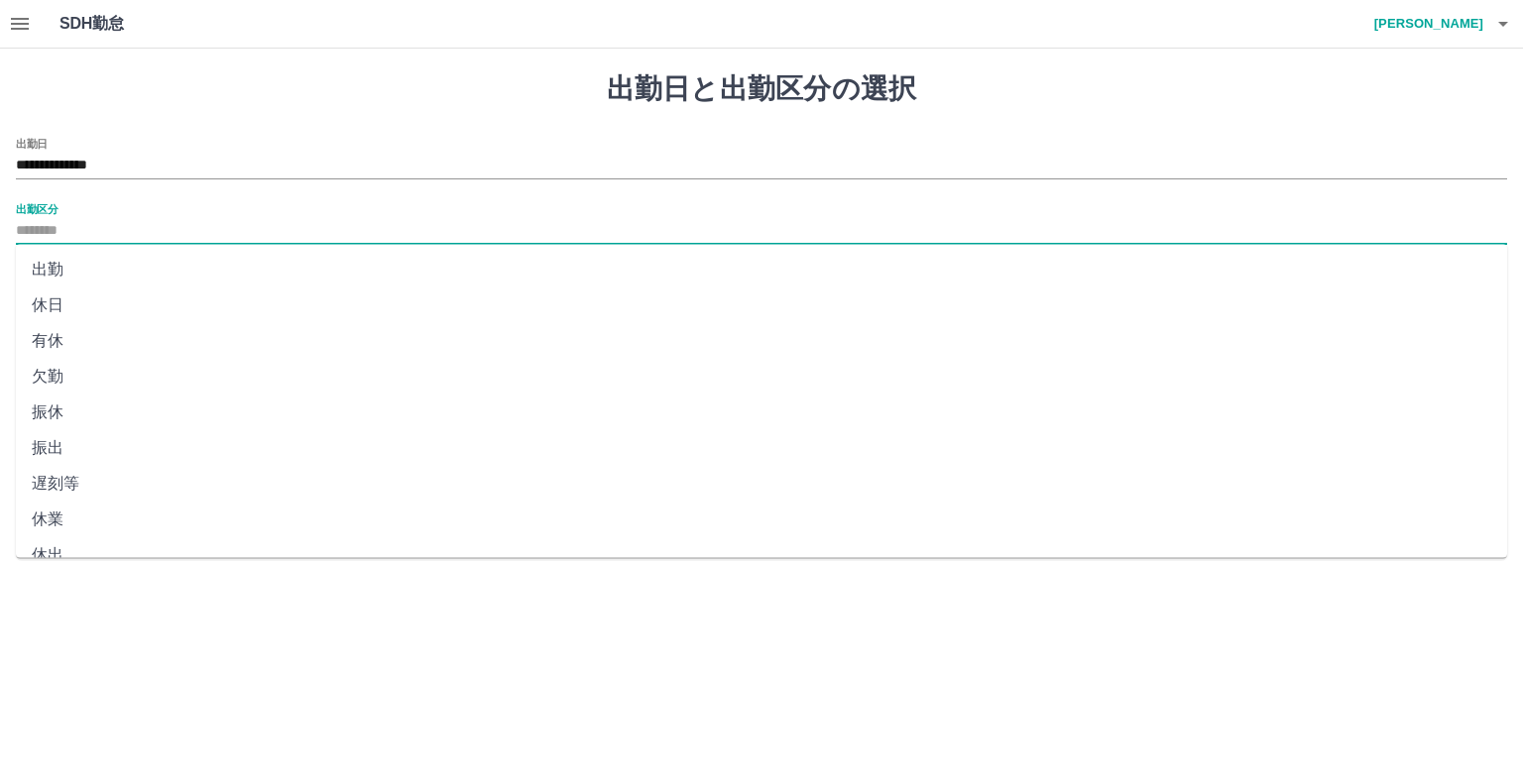 click on "出勤" at bounding box center [762, 270] 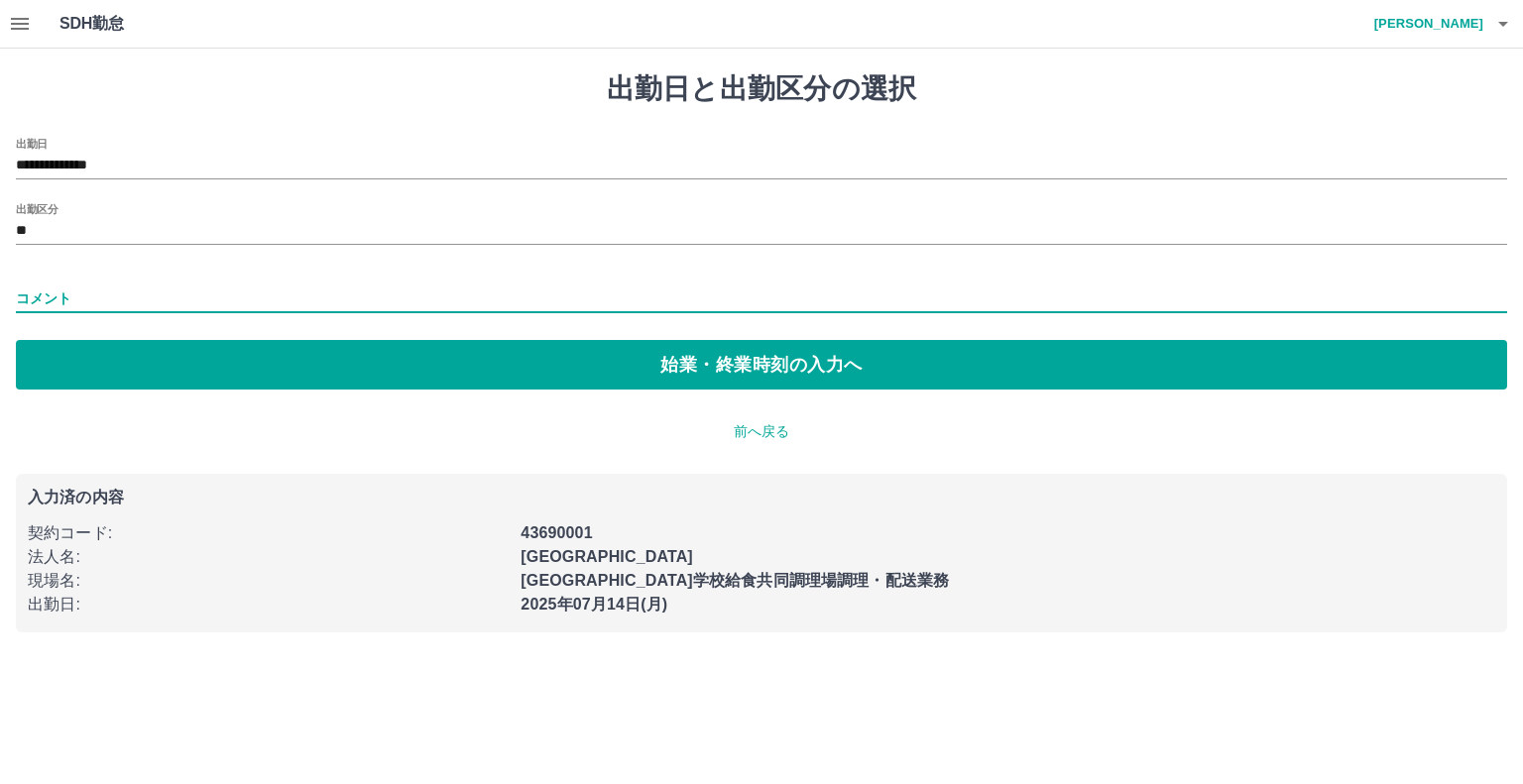 click on "コメント" at bounding box center [762, 298] 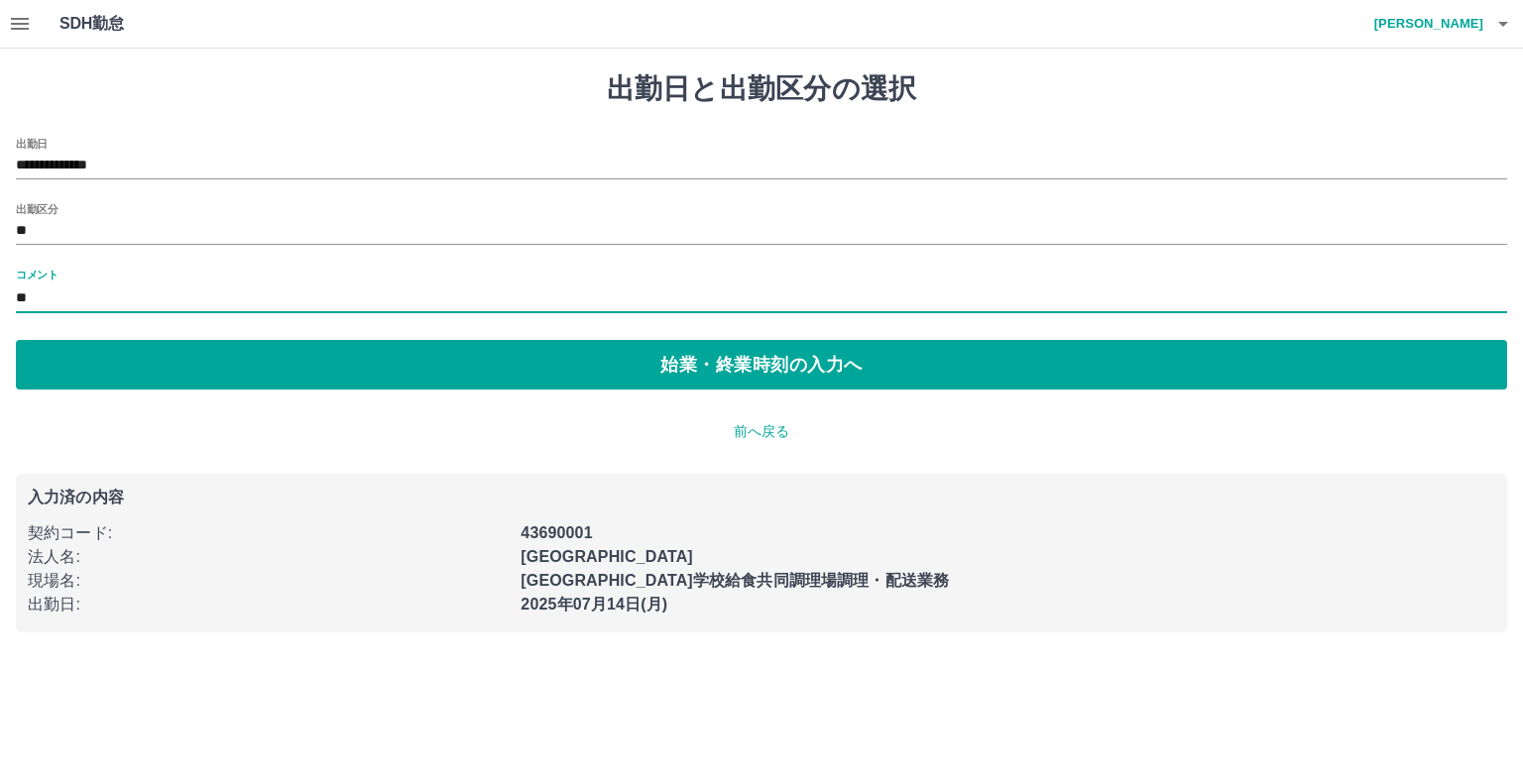 type on "*" 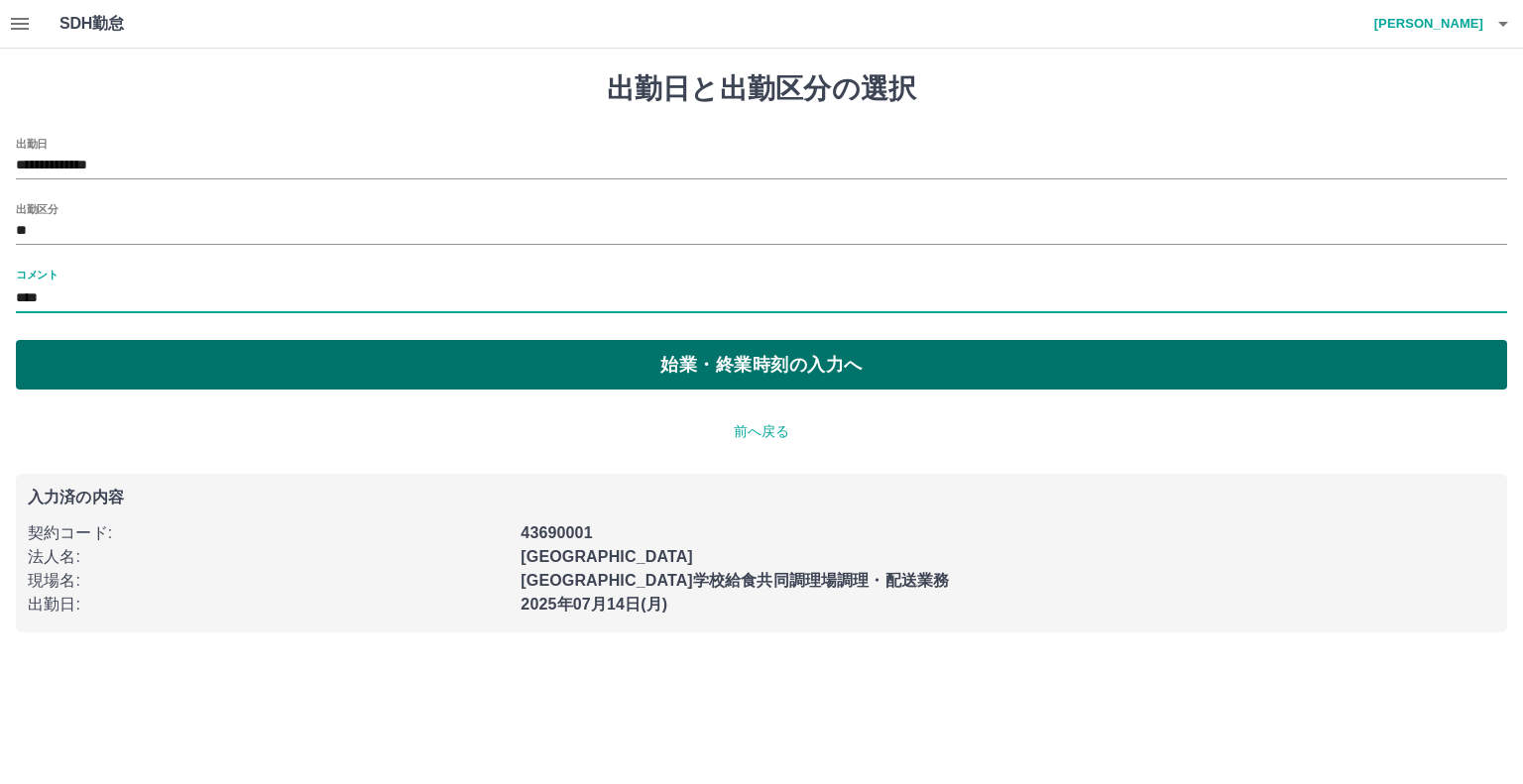 type on "******" 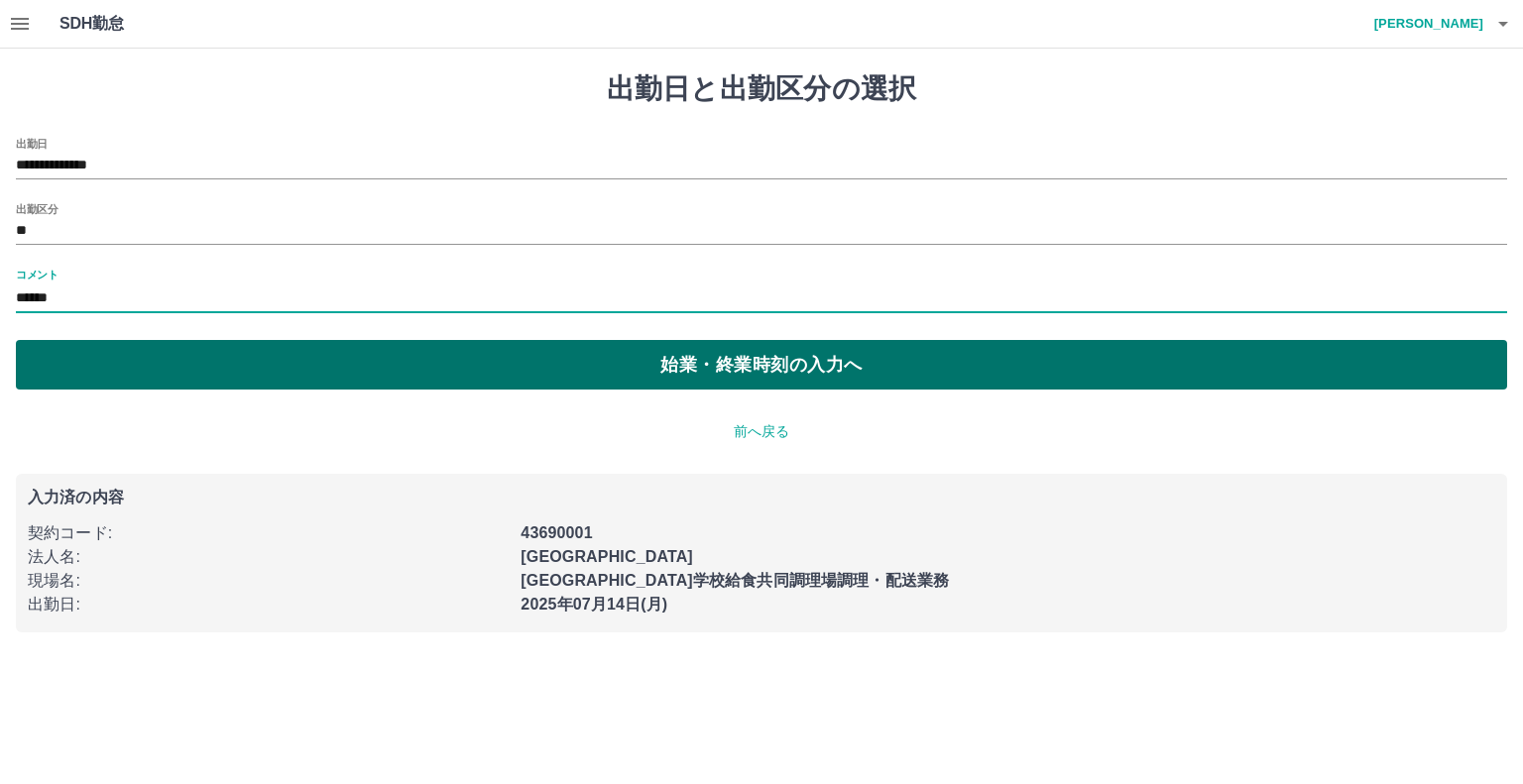 click on "始業・終業時刻の入力へ" at bounding box center (762, 365) 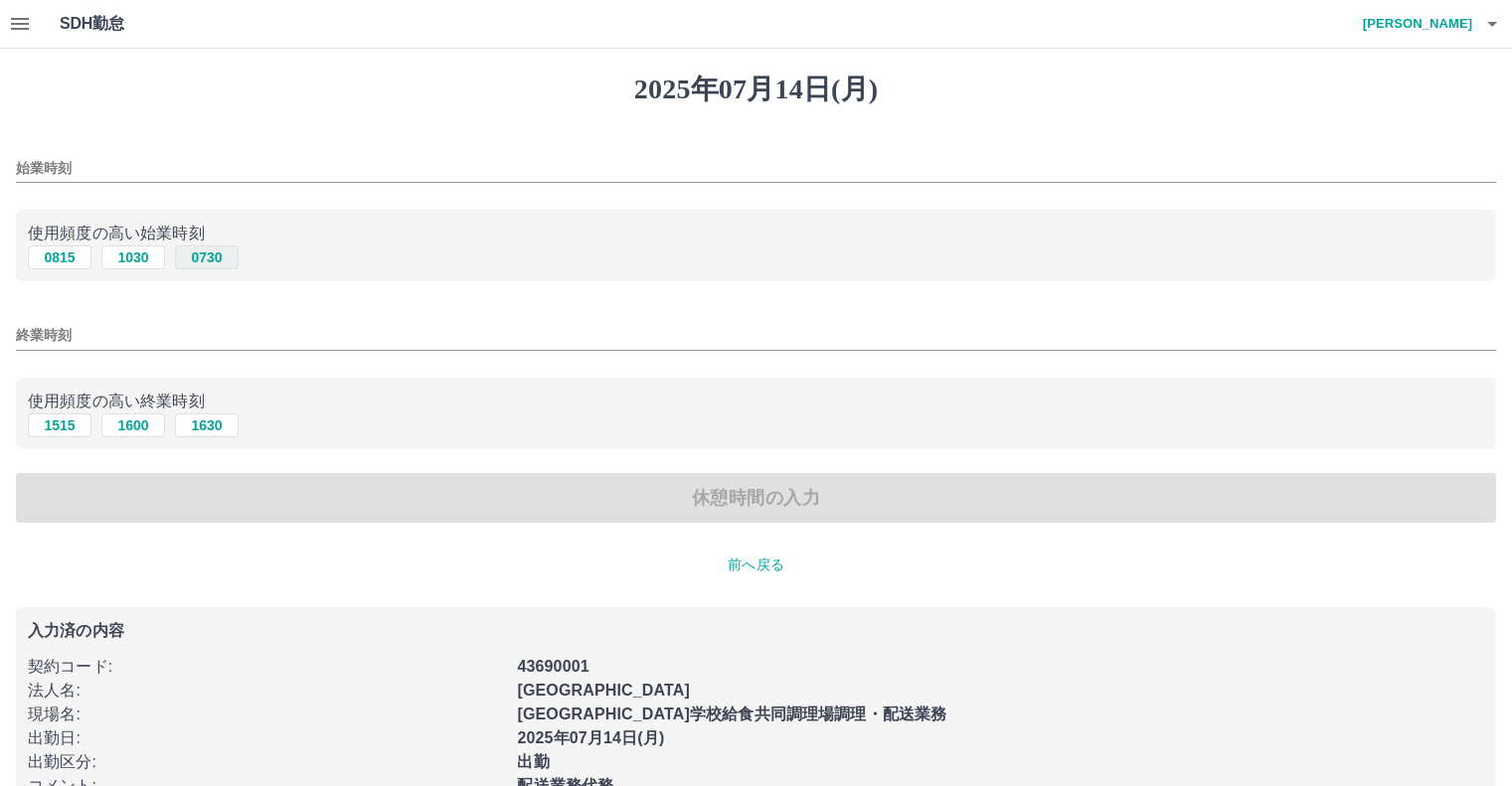click on "0730" at bounding box center (207, 257) 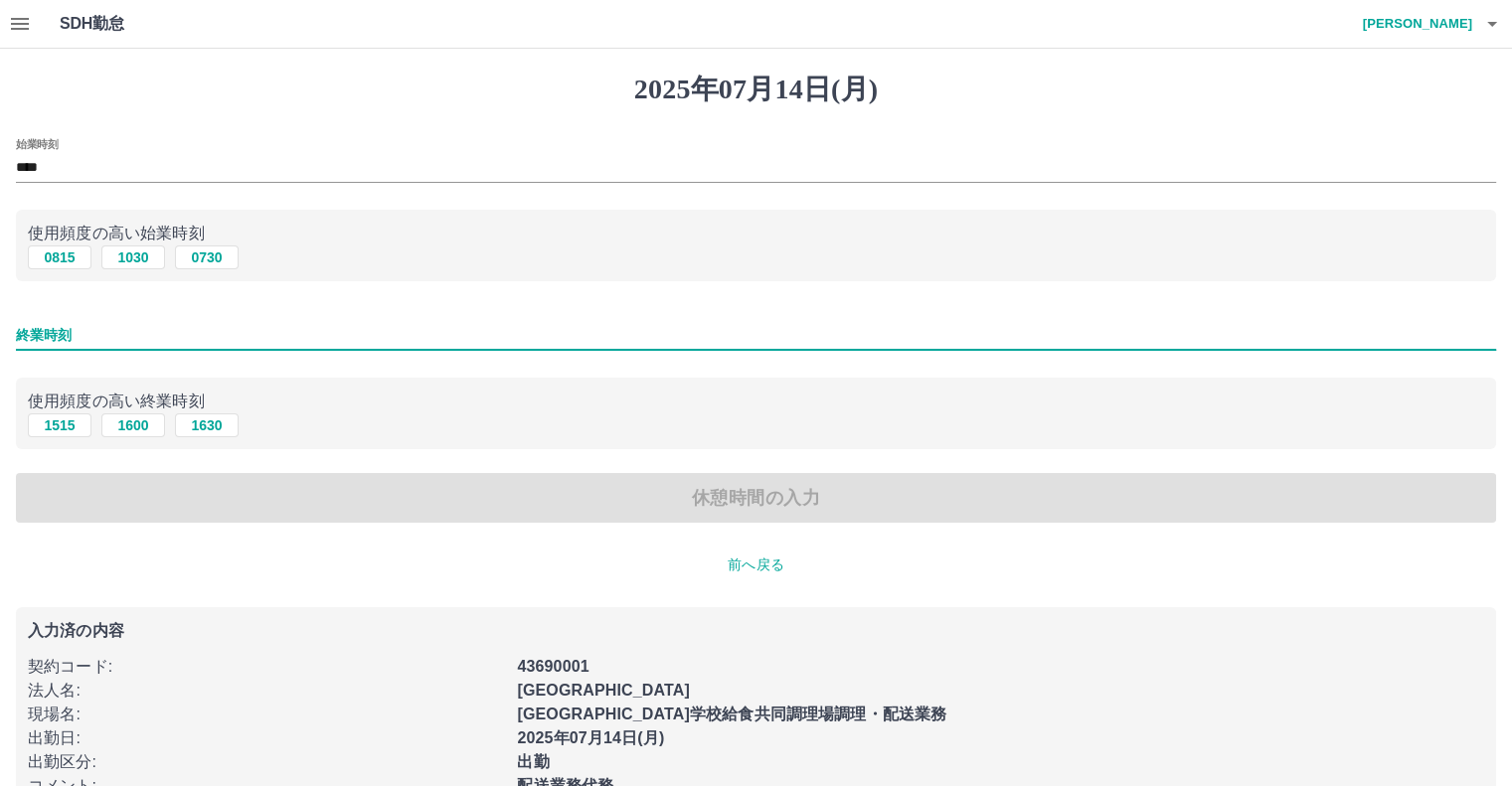 click on "終業時刻" at bounding box center [756, 335] 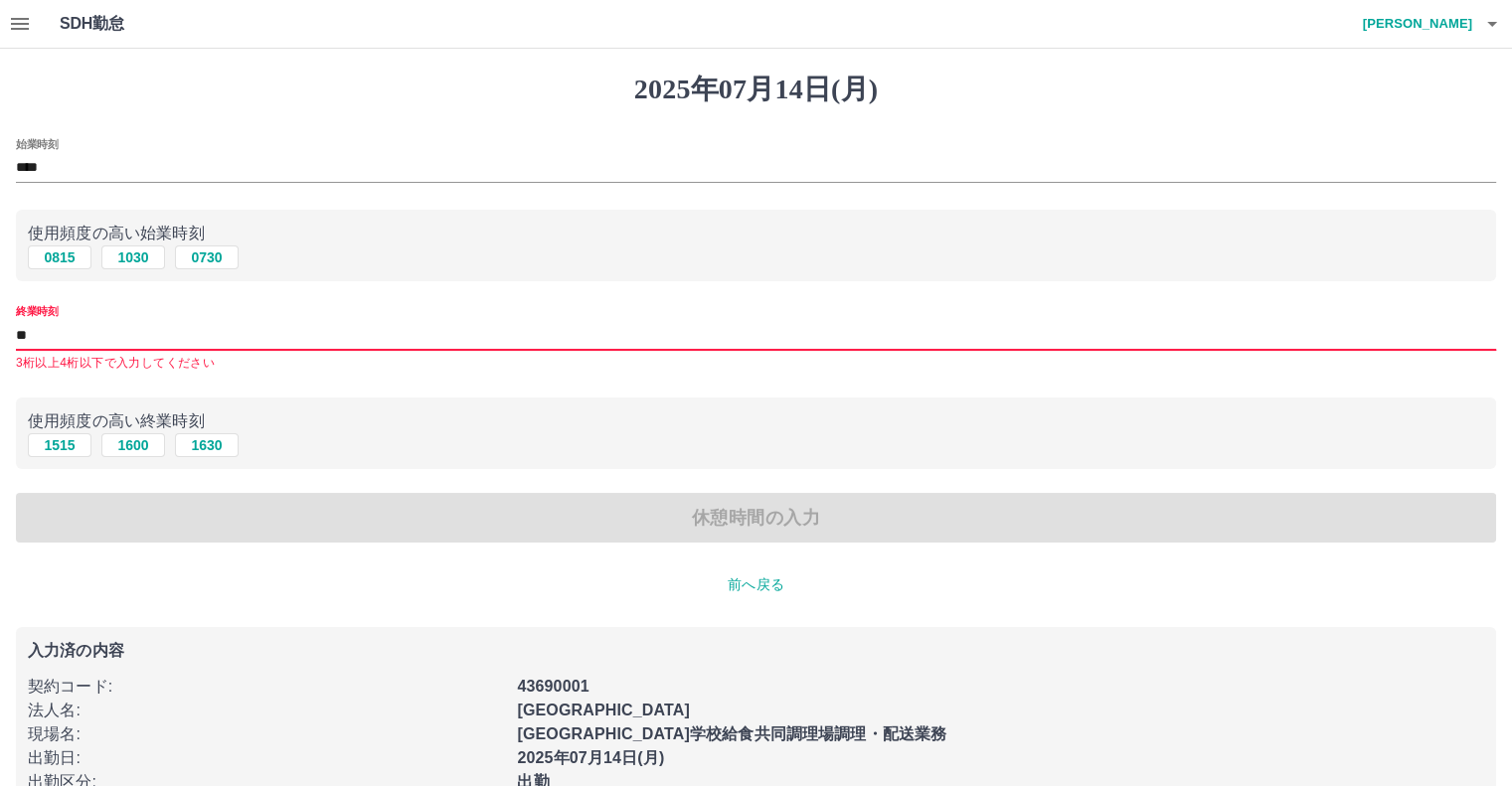 type on "****" 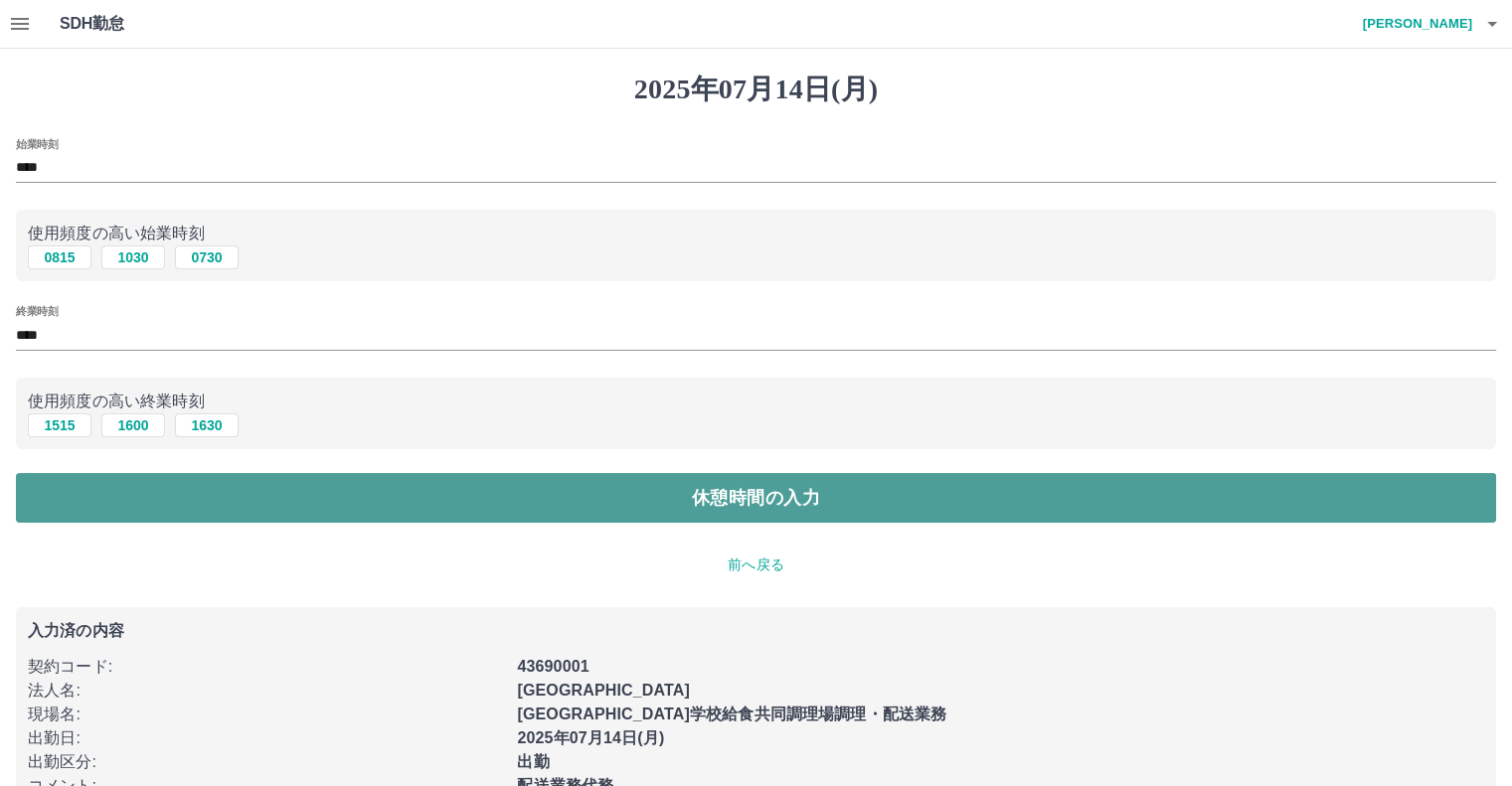 click on "休憩時間の入力" at bounding box center (756, 498) 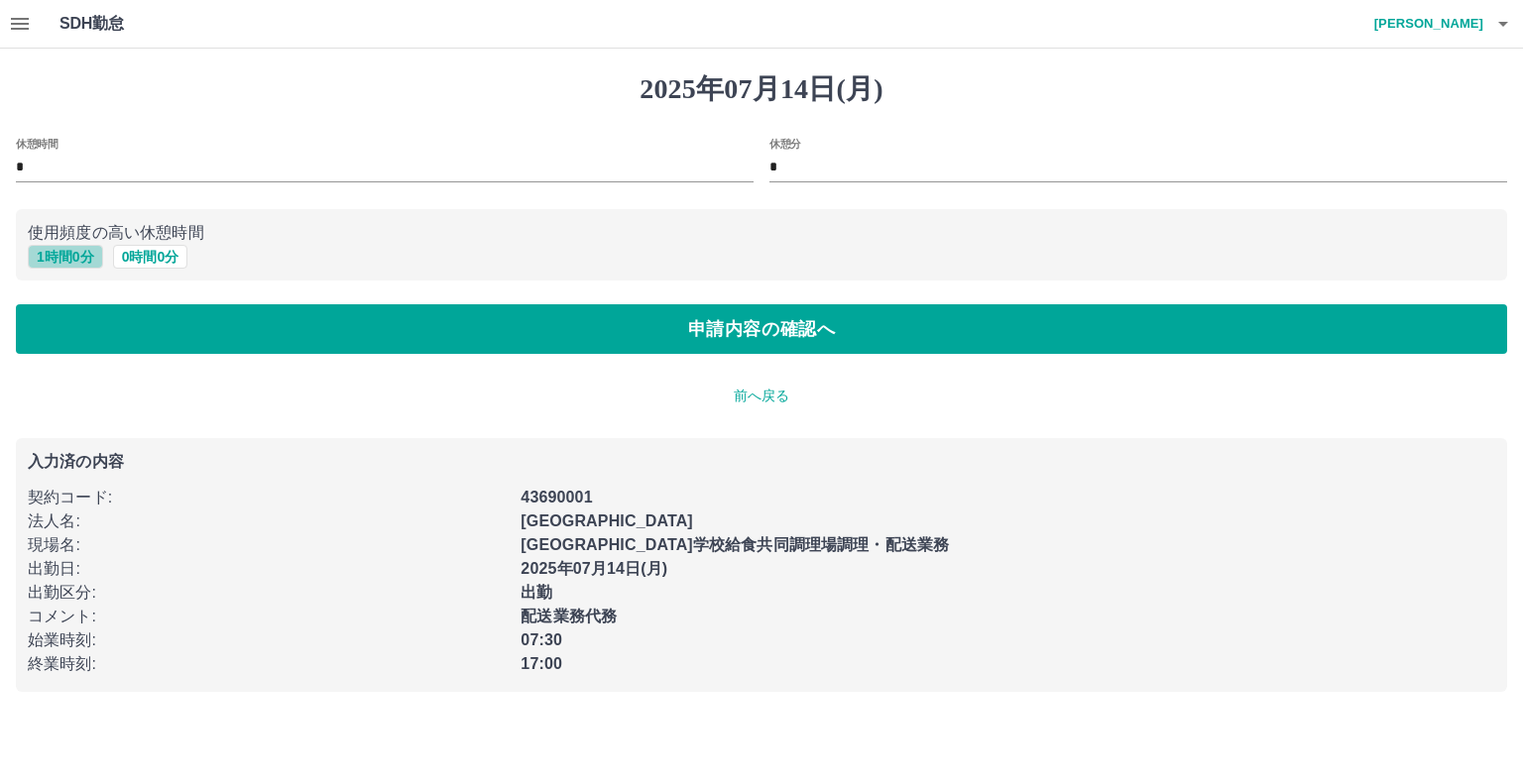 drag, startPoint x: 65, startPoint y: 253, endPoint x: 84, endPoint y: 269, distance: 24.839485 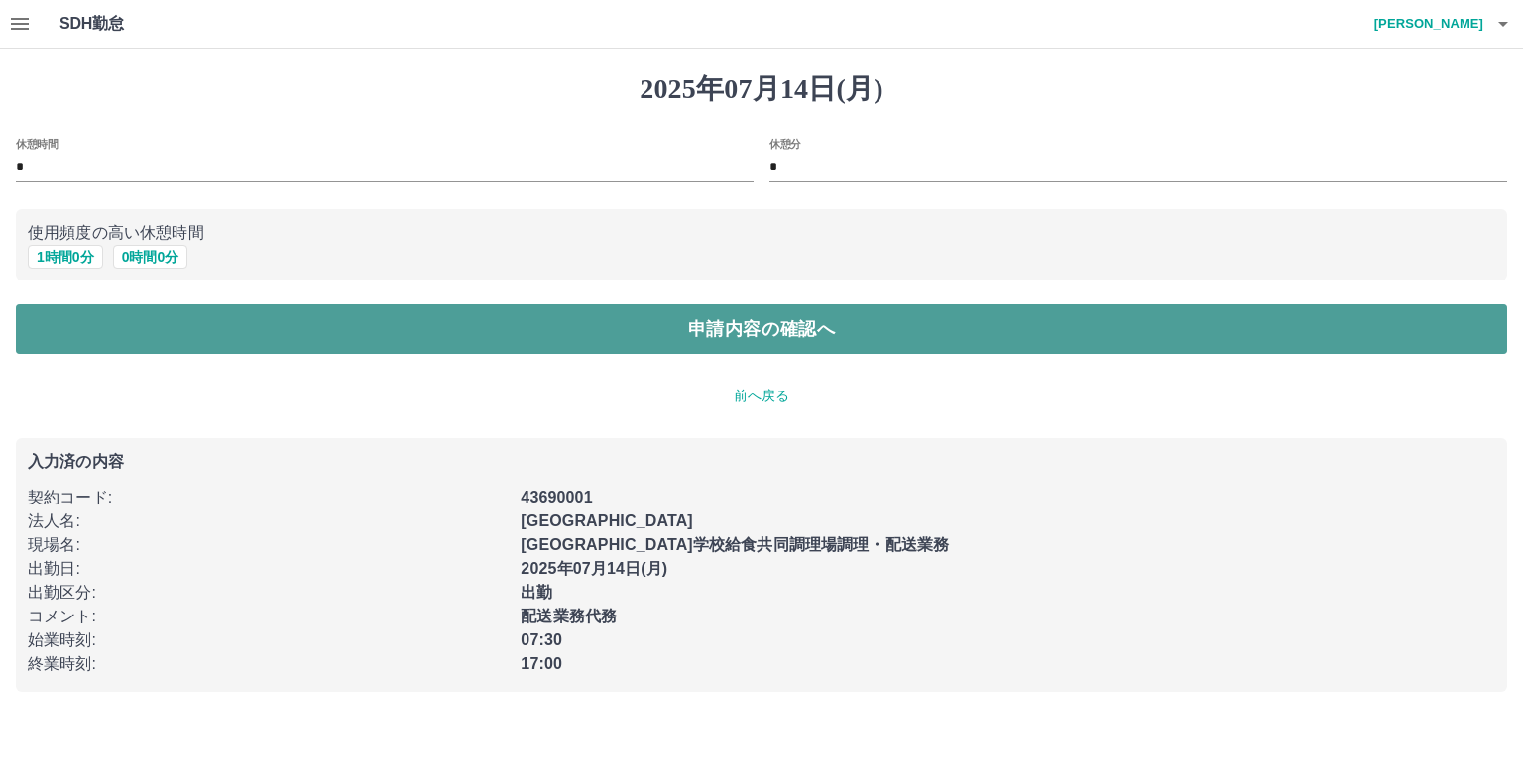 click on "申請内容の確認へ" at bounding box center (762, 329) 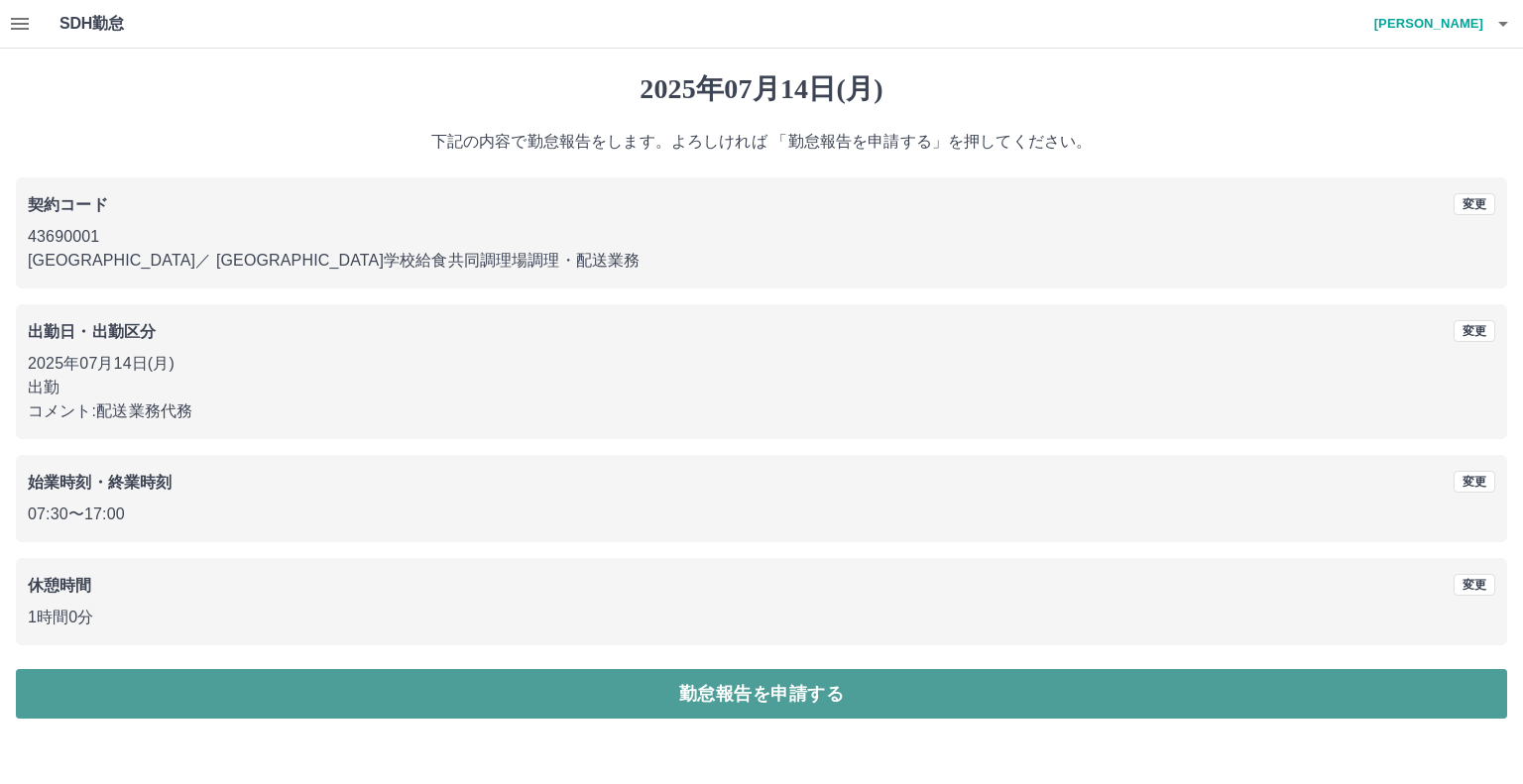 click on "勤怠報告を申請する" at bounding box center (762, 694) 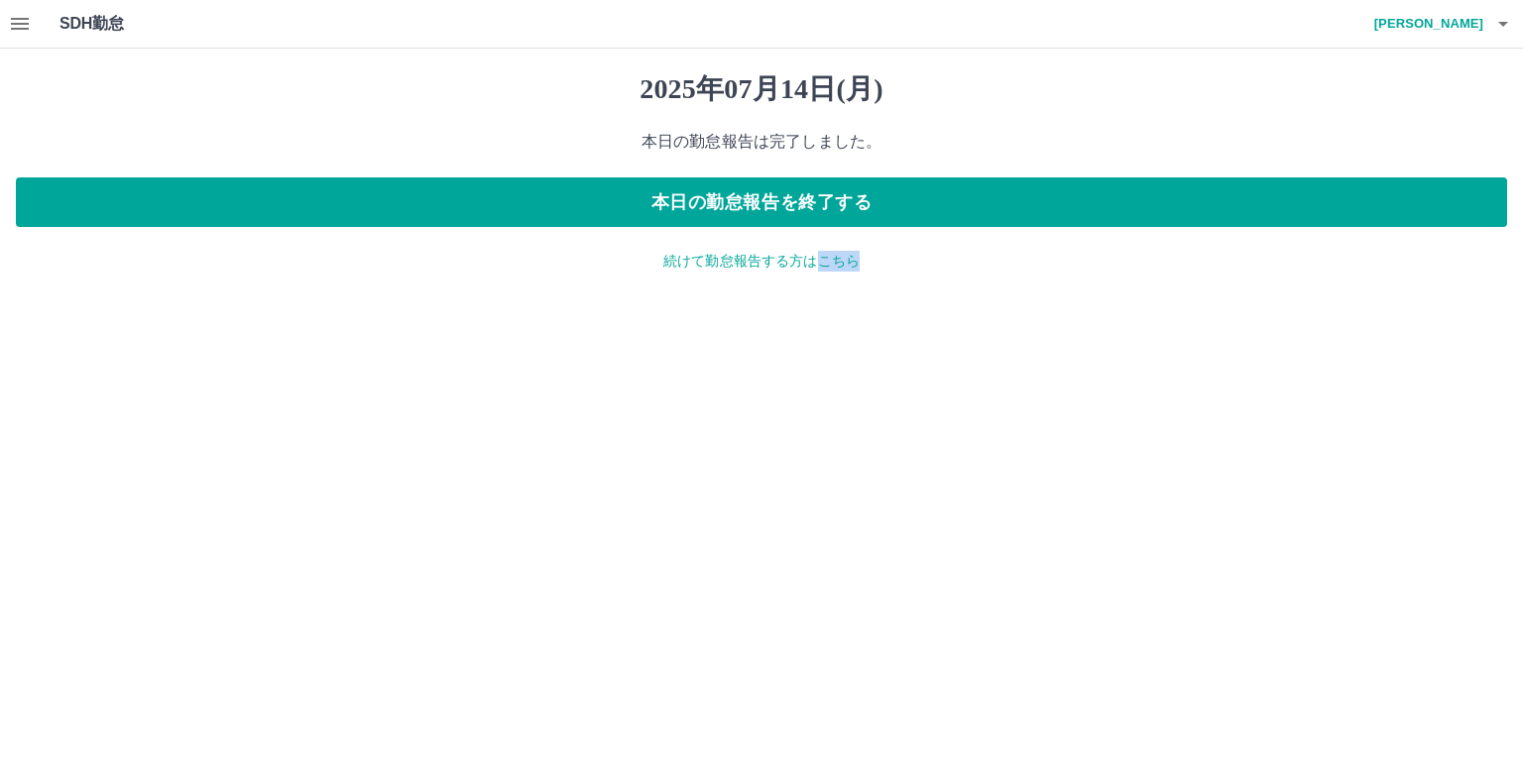 drag, startPoint x: 814, startPoint y: 754, endPoint x: 1041, endPoint y: 534, distance: 316.11549 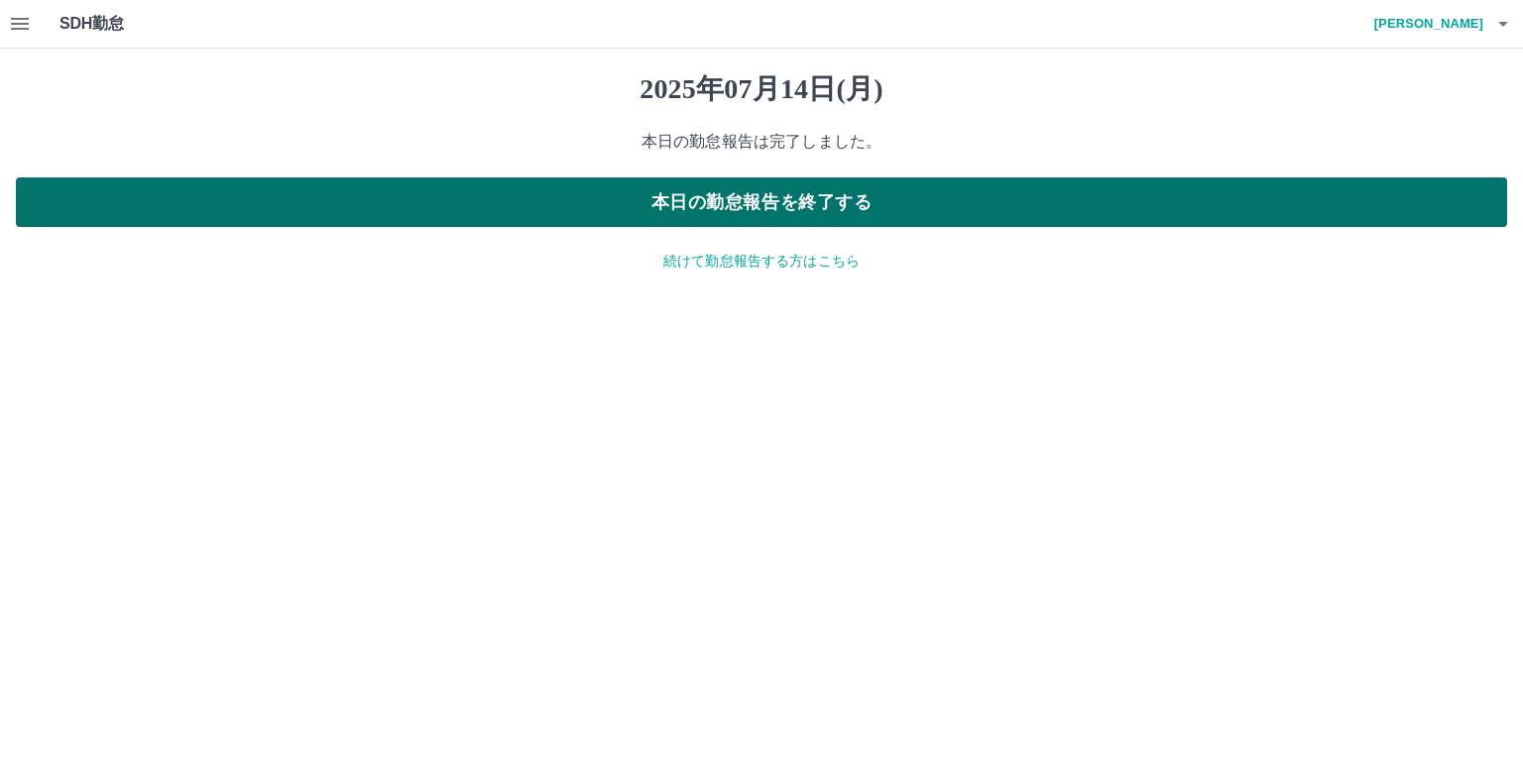 click on "本日の勤怠報告を終了する" at bounding box center (762, 202) 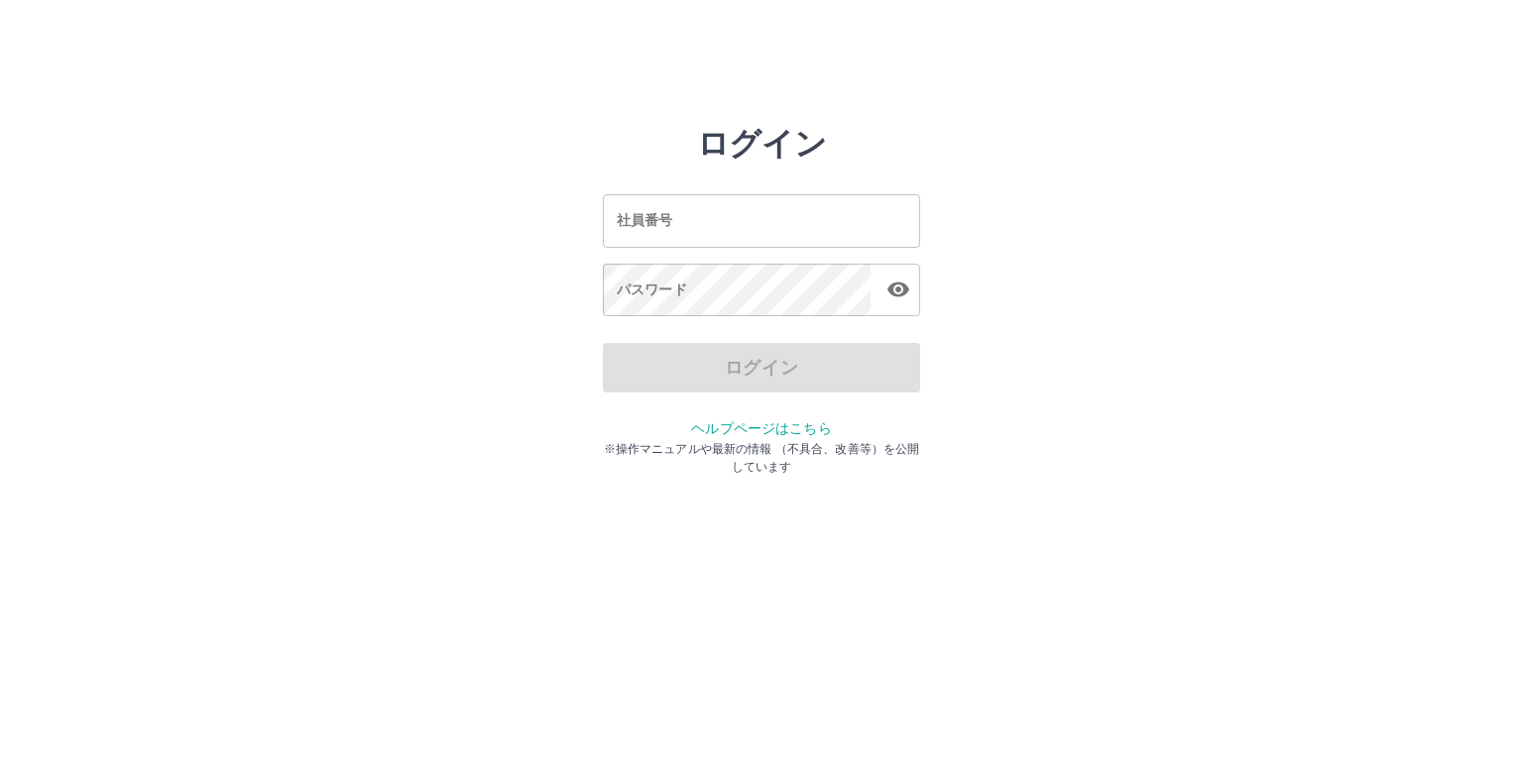scroll, scrollTop: 0, scrollLeft: 0, axis: both 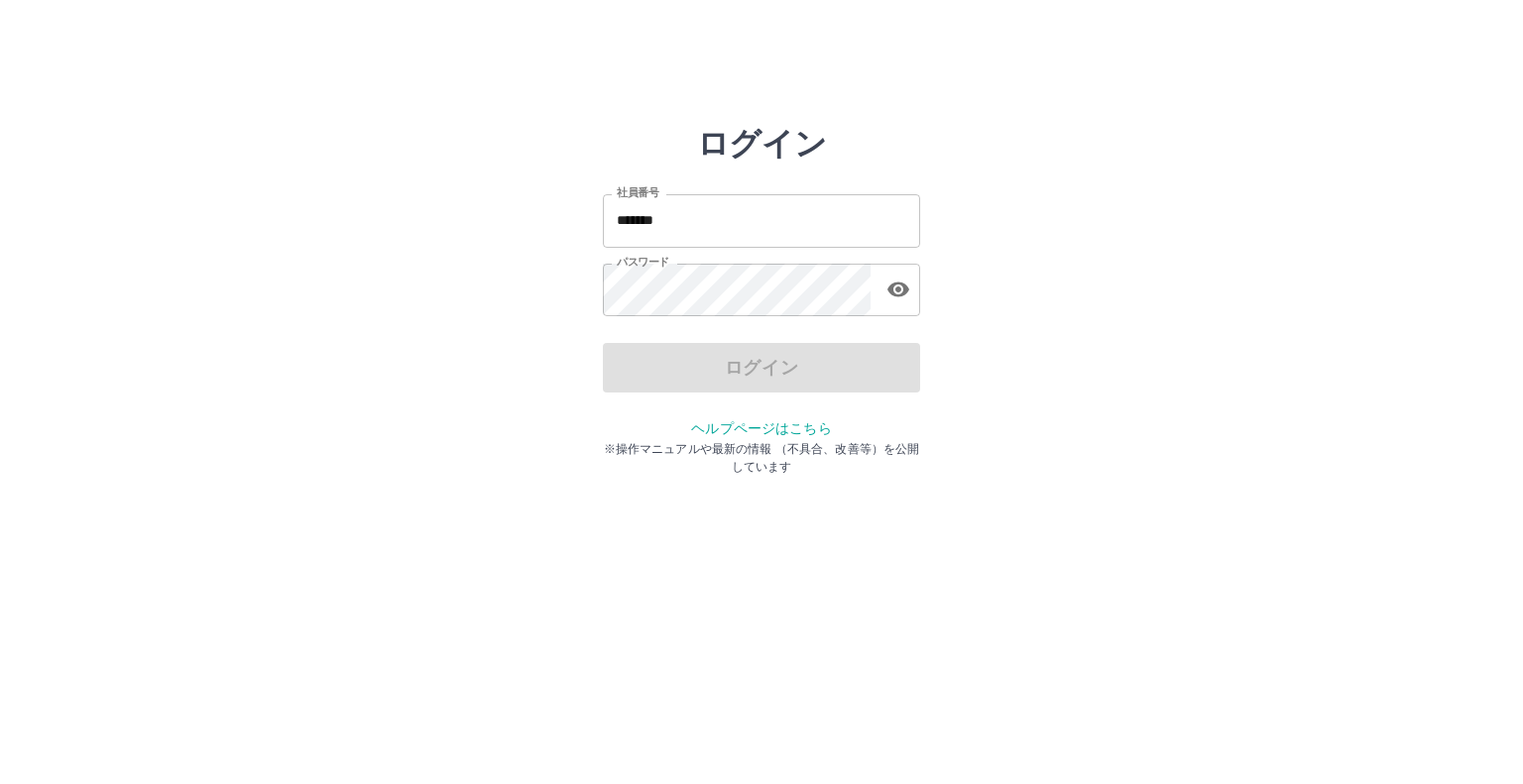 click on "*******" at bounding box center (762, 220) 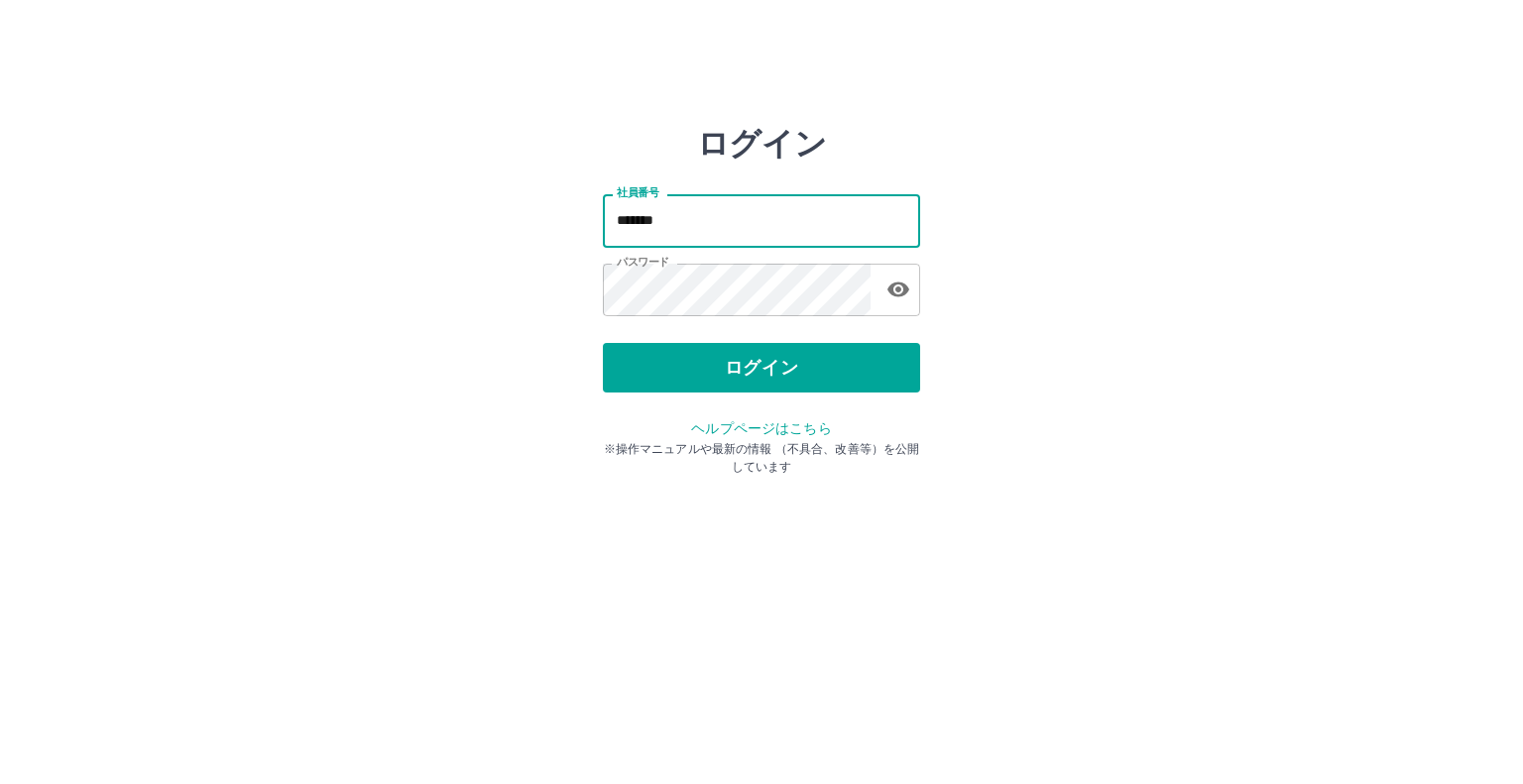 type on "*******" 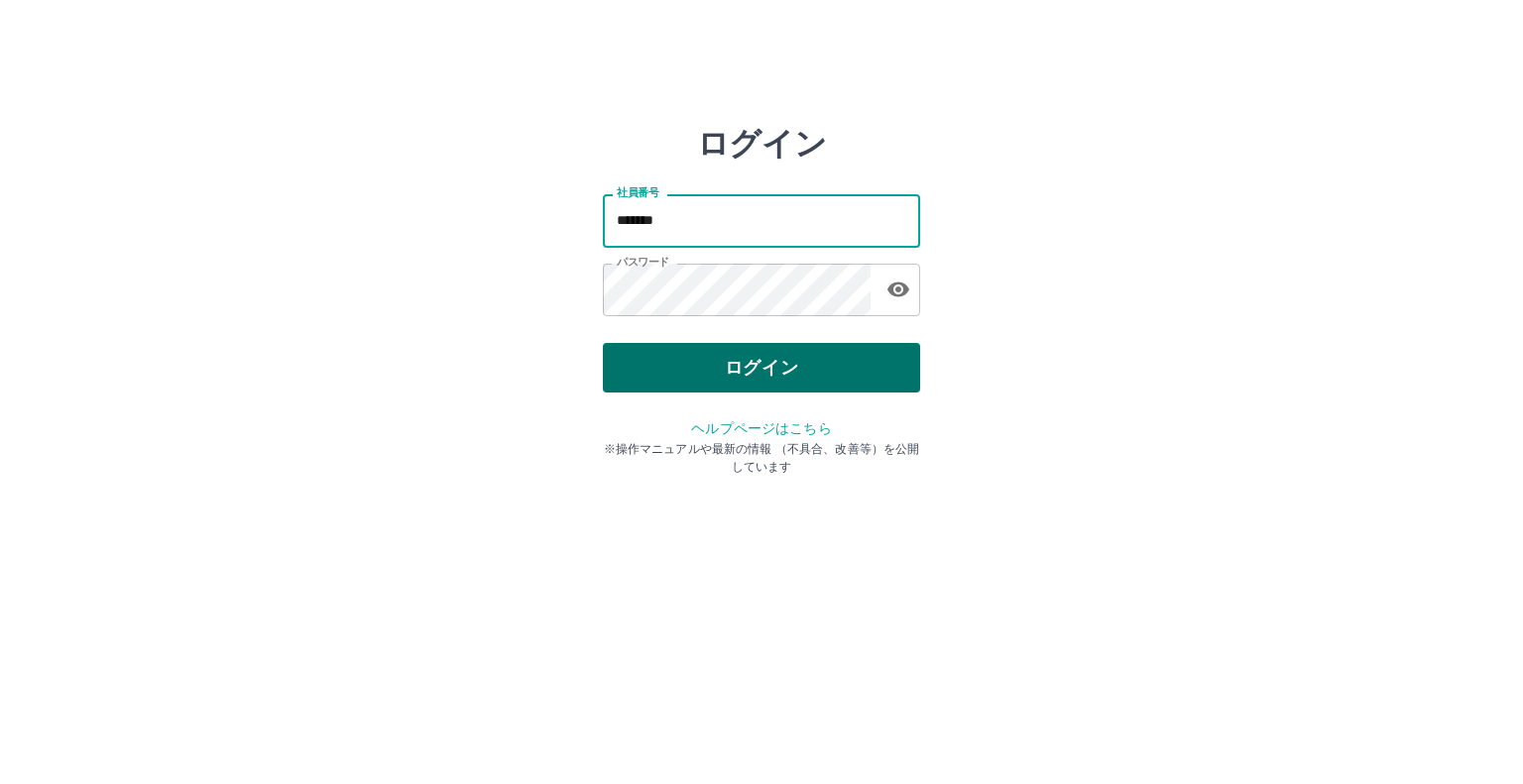 click on "ログイン" at bounding box center [762, 368] 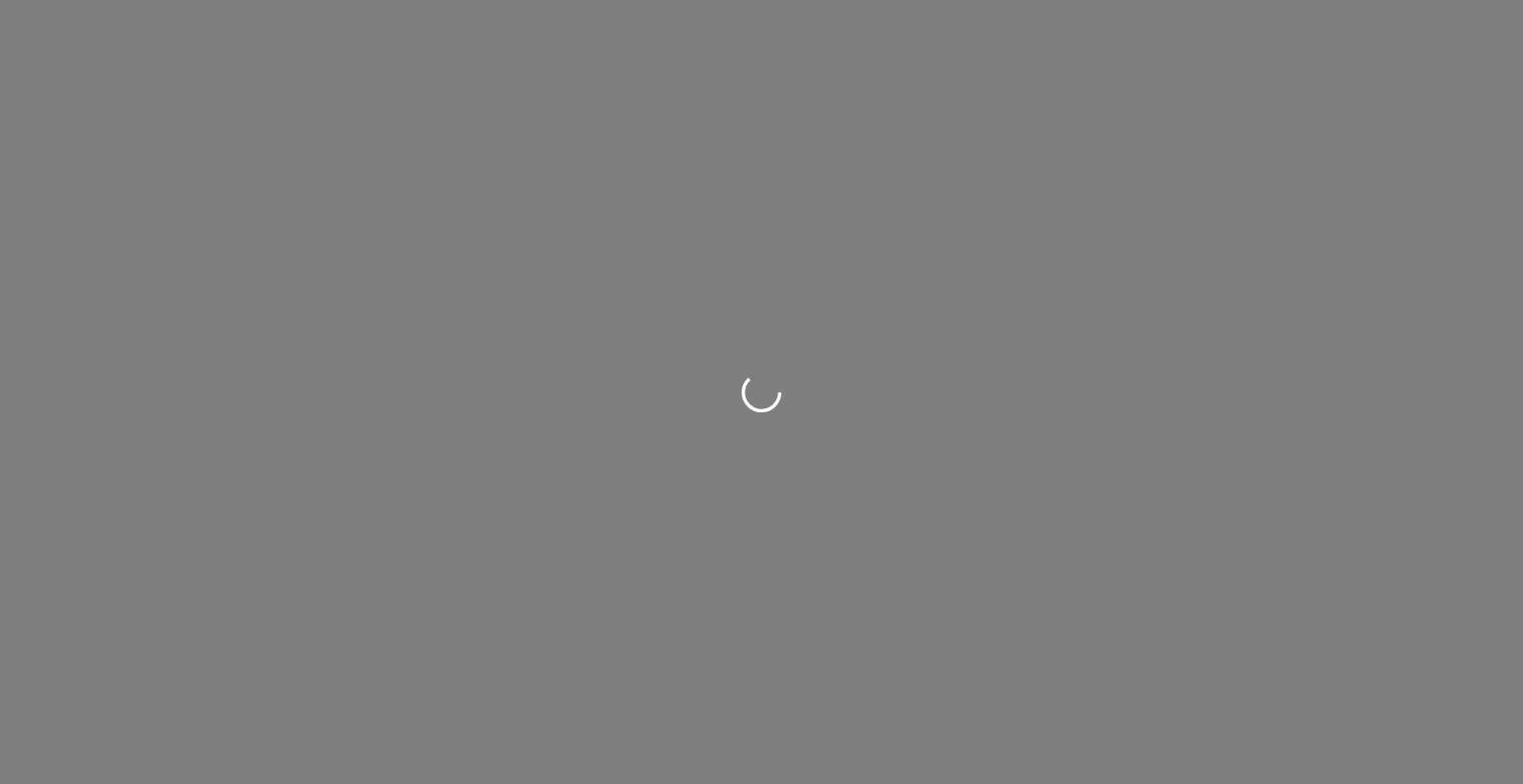 scroll, scrollTop: 0, scrollLeft: 0, axis: both 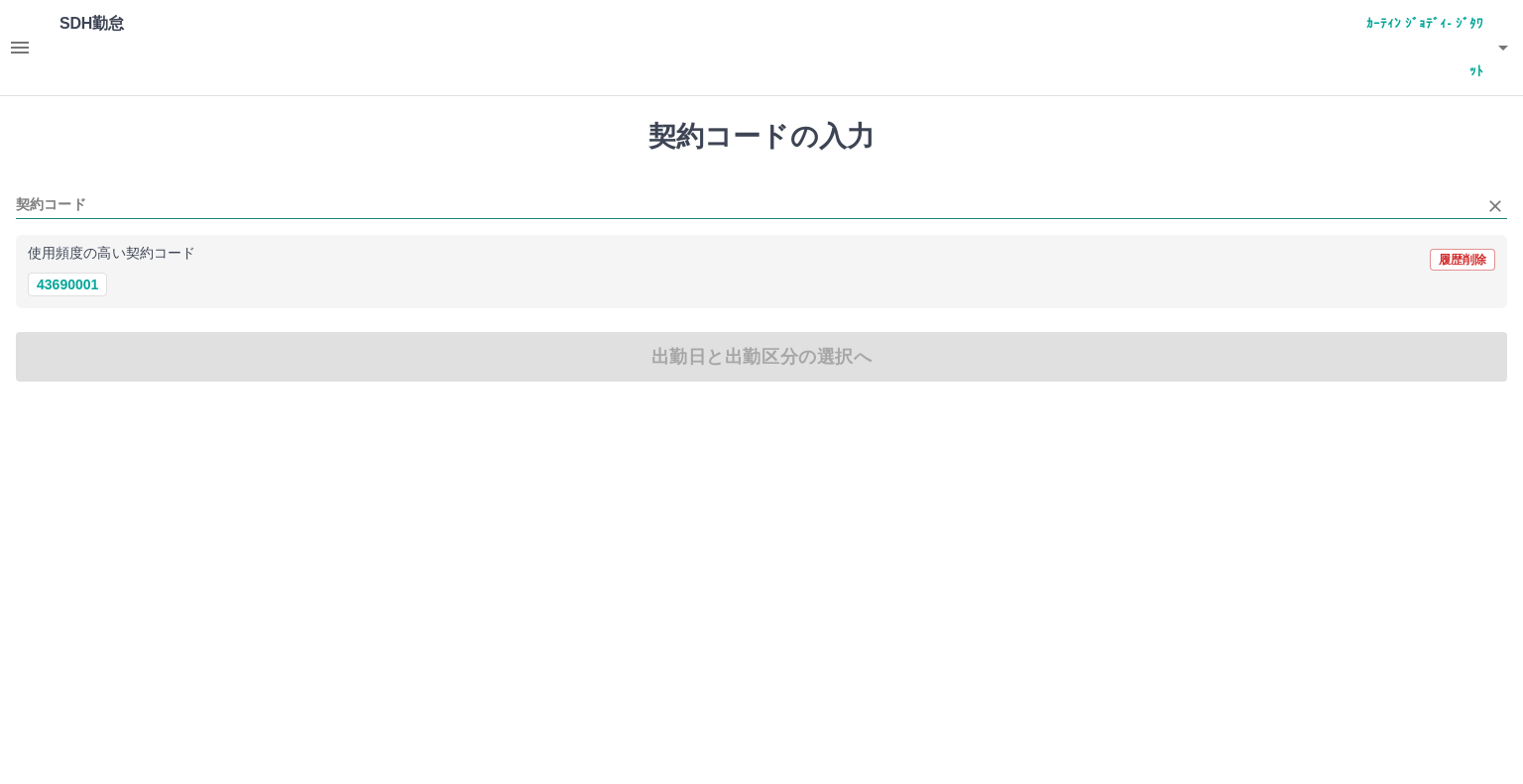 click on "契約コード" at bounding box center (747, 205) 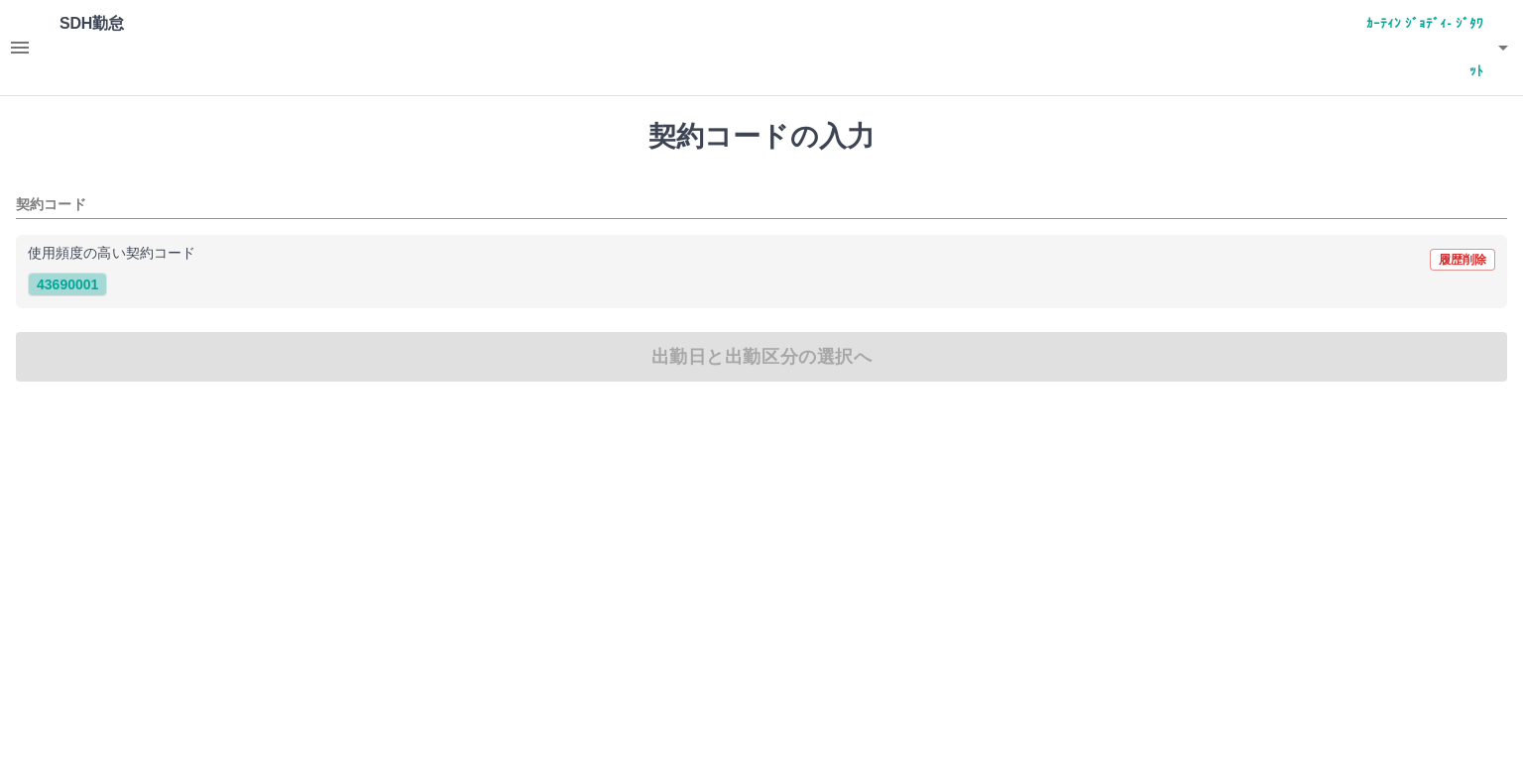 click on "43690001" at bounding box center (67, 284) 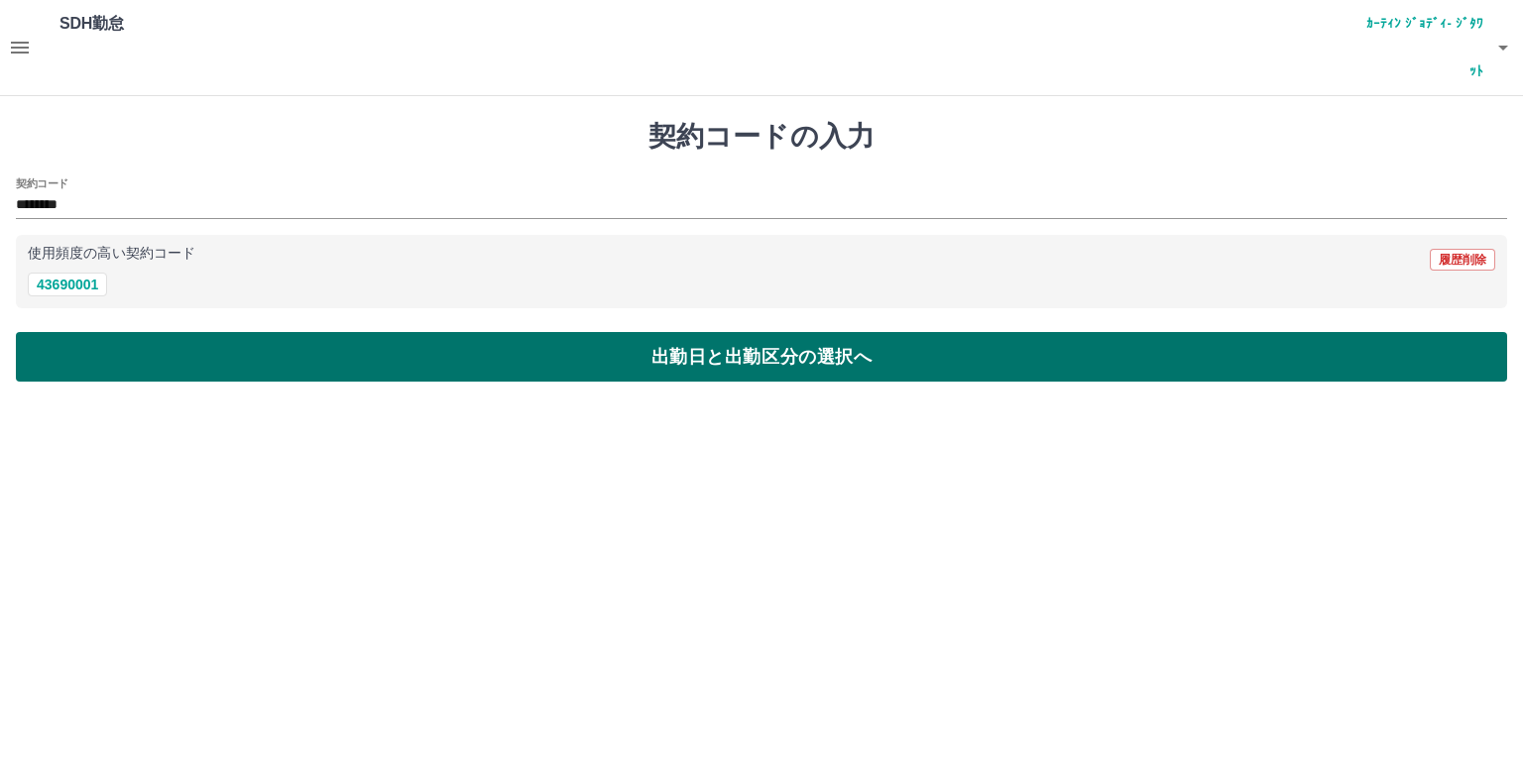 click on "出勤日と出勤区分の選択へ" at bounding box center [762, 357] 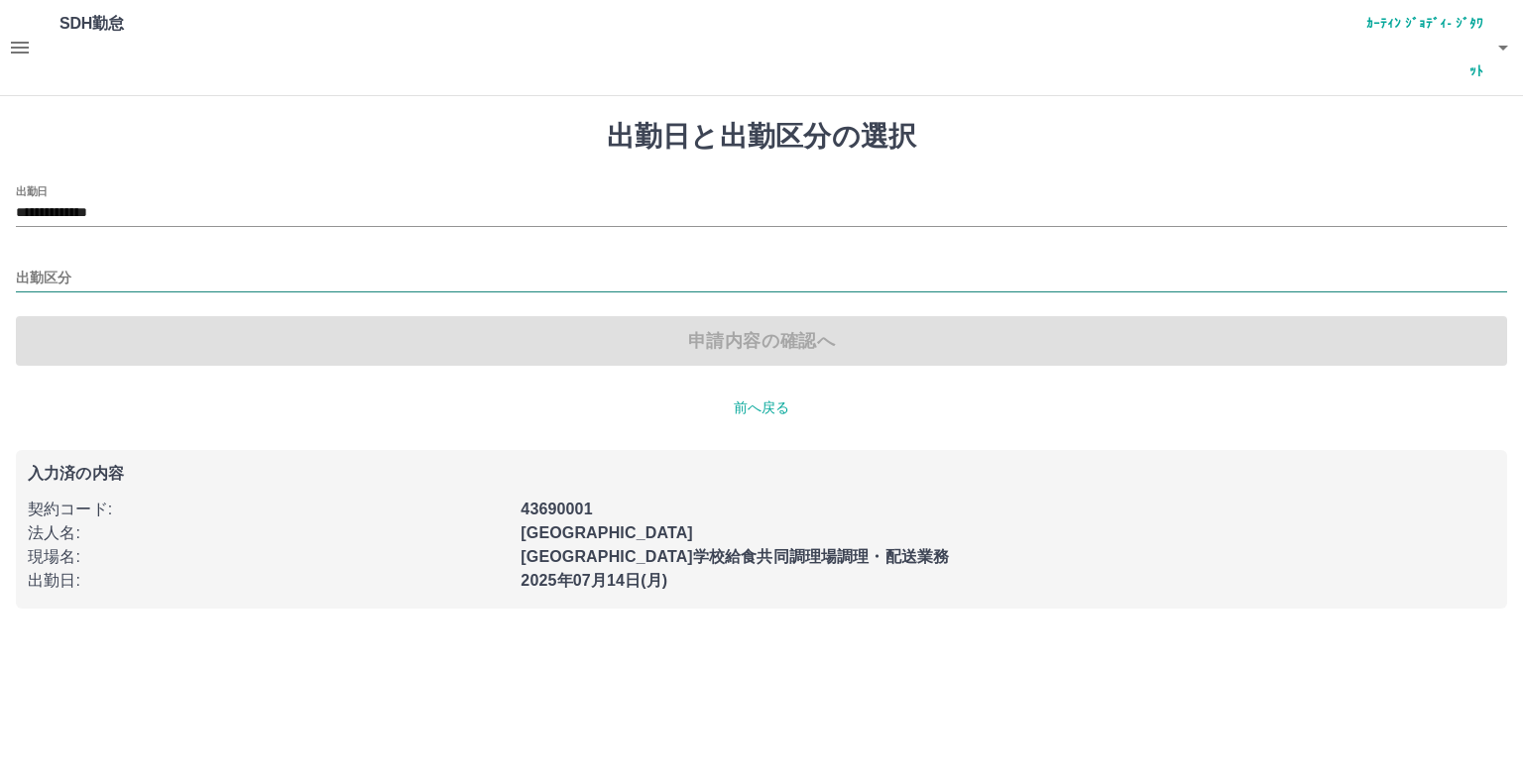 click on "出勤区分" at bounding box center (762, 279) 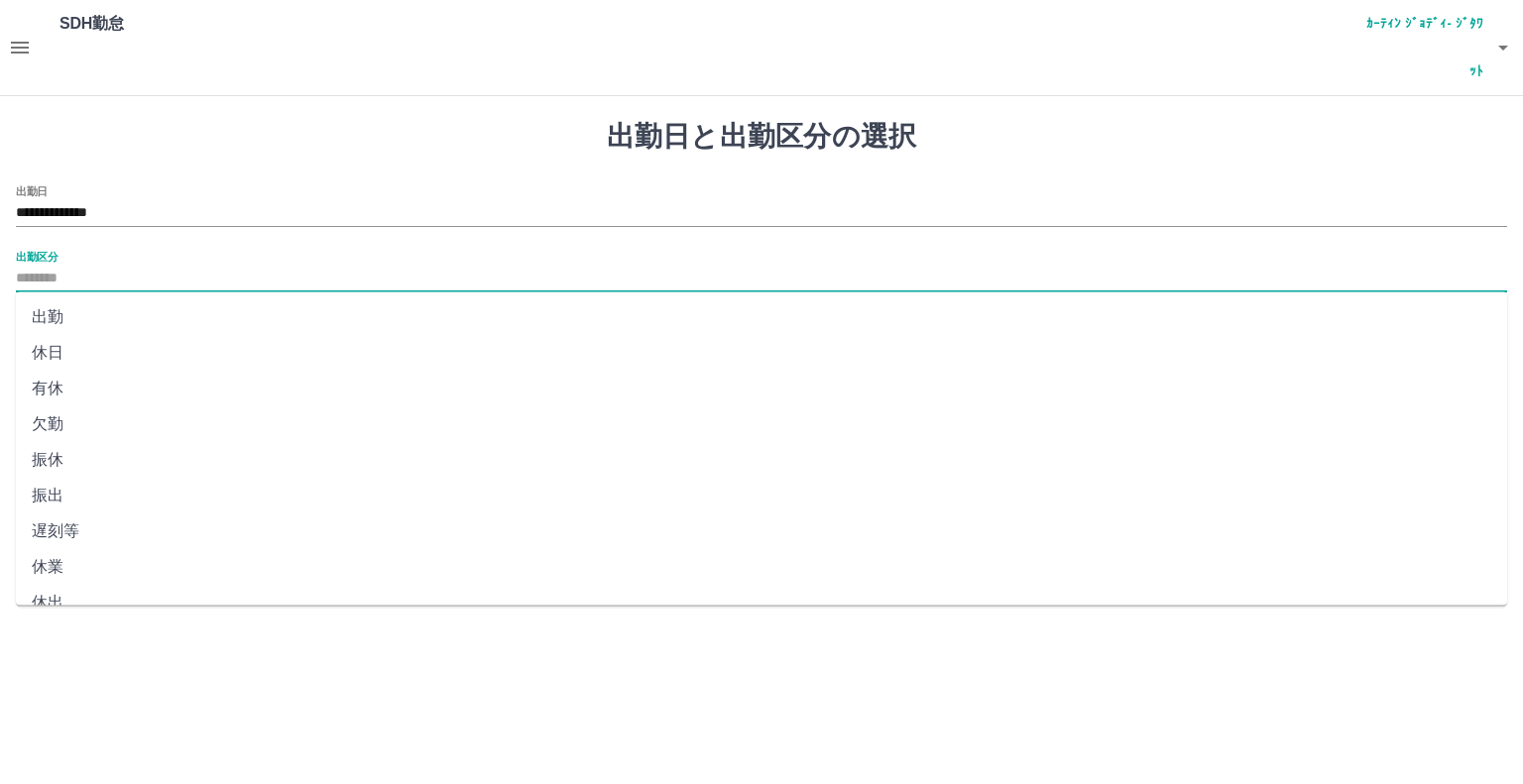click on "出勤" at bounding box center [762, 317] 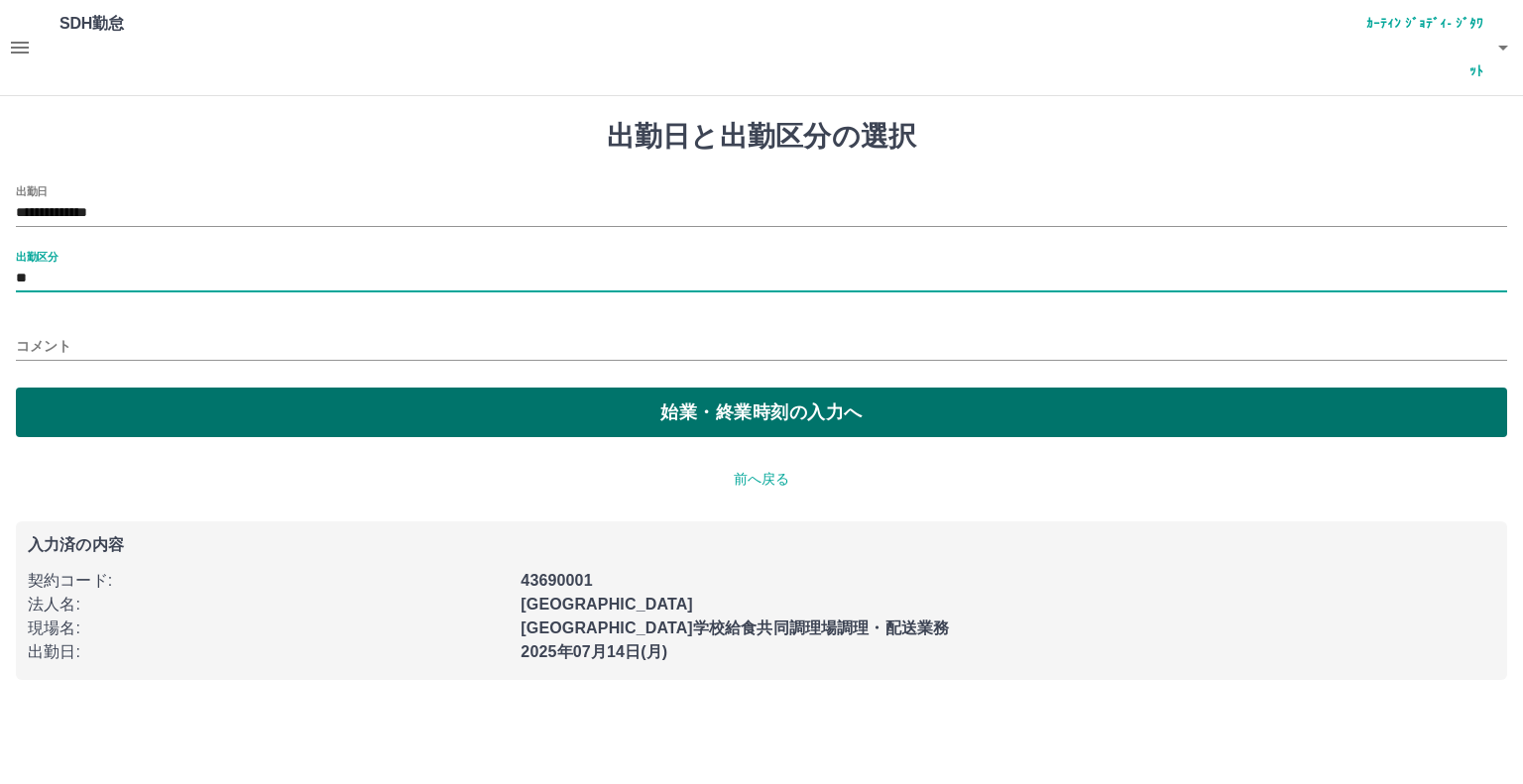 click on "始業・終業時刻の入力へ" at bounding box center [762, 412] 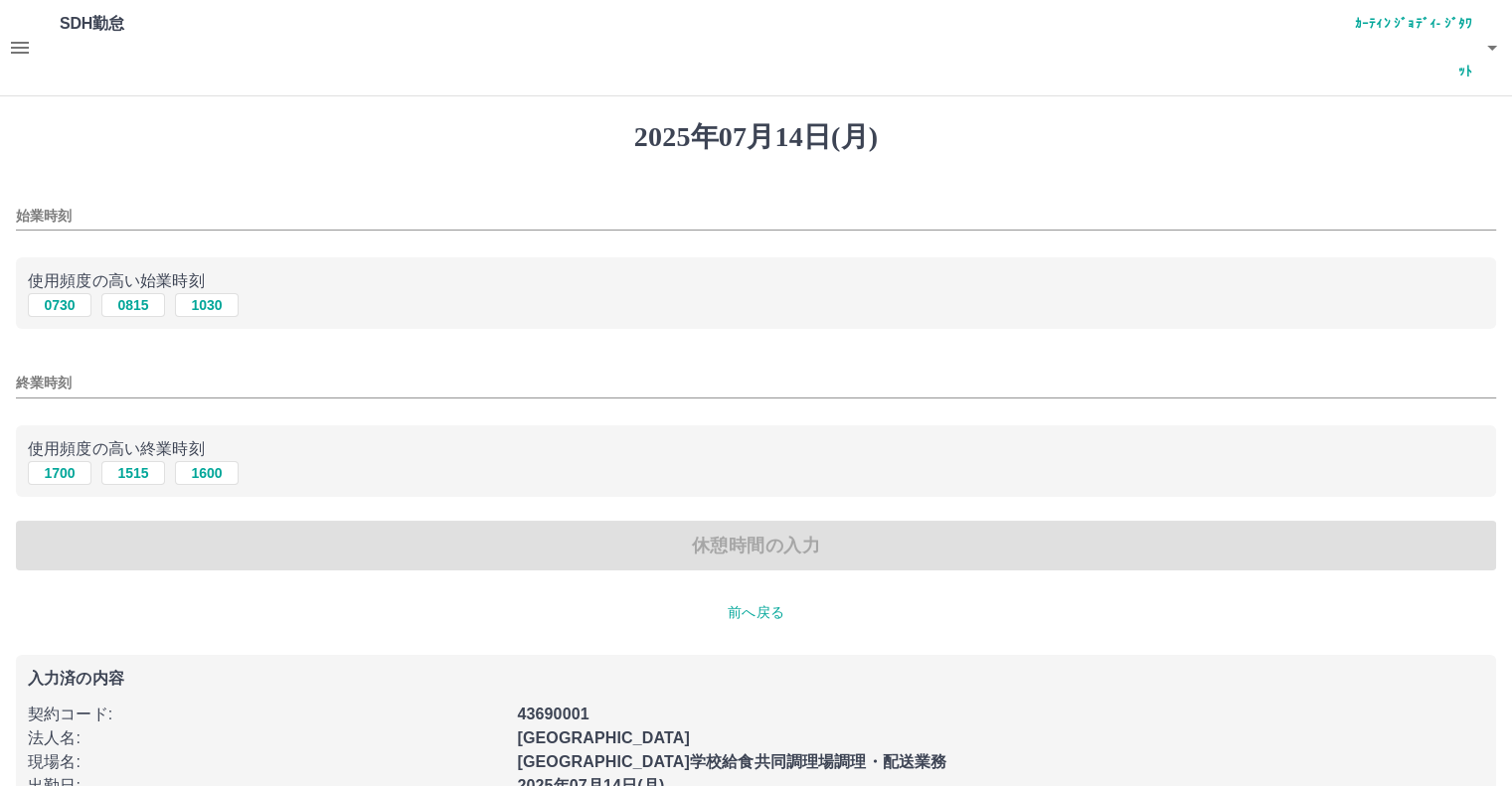 click on "始業時刻" at bounding box center [756, 216] 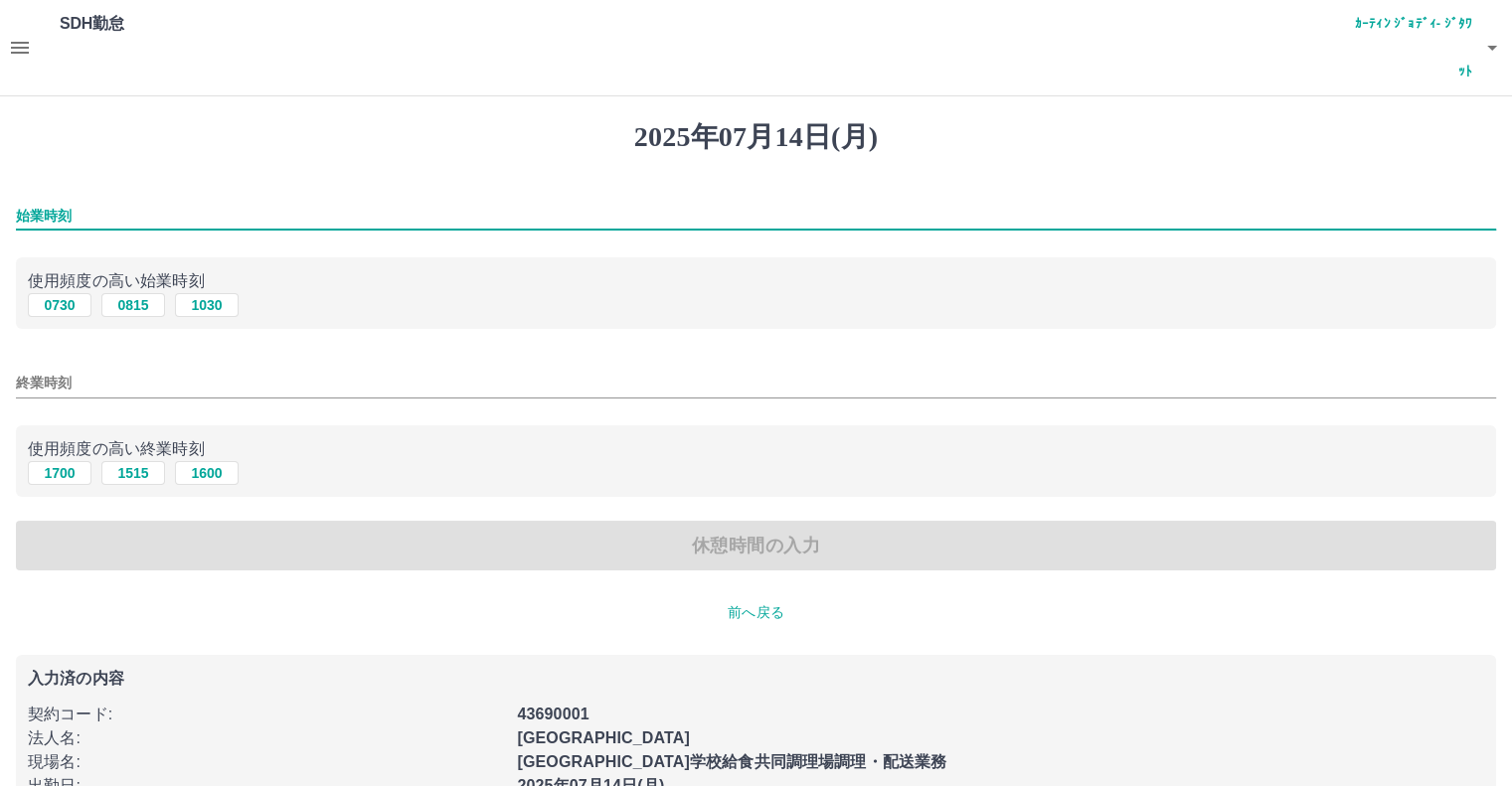 type on "****" 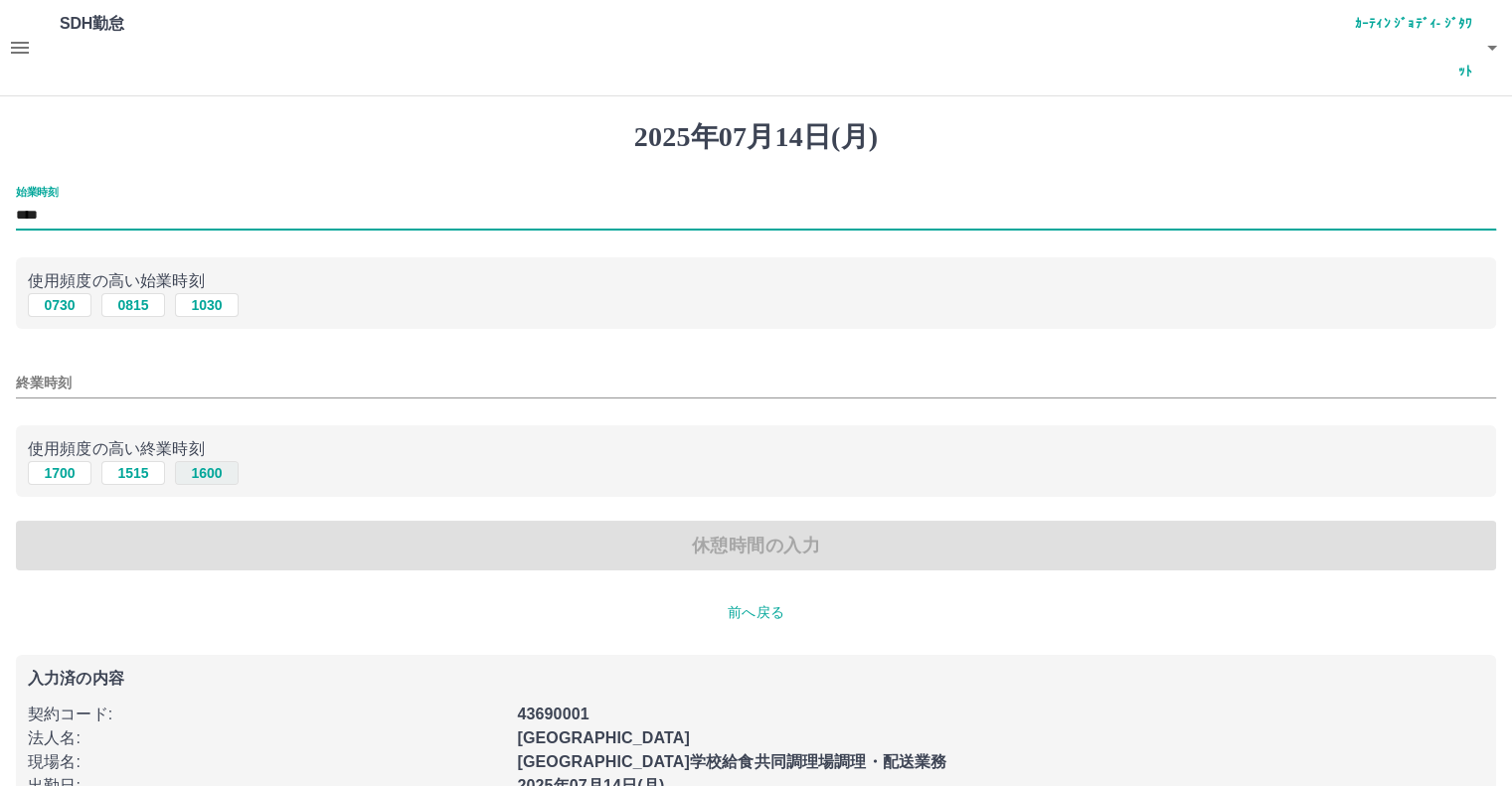 click on "1600" at bounding box center (207, 473) 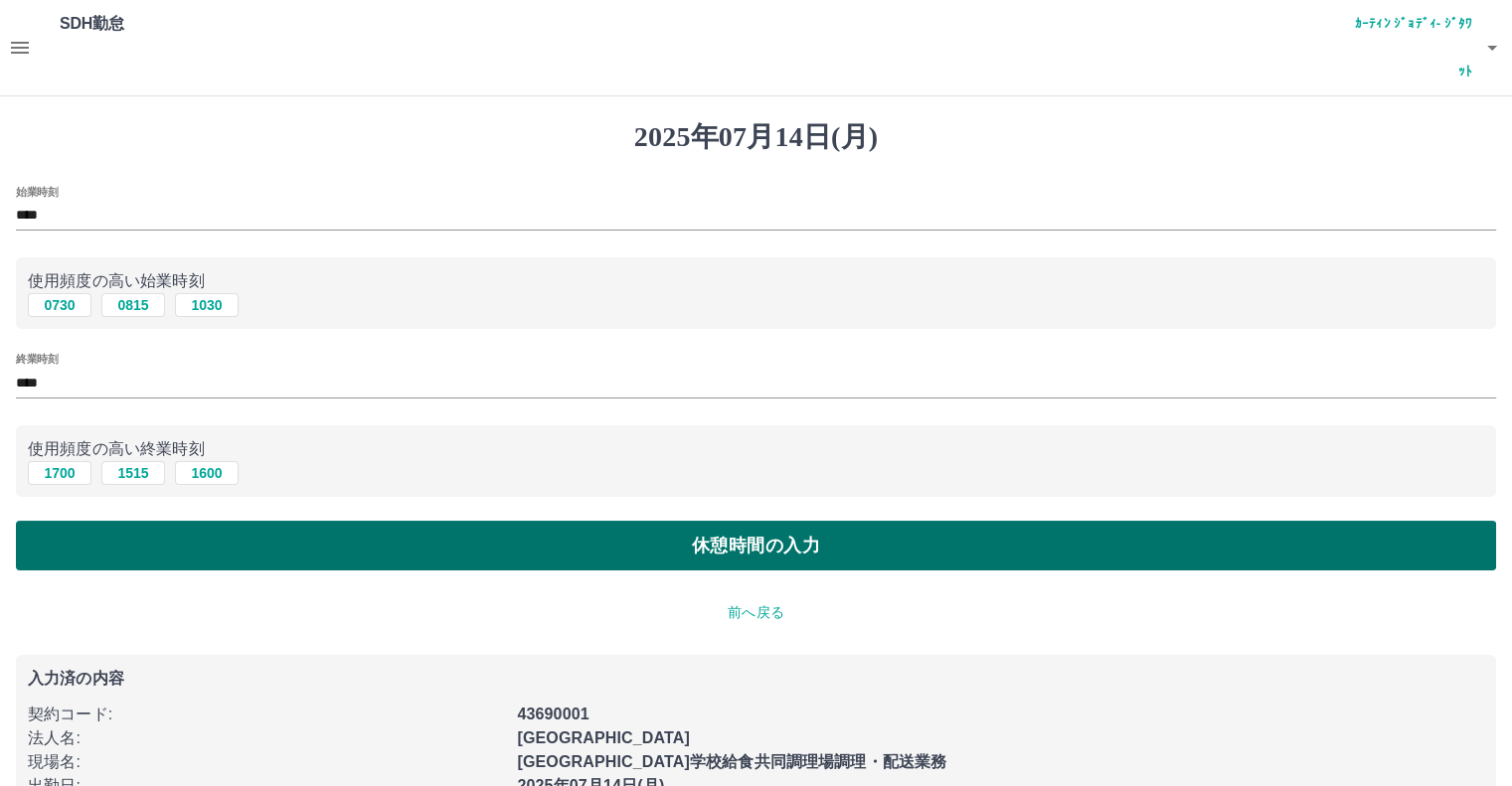 click on "休憩時間の入力" at bounding box center [756, 546] 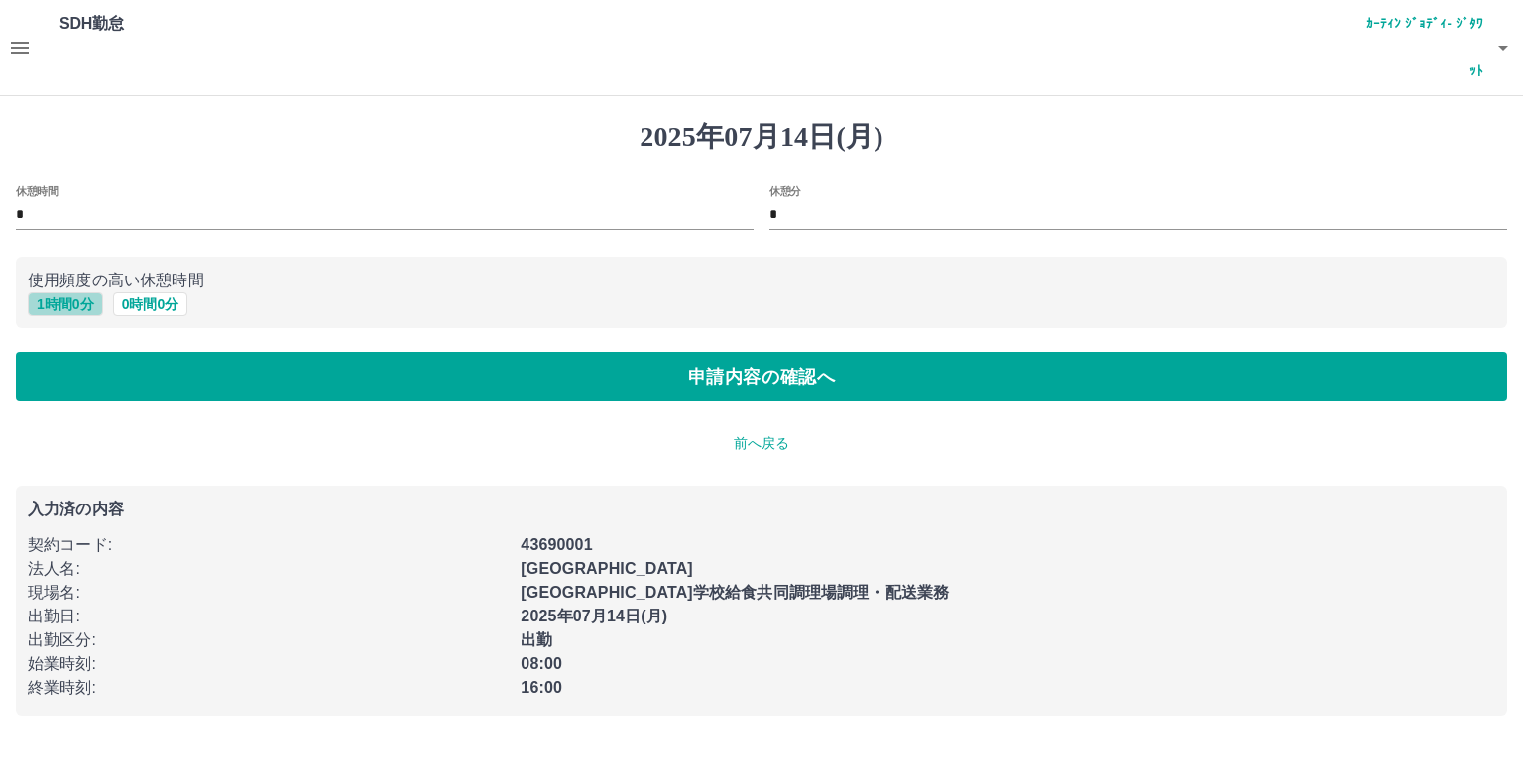 click on "1 時間 0 分" at bounding box center (65, 304) 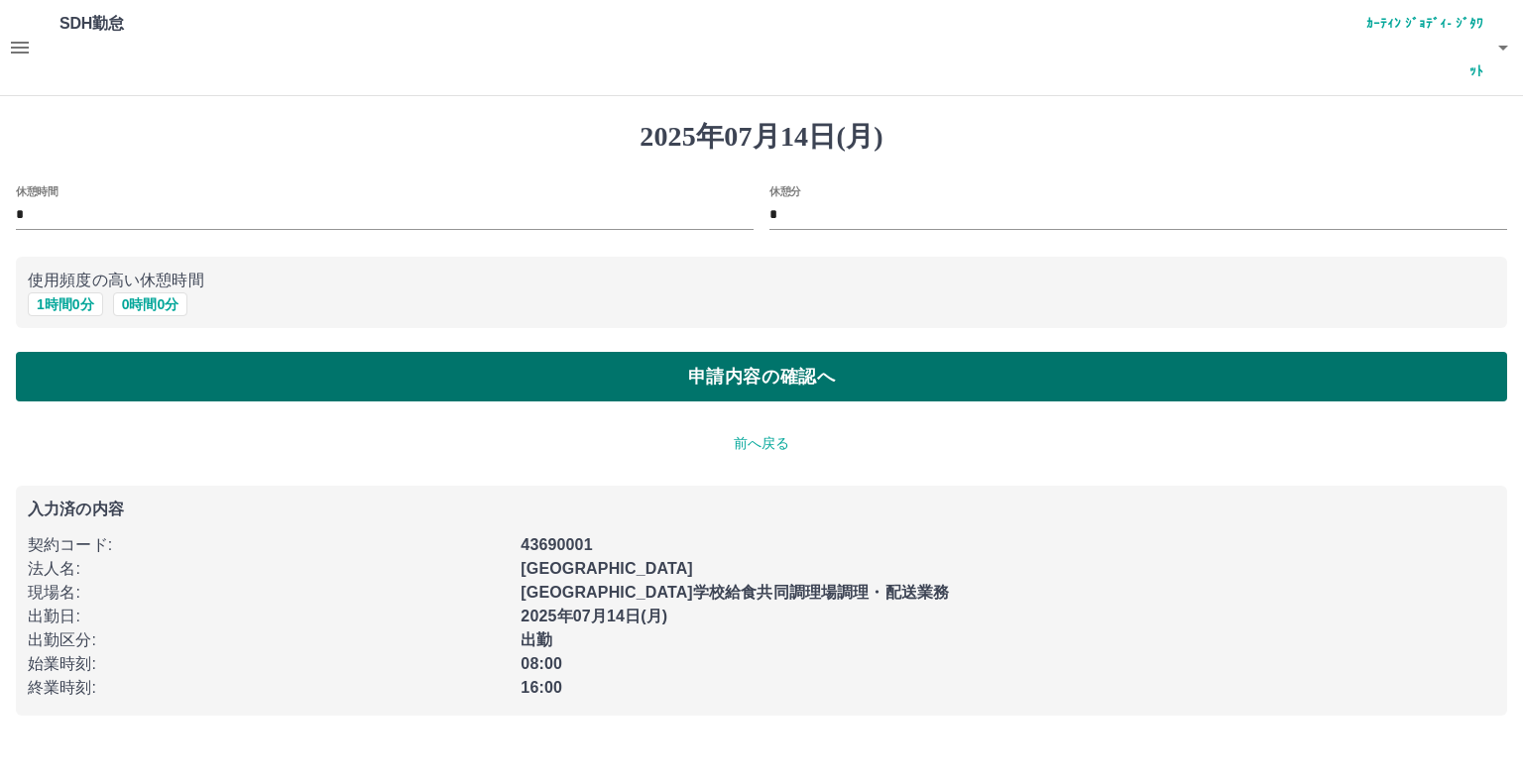 click on "申請内容の確認へ" at bounding box center (762, 377) 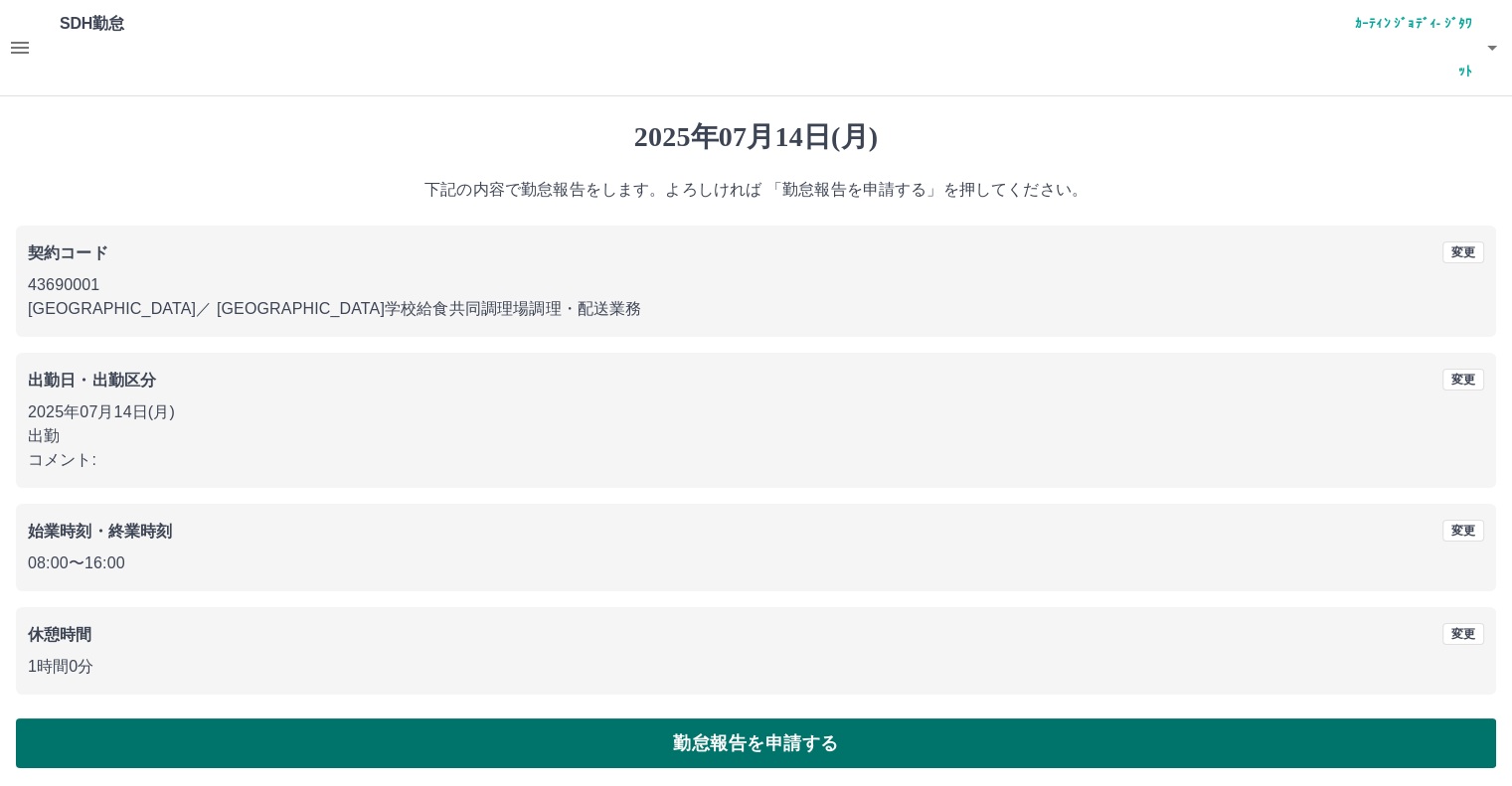 click on "勤怠報告を申請する" at bounding box center (756, 743) 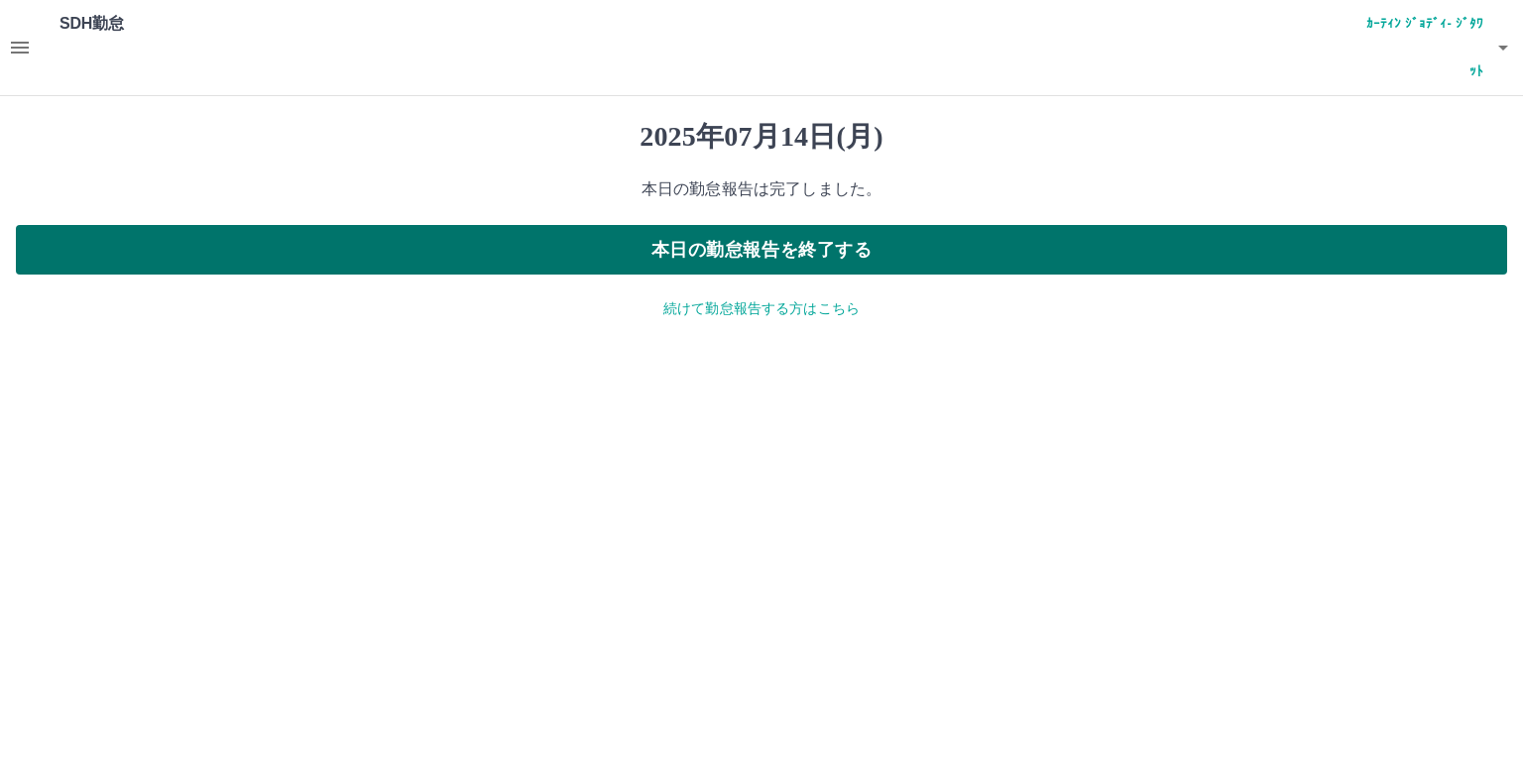 click on "本日の勤怠報告を終了する" at bounding box center [762, 250] 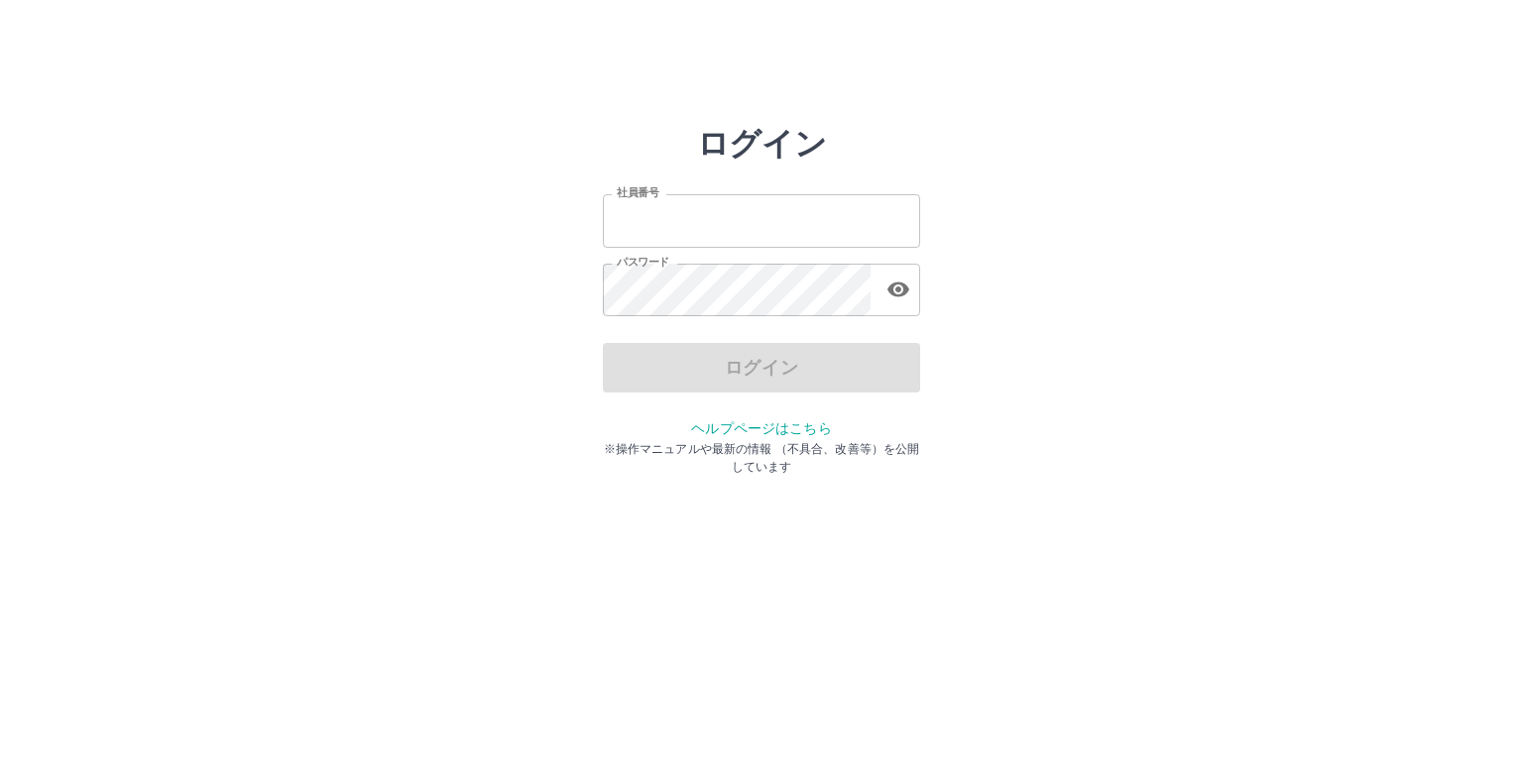 scroll, scrollTop: 0, scrollLeft: 0, axis: both 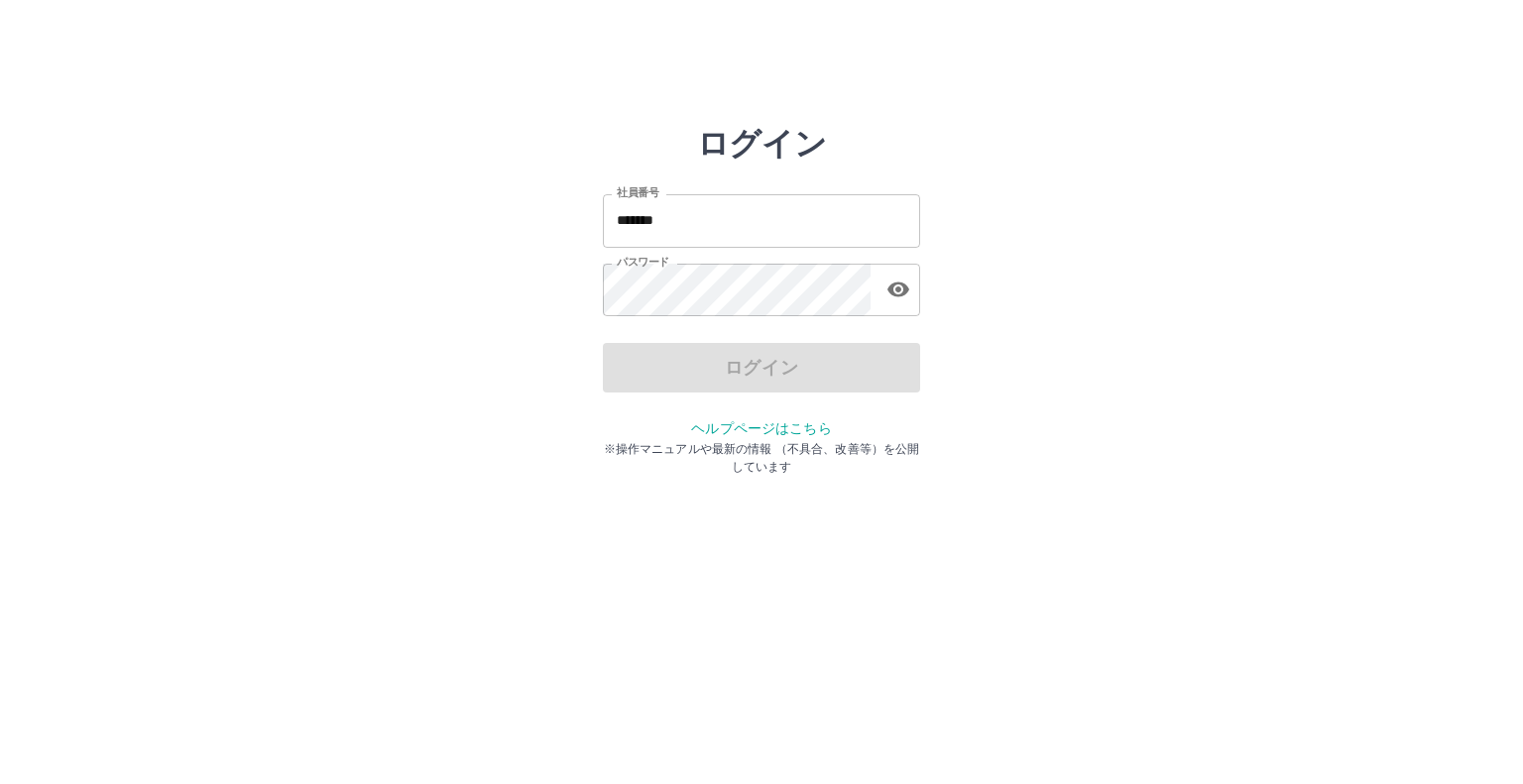 click on "*******" at bounding box center (762, 220) 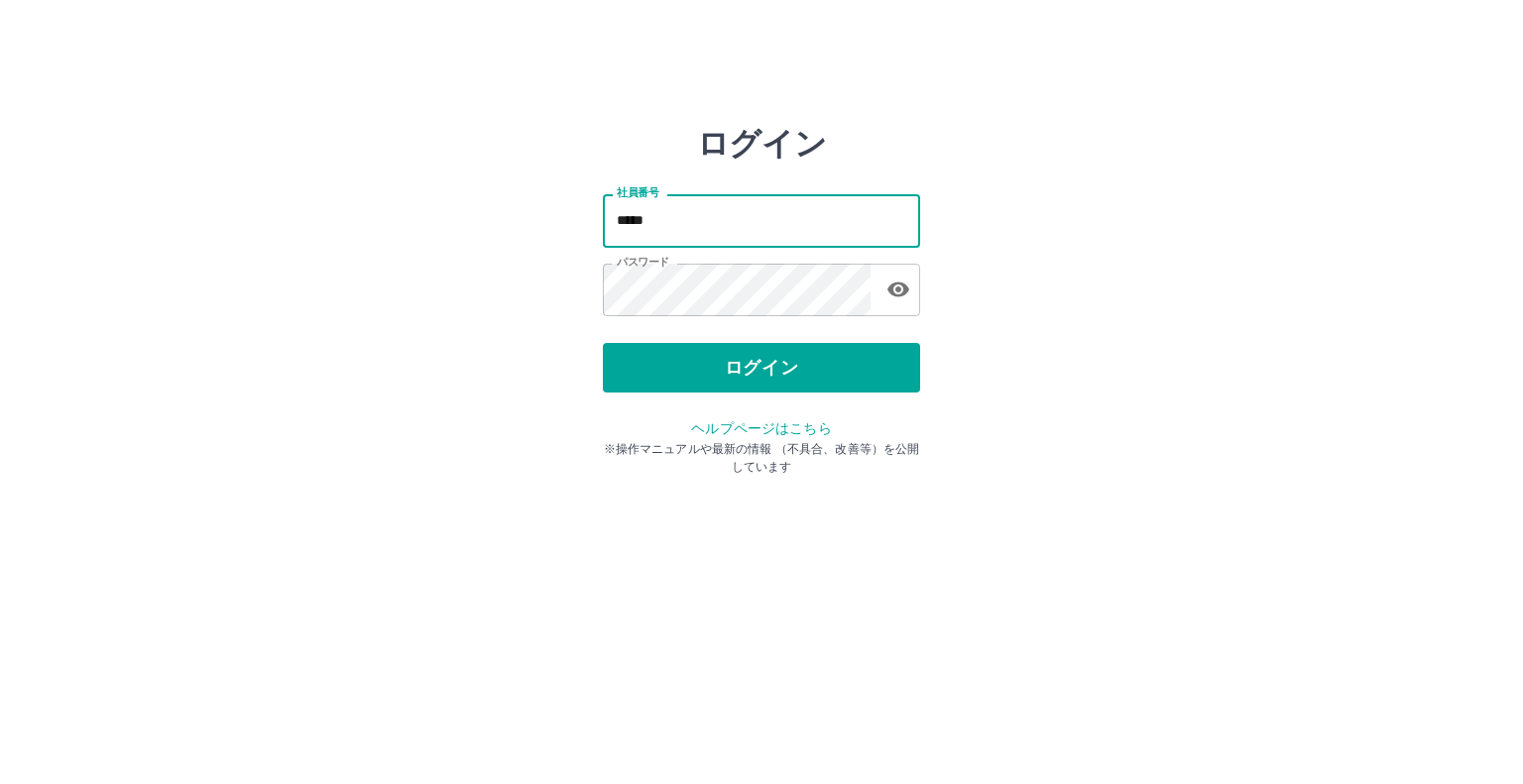type on "*******" 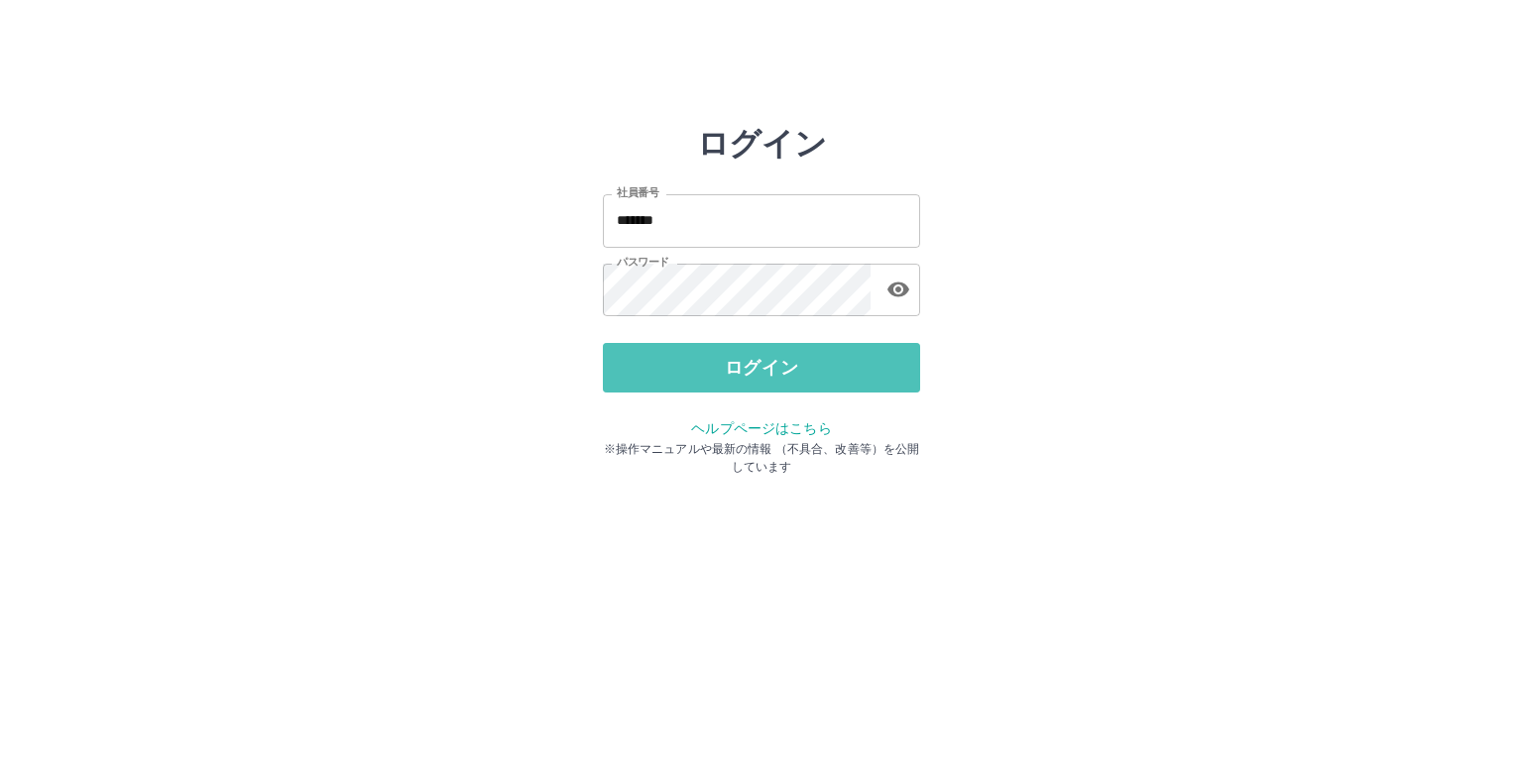 click on "ログイン" at bounding box center [762, 368] 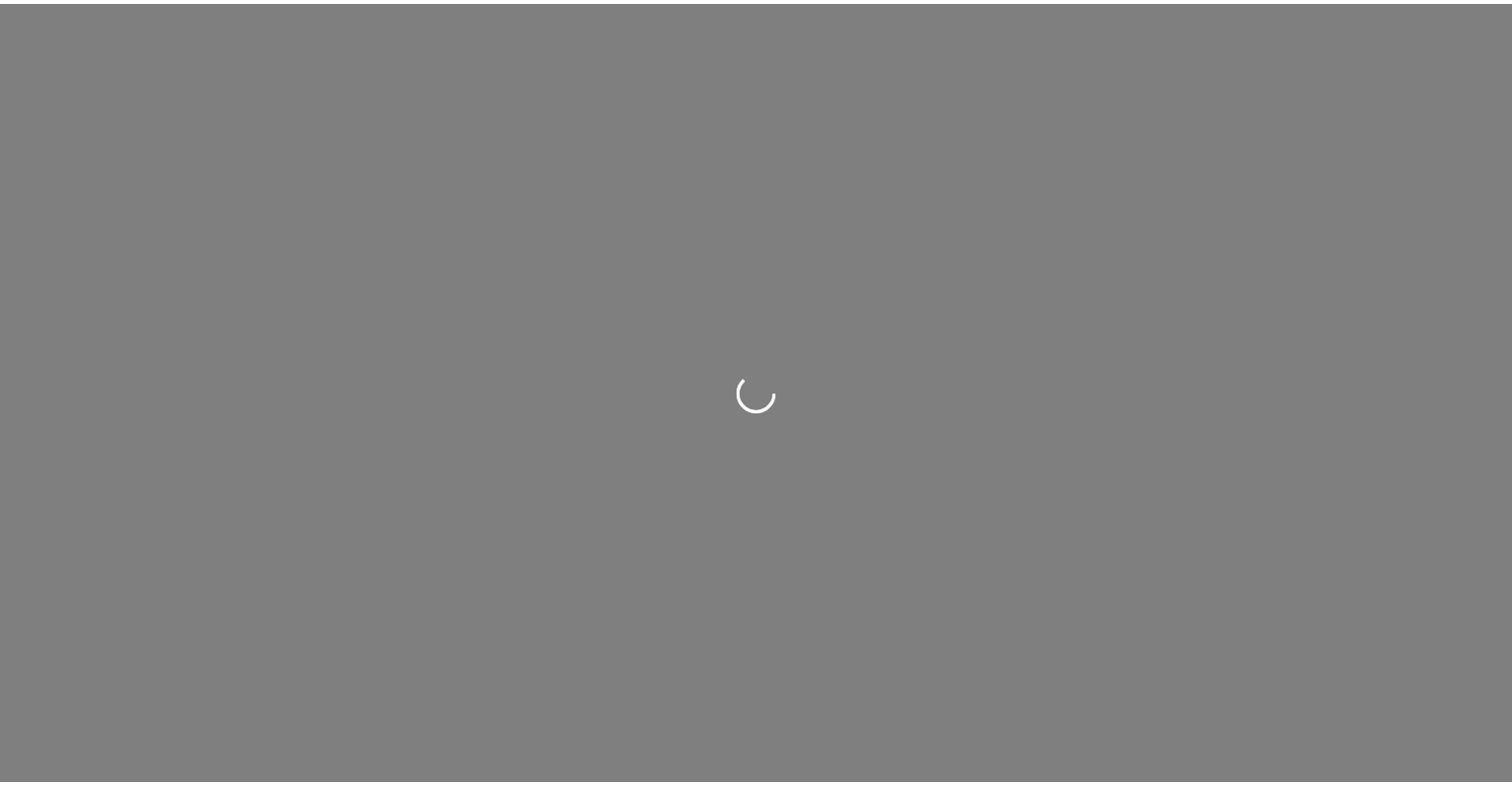 scroll, scrollTop: 0, scrollLeft: 0, axis: both 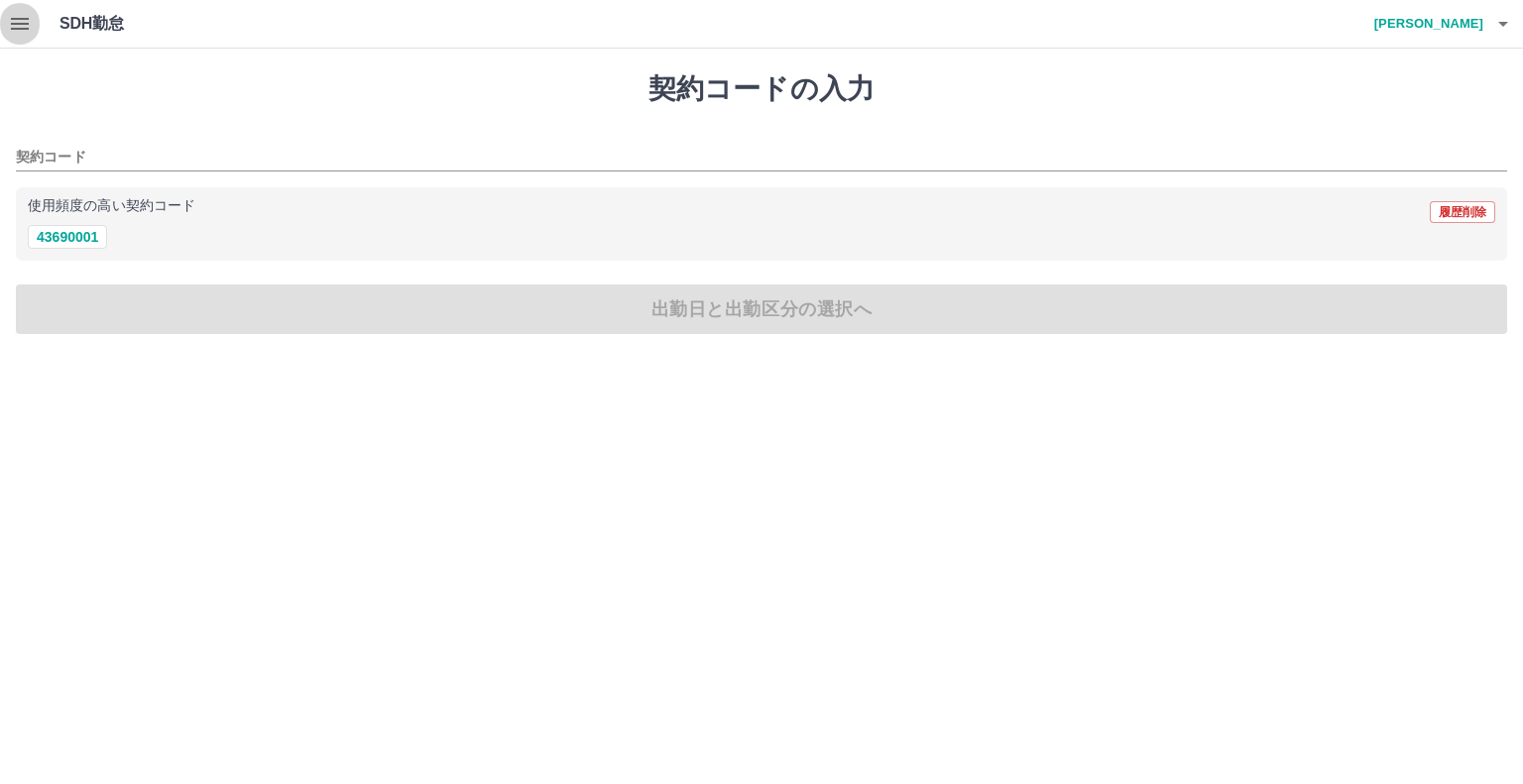 click 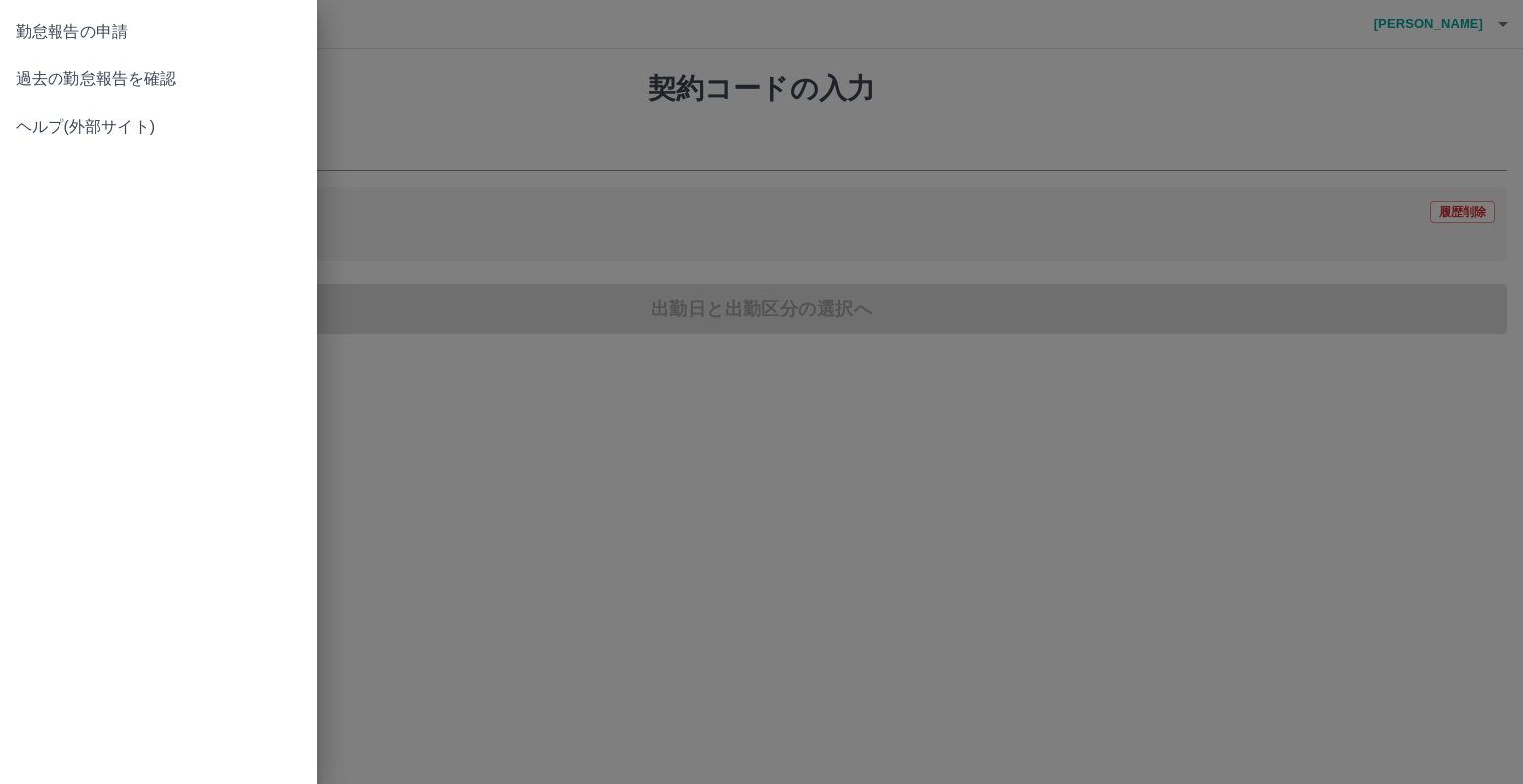 click on "過去の勤怠報告を確認" at bounding box center (159, 79) 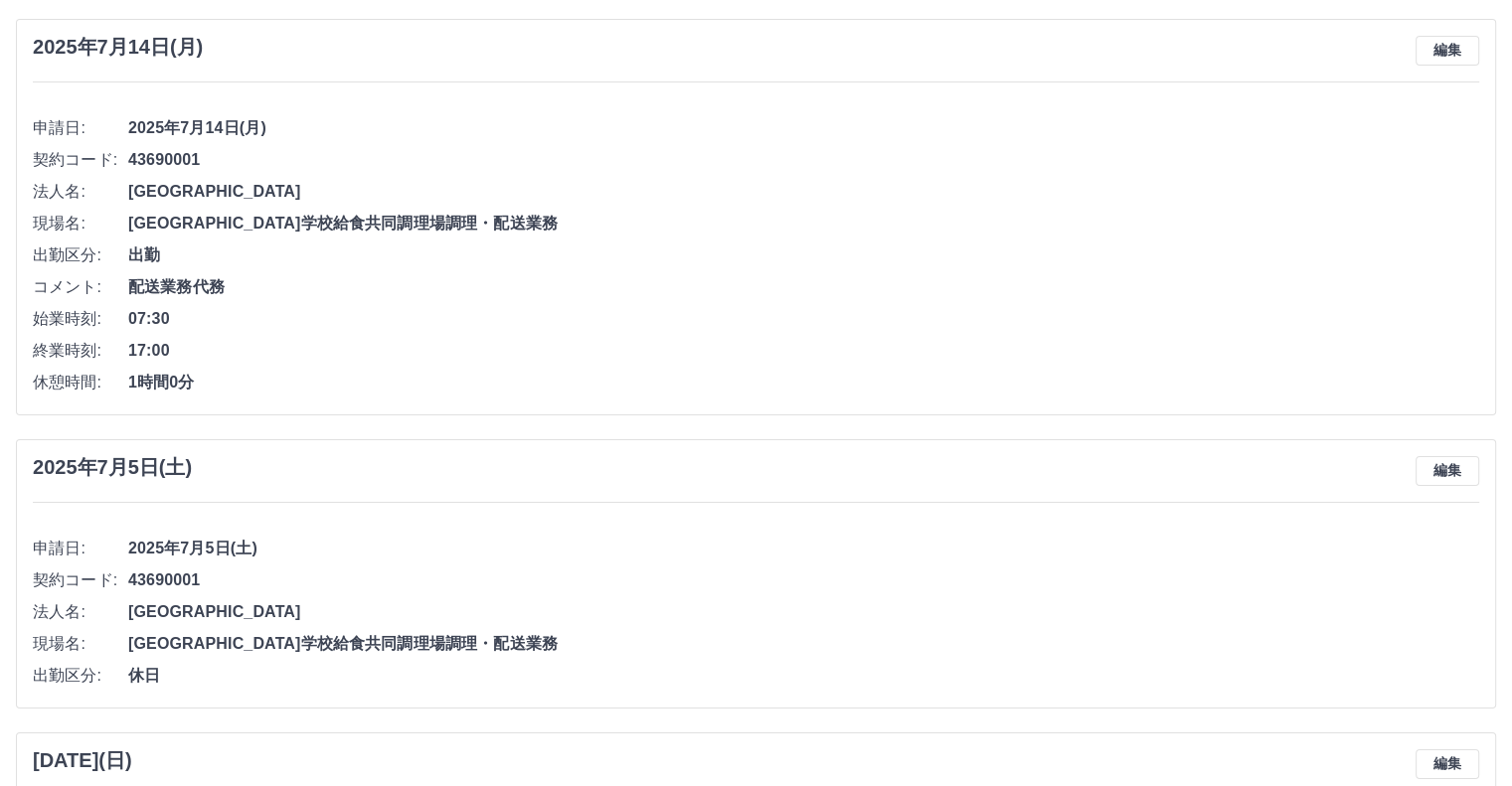 scroll, scrollTop: 0, scrollLeft: 0, axis: both 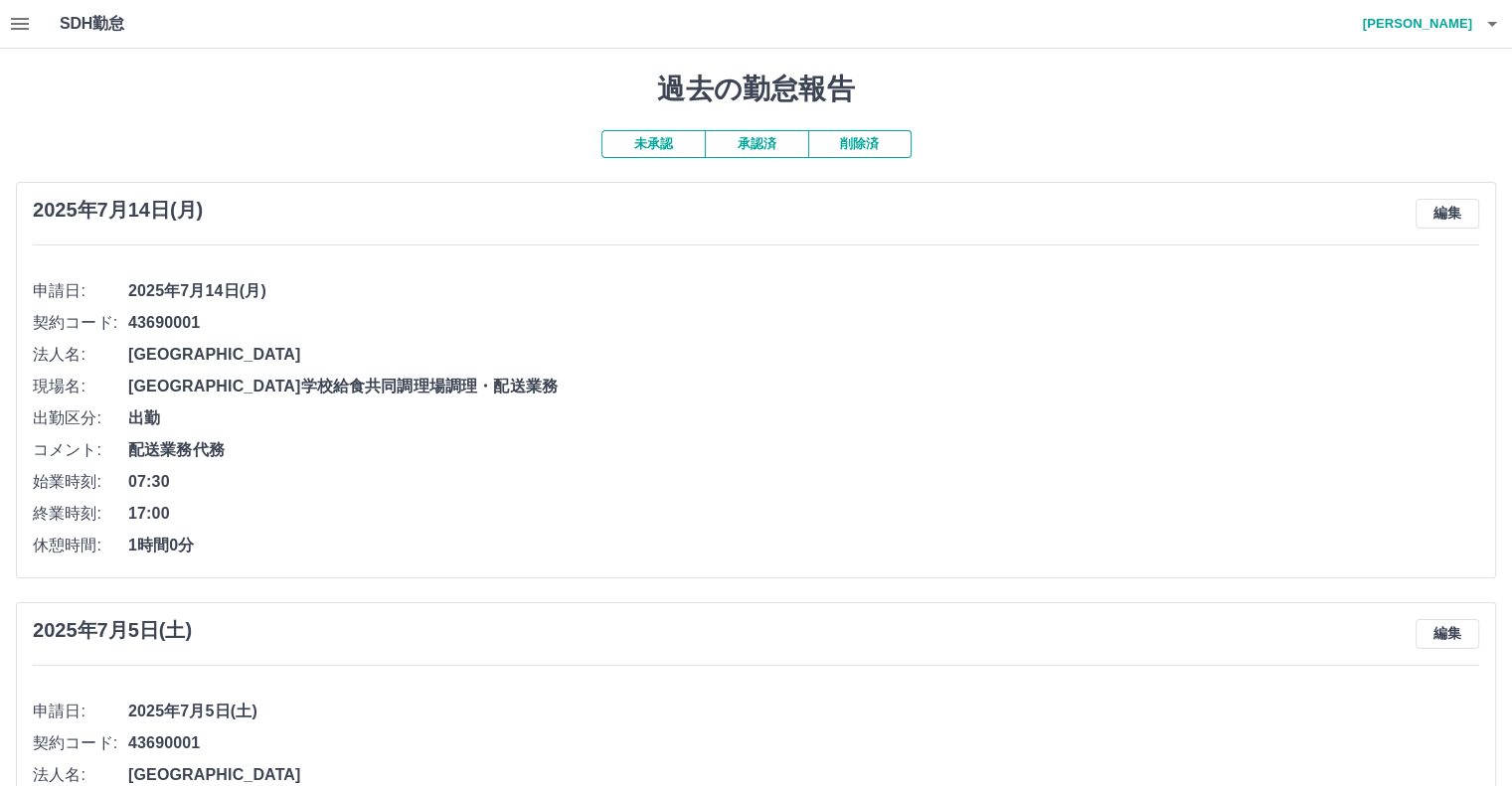 click on "未承認" at bounding box center (653, 144) 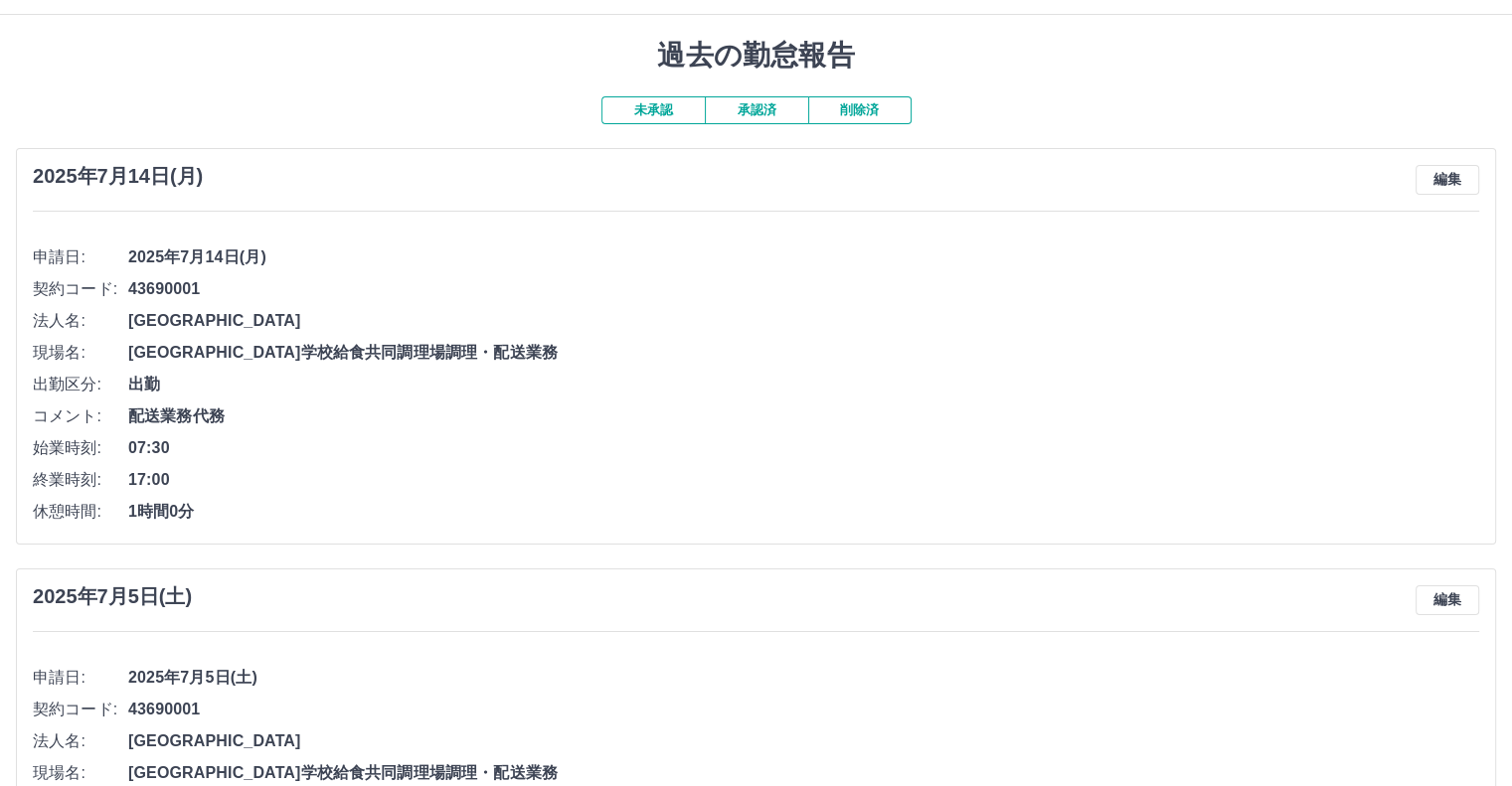 scroll, scrollTop: 0, scrollLeft: 0, axis: both 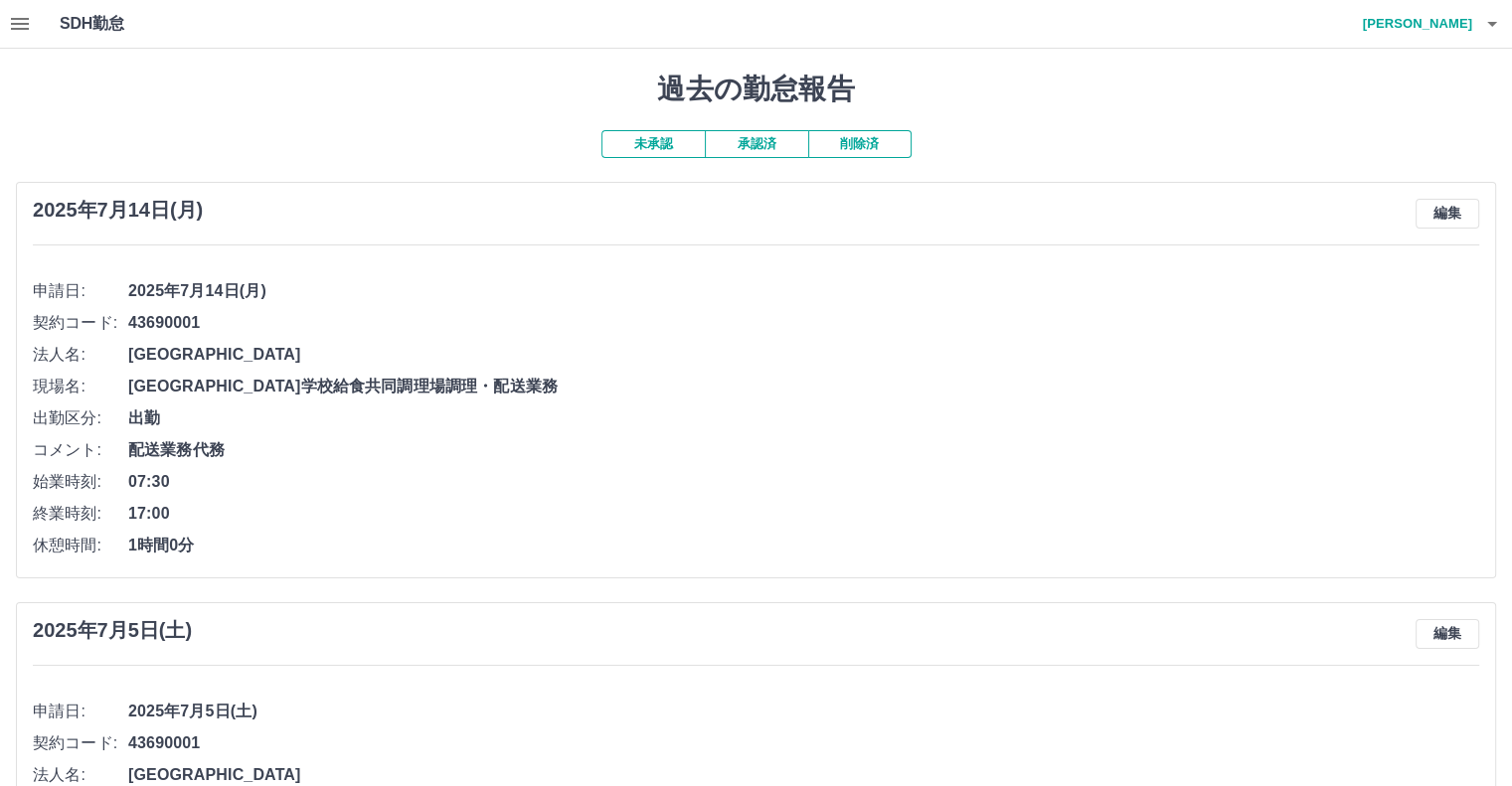 click on "承認済" at bounding box center (756, 144) 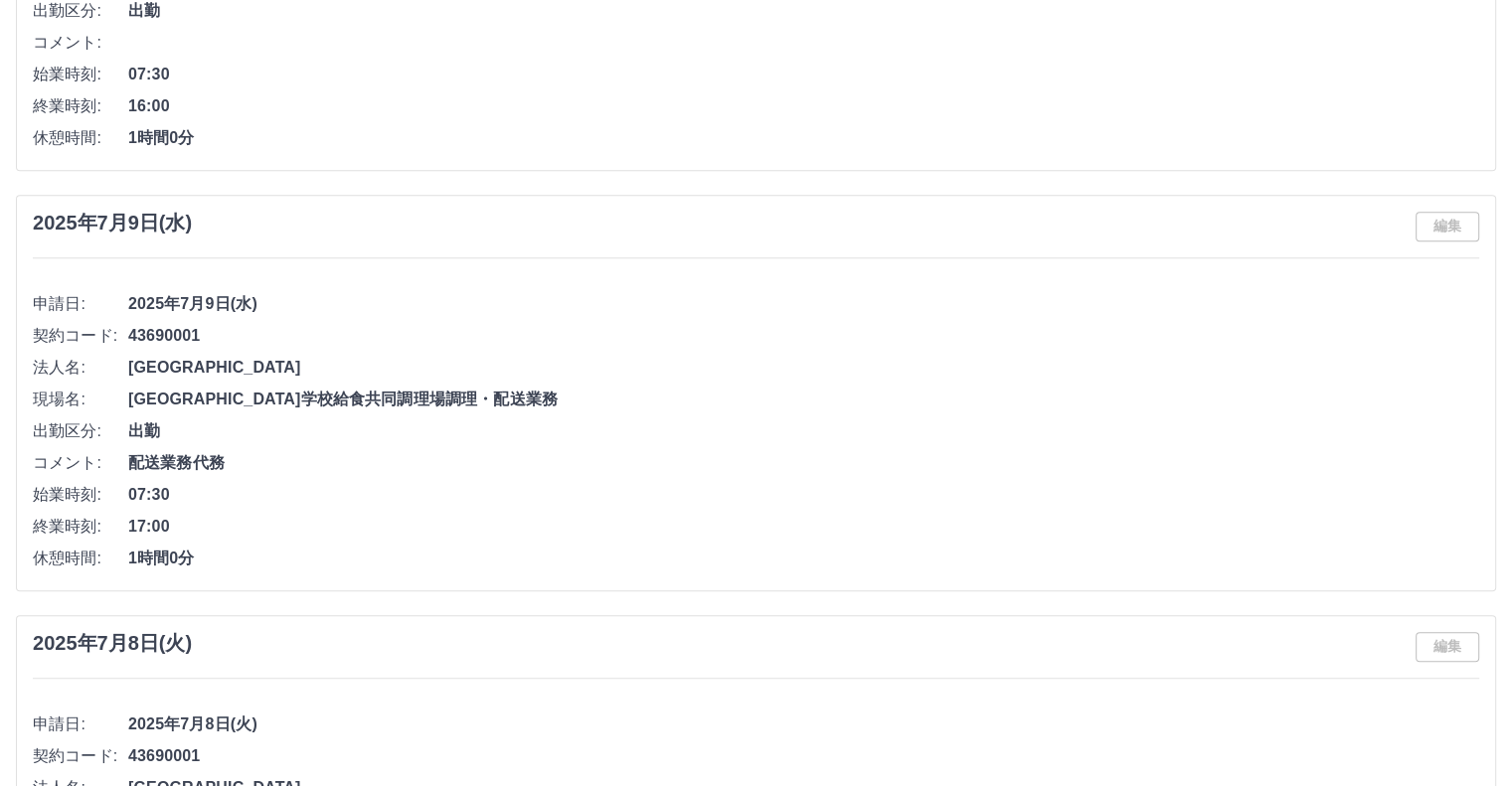 scroll, scrollTop: 497, scrollLeft: 0, axis: vertical 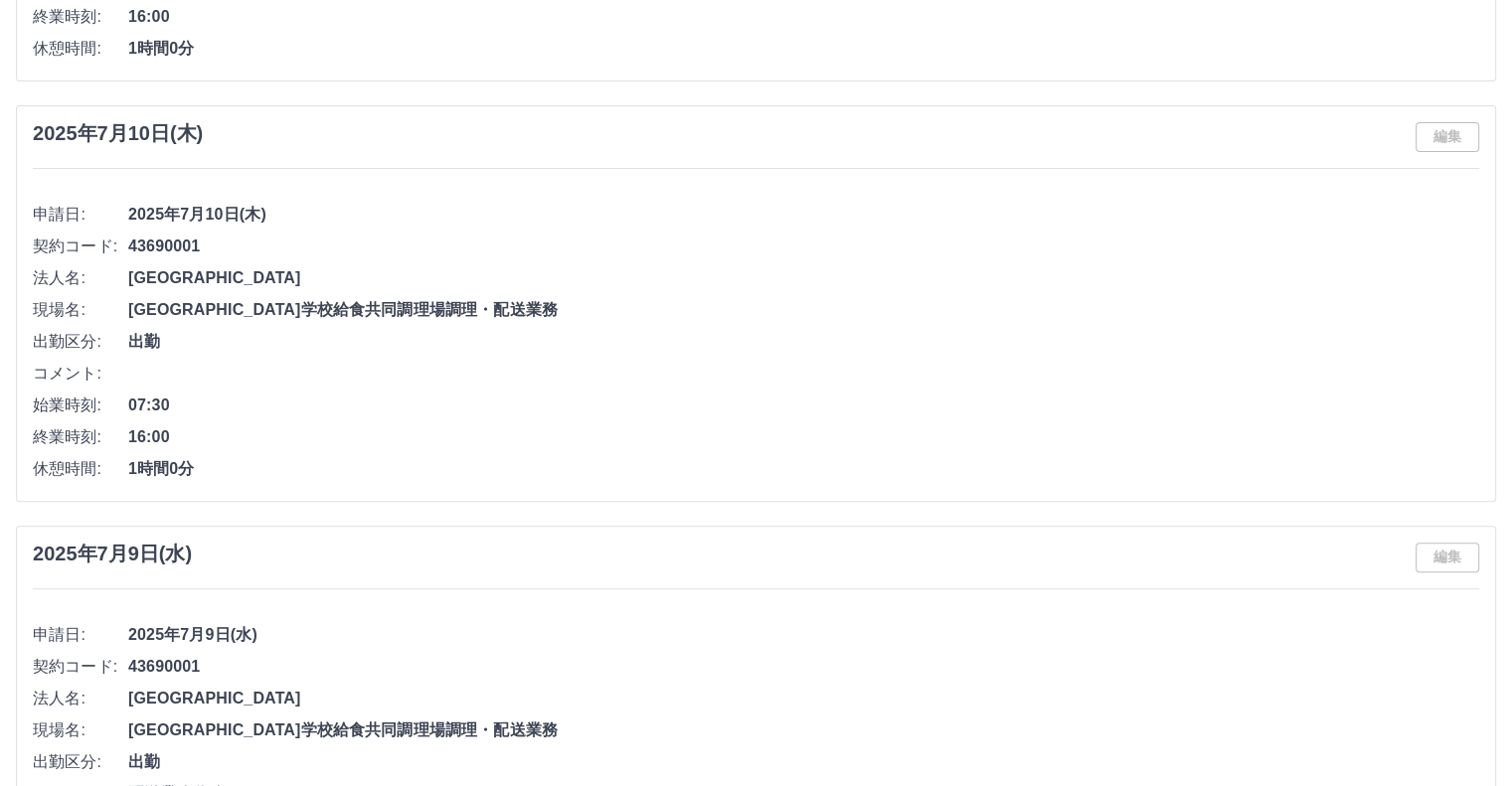 click on "編集" at bounding box center [1447, 137] 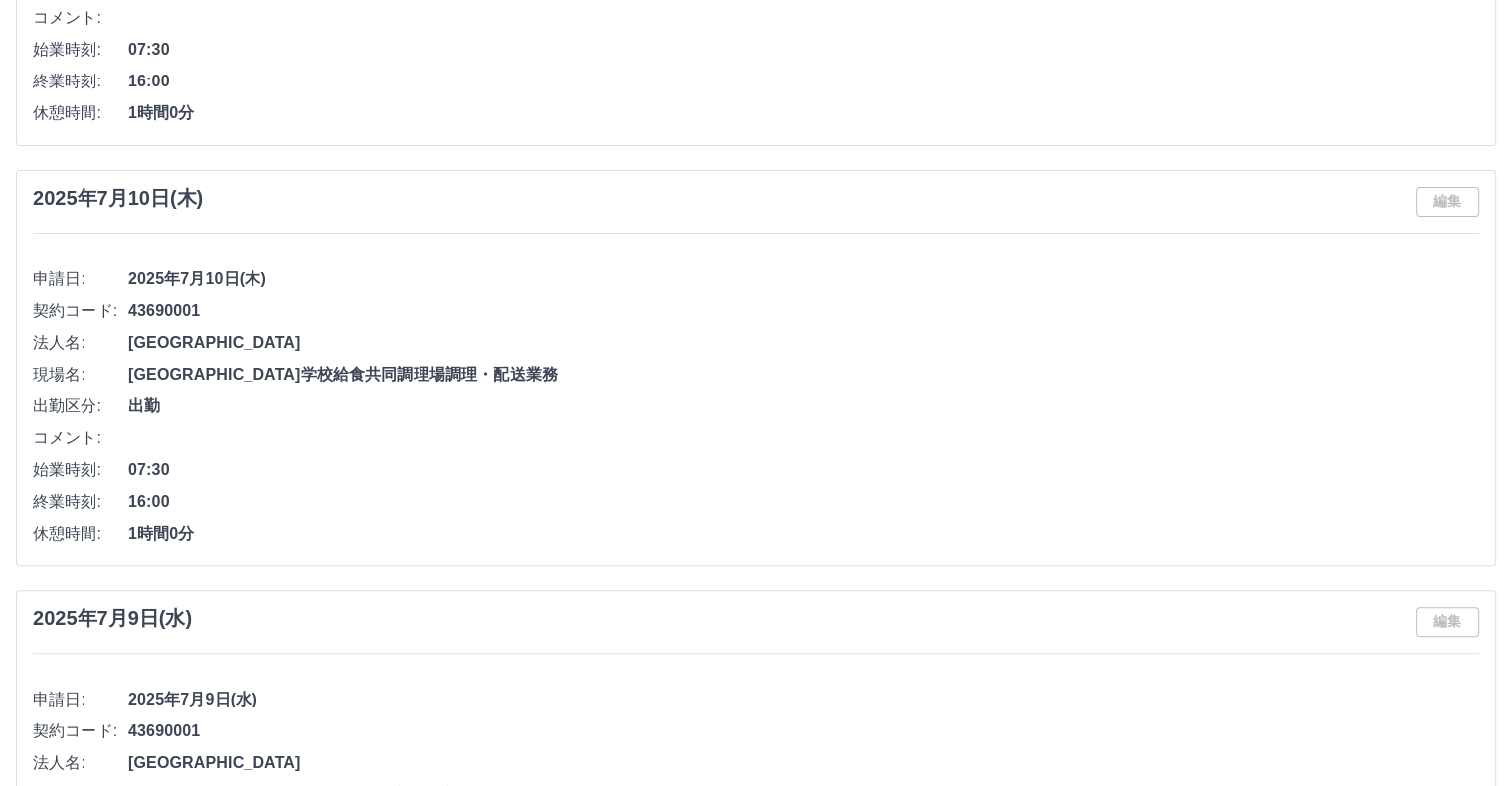 scroll, scrollTop: 397, scrollLeft: 0, axis: vertical 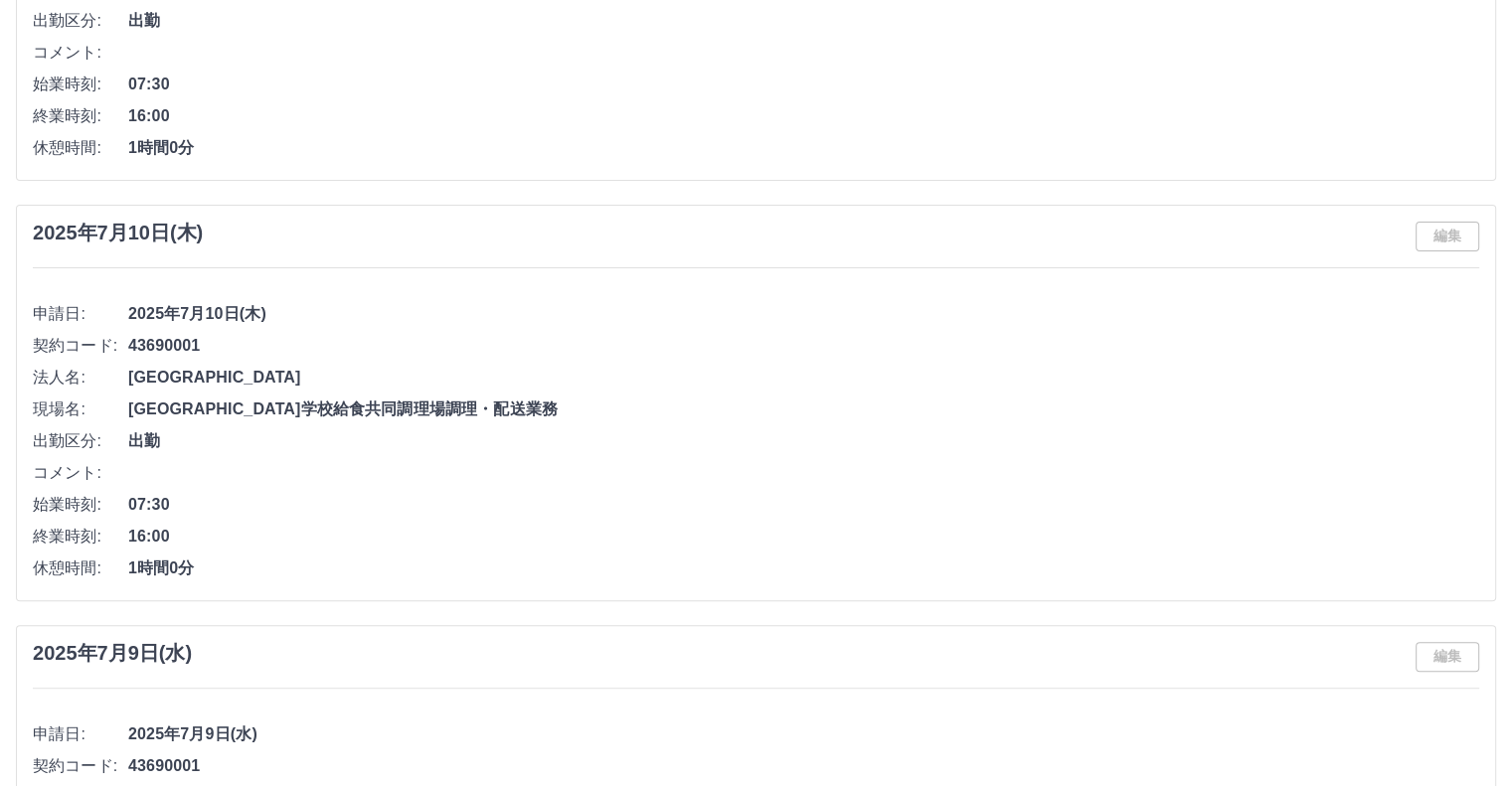 click on "編集" at bounding box center [1447, 236] 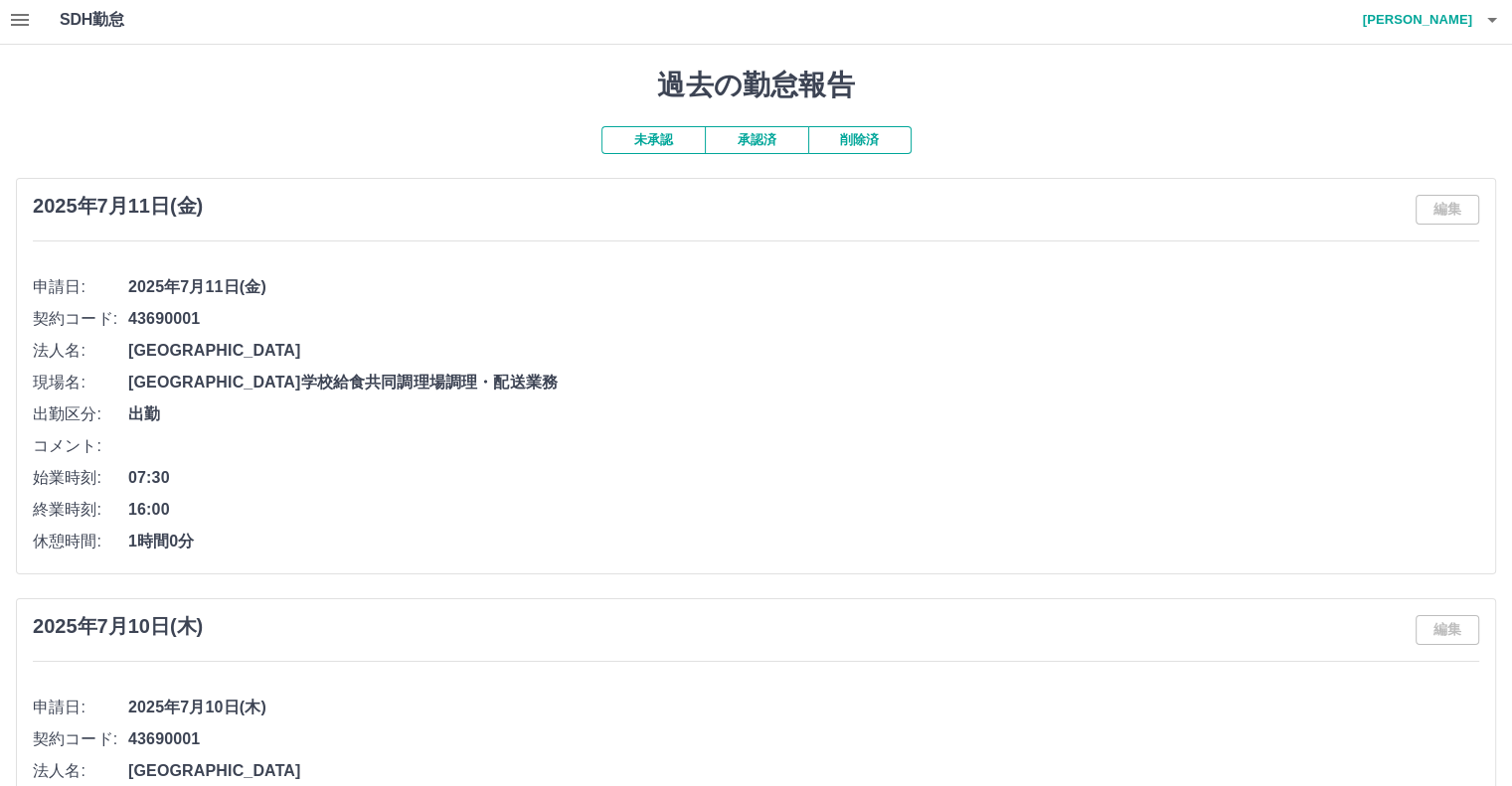 scroll, scrollTop: 0, scrollLeft: 0, axis: both 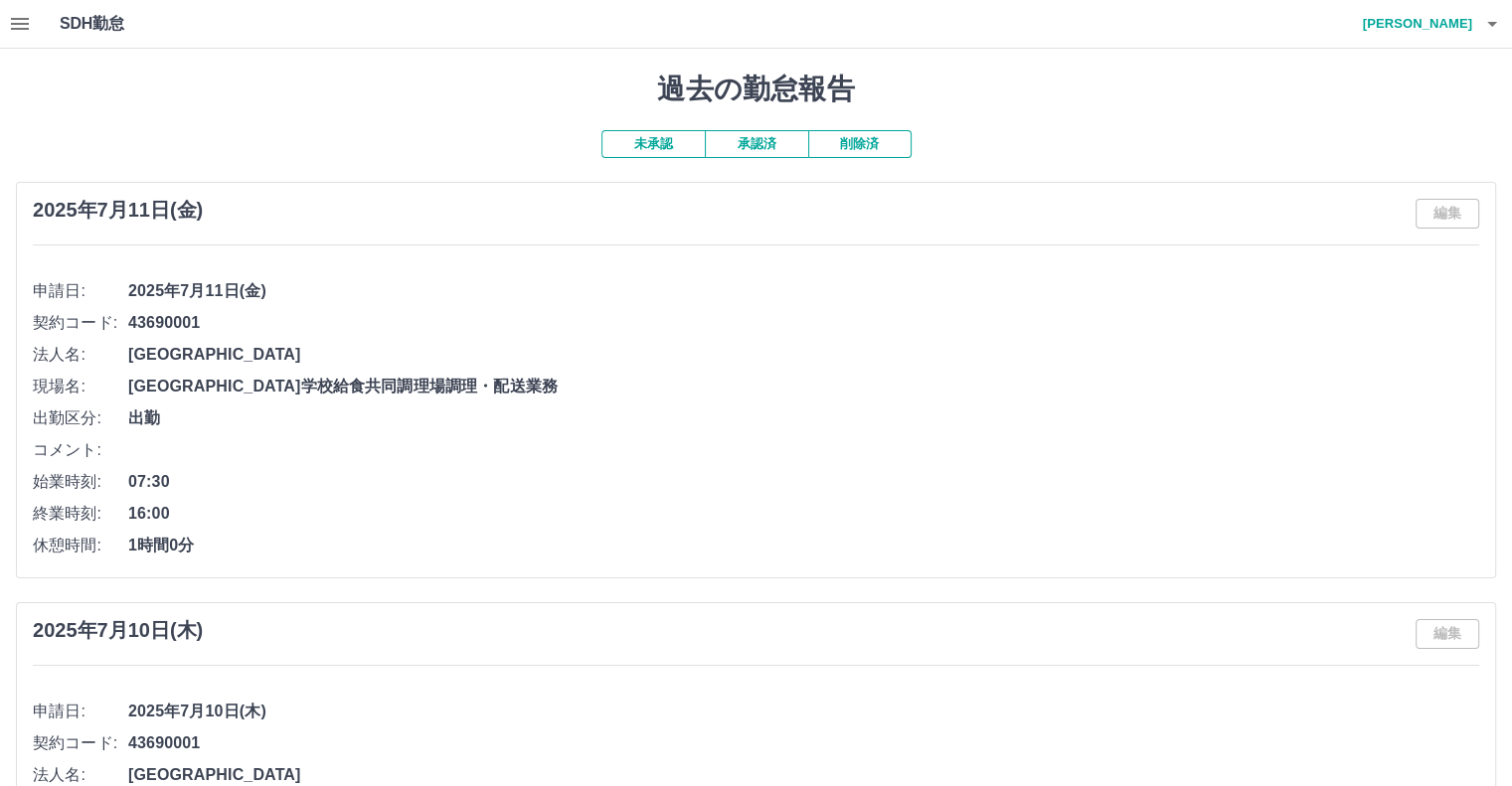 click on "未承認" at bounding box center [653, 144] 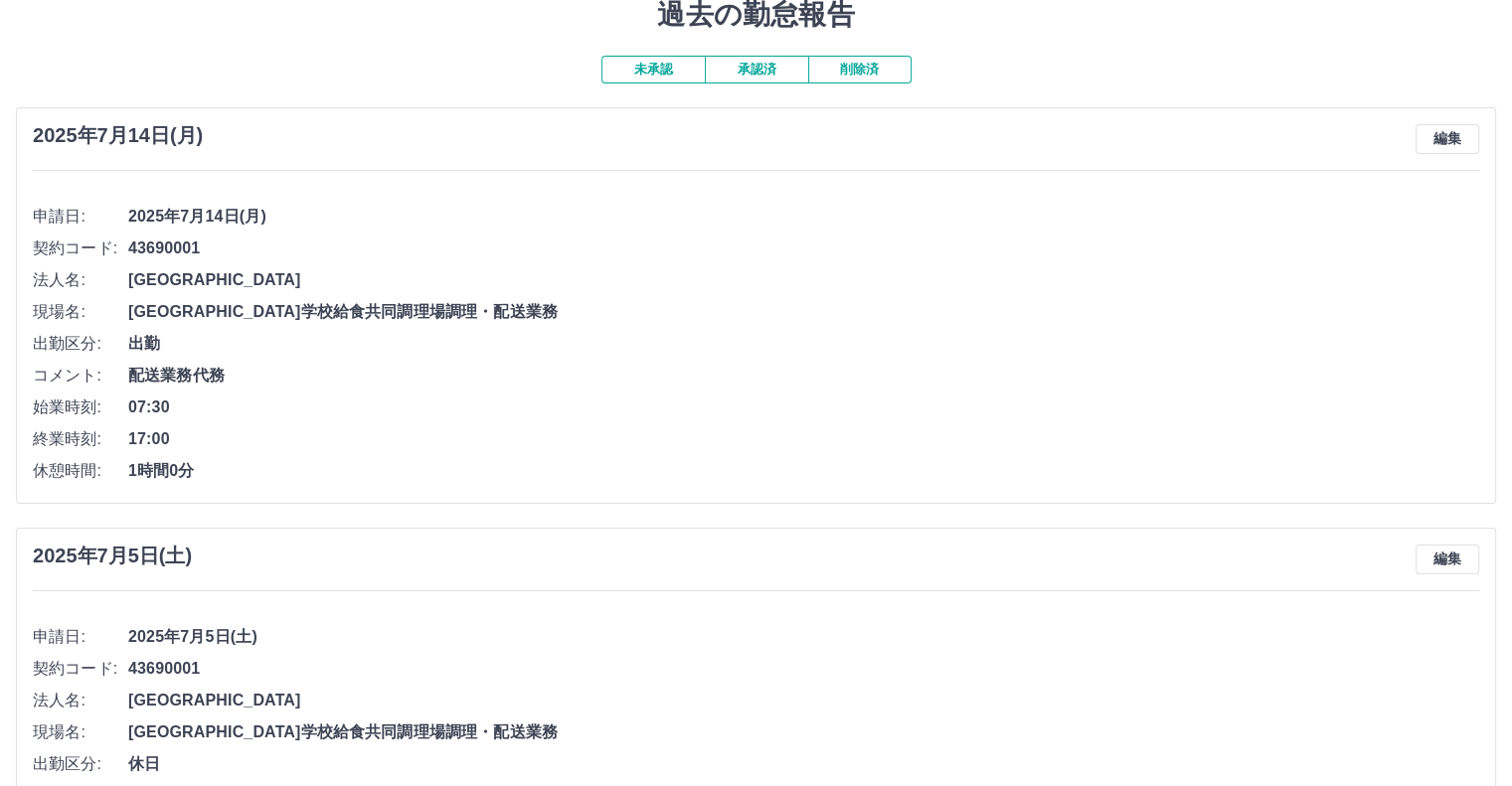 scroll, scrollTop: 0, scrollLeft: 0, axis: both 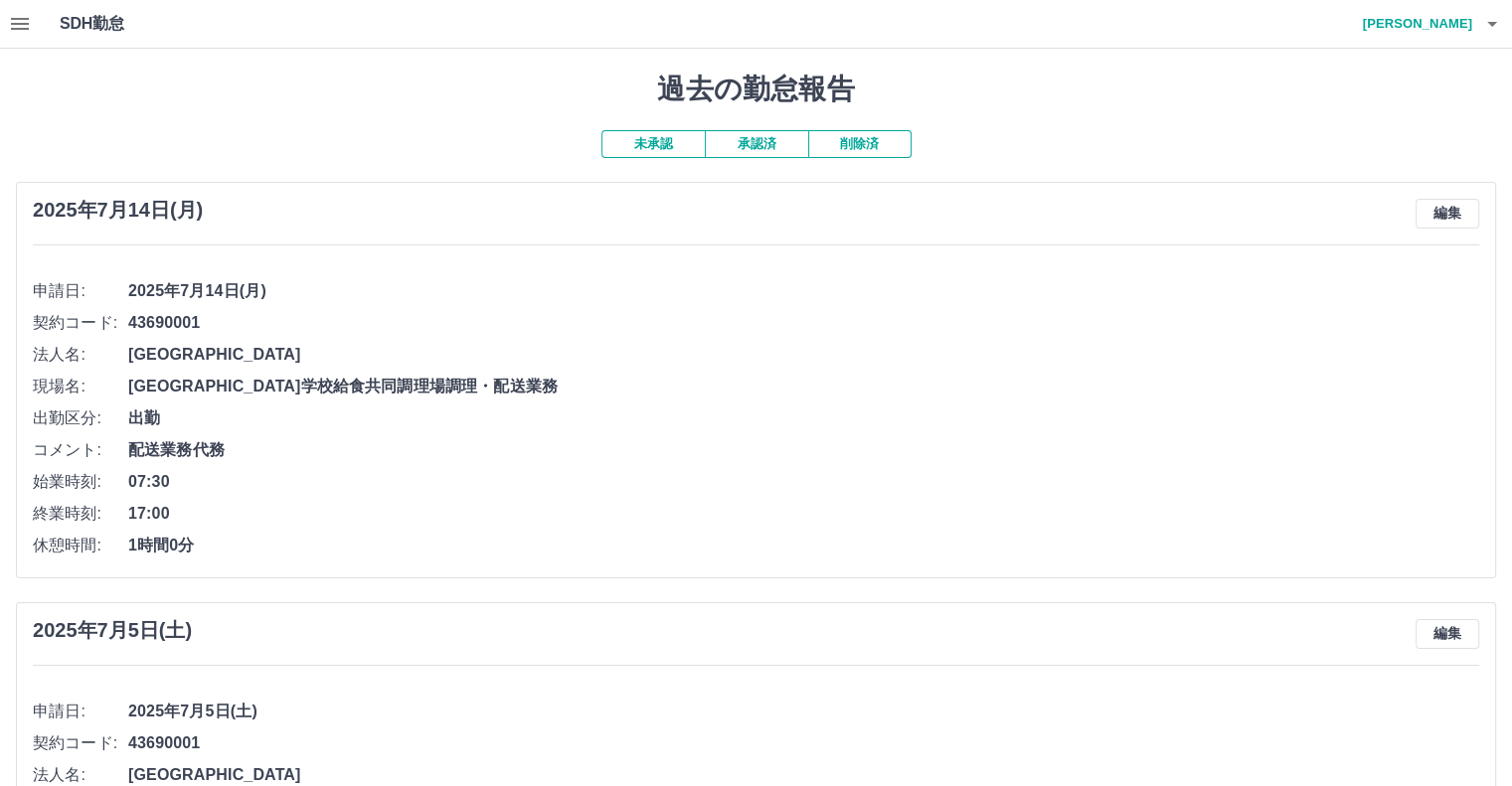 click on "削除済" at bounding box center (860, 144) 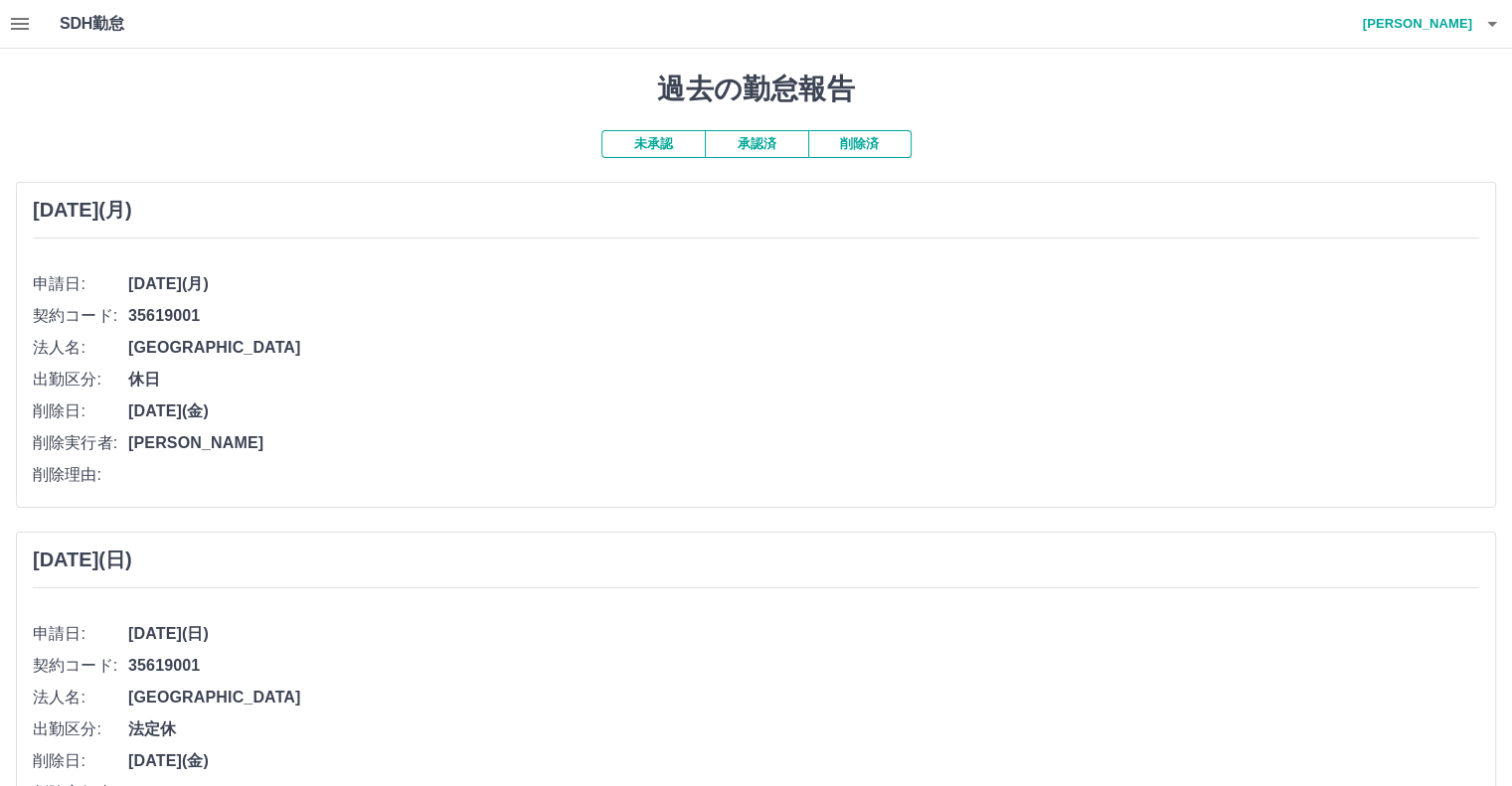 click on "承認済" at bounding box center (756, 144) 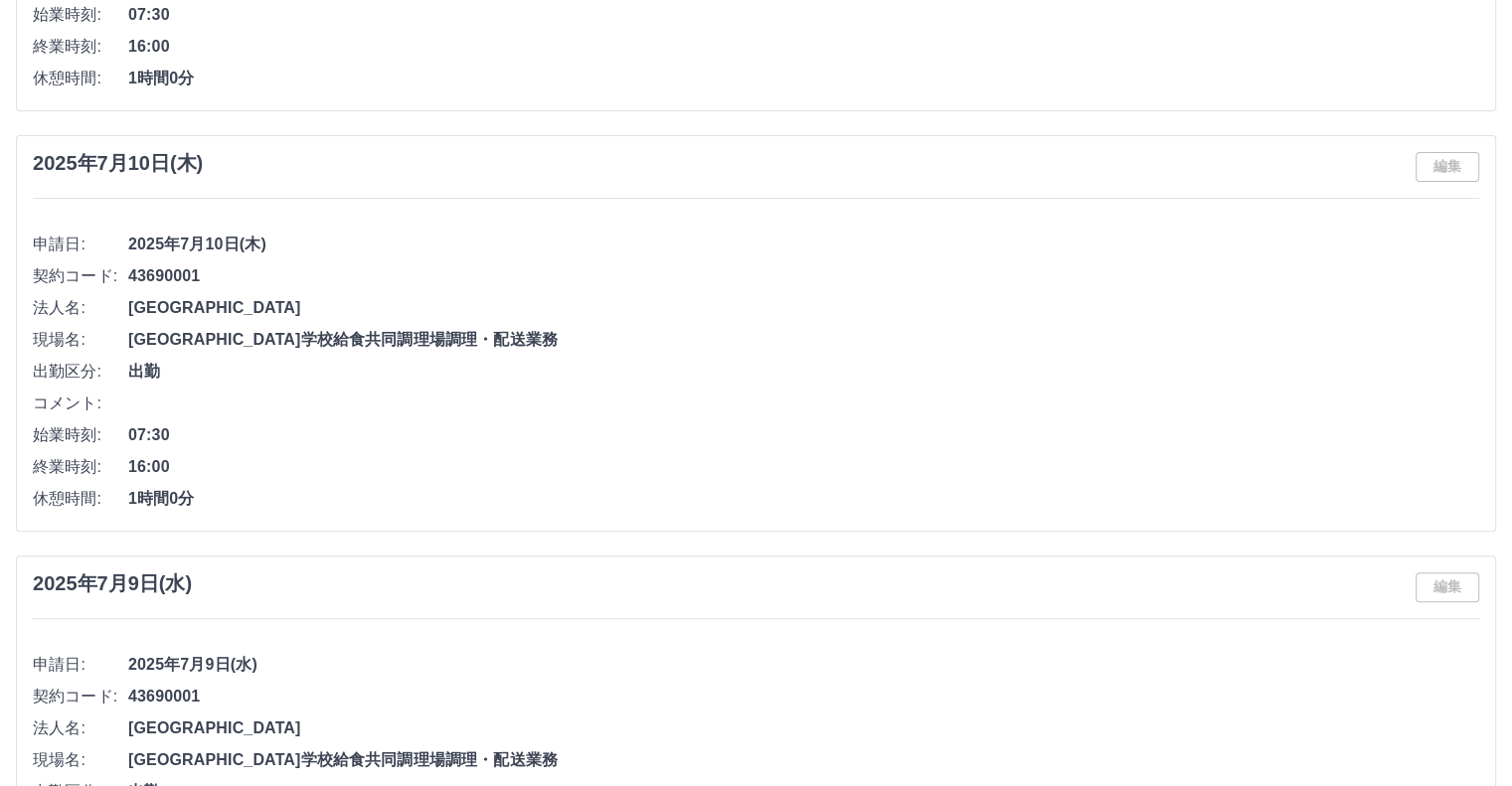 scroll, scrollTop: 298, scrollLeft: 0, axis: vertical 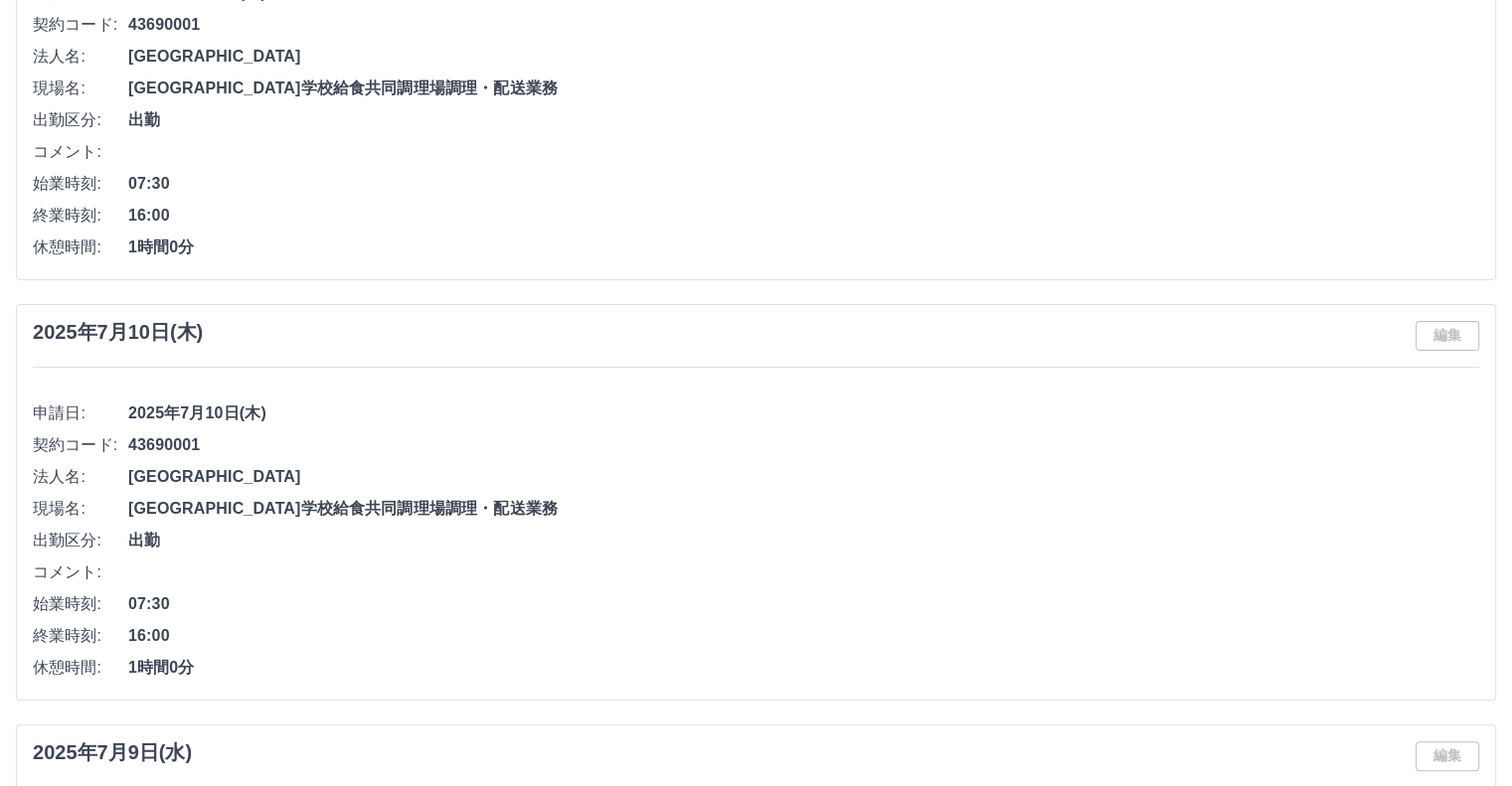 click on "編集" at bounding box center (1447, 336) 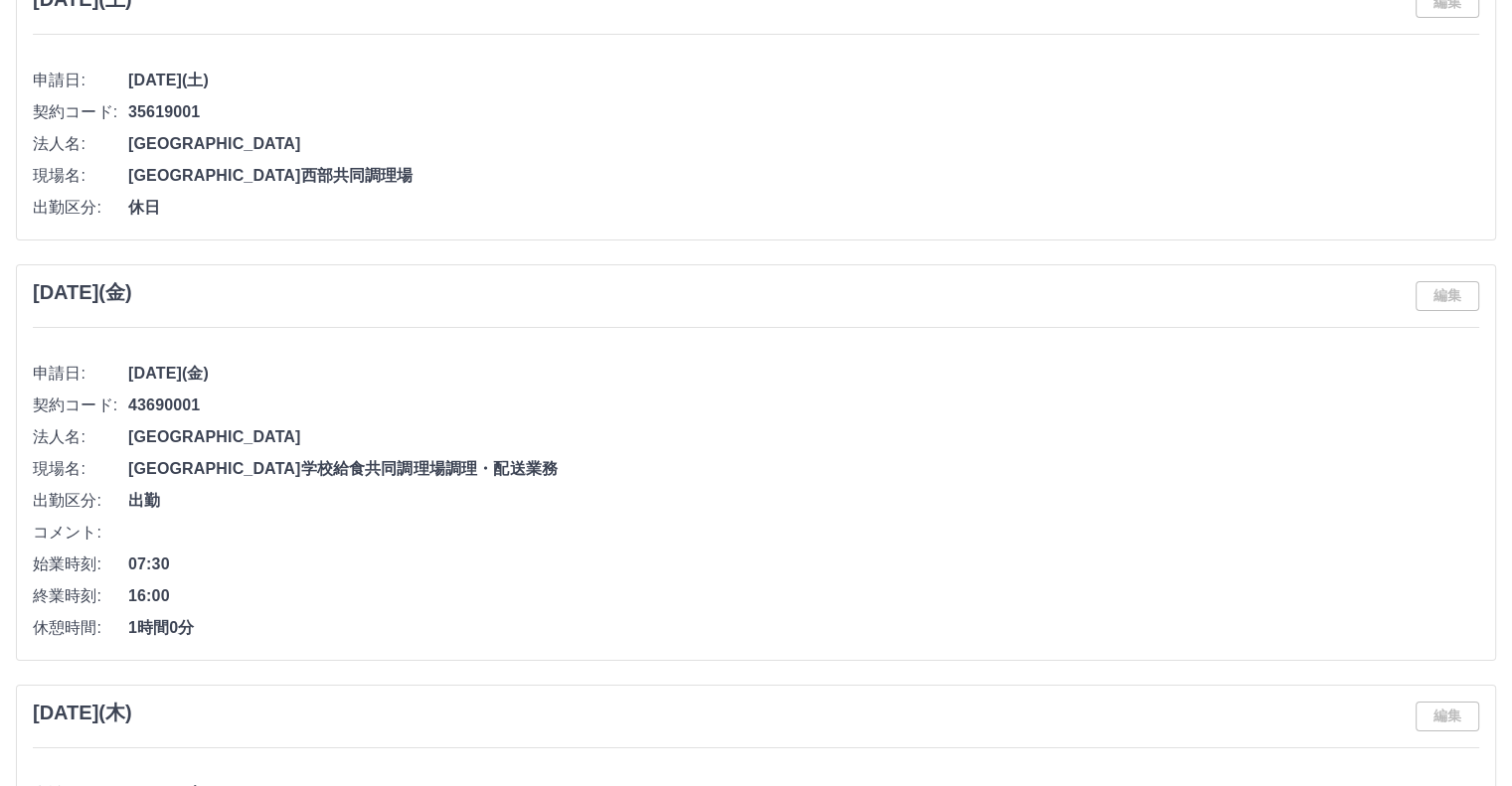 scroll, scrollTop: 7154, scrollLeft: 0, axis: vertical 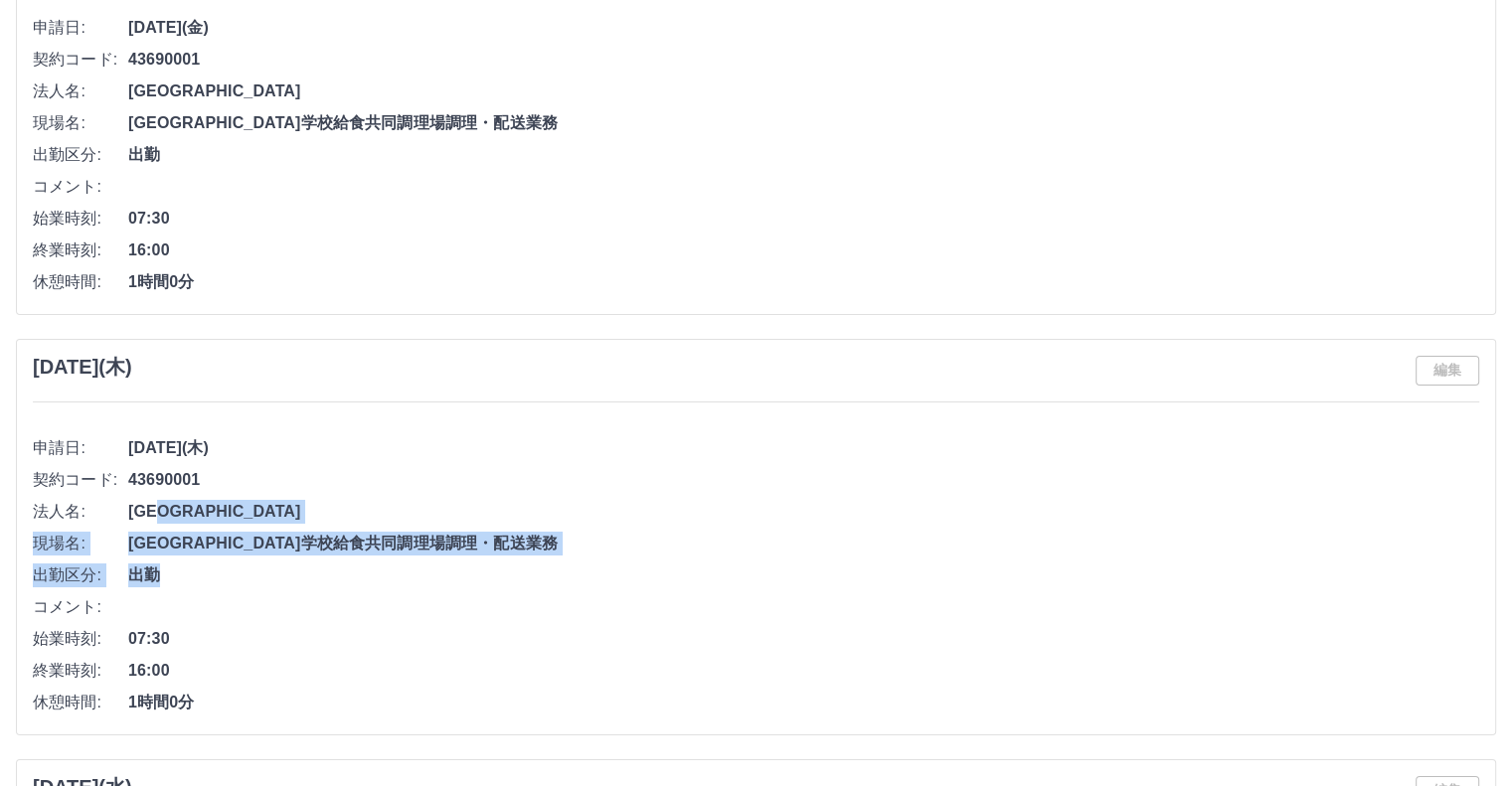 drag, startPoint x: 1512, startPoint y: 576, endPoint x: 1503, endPoint y: 522, distance: 54.7449 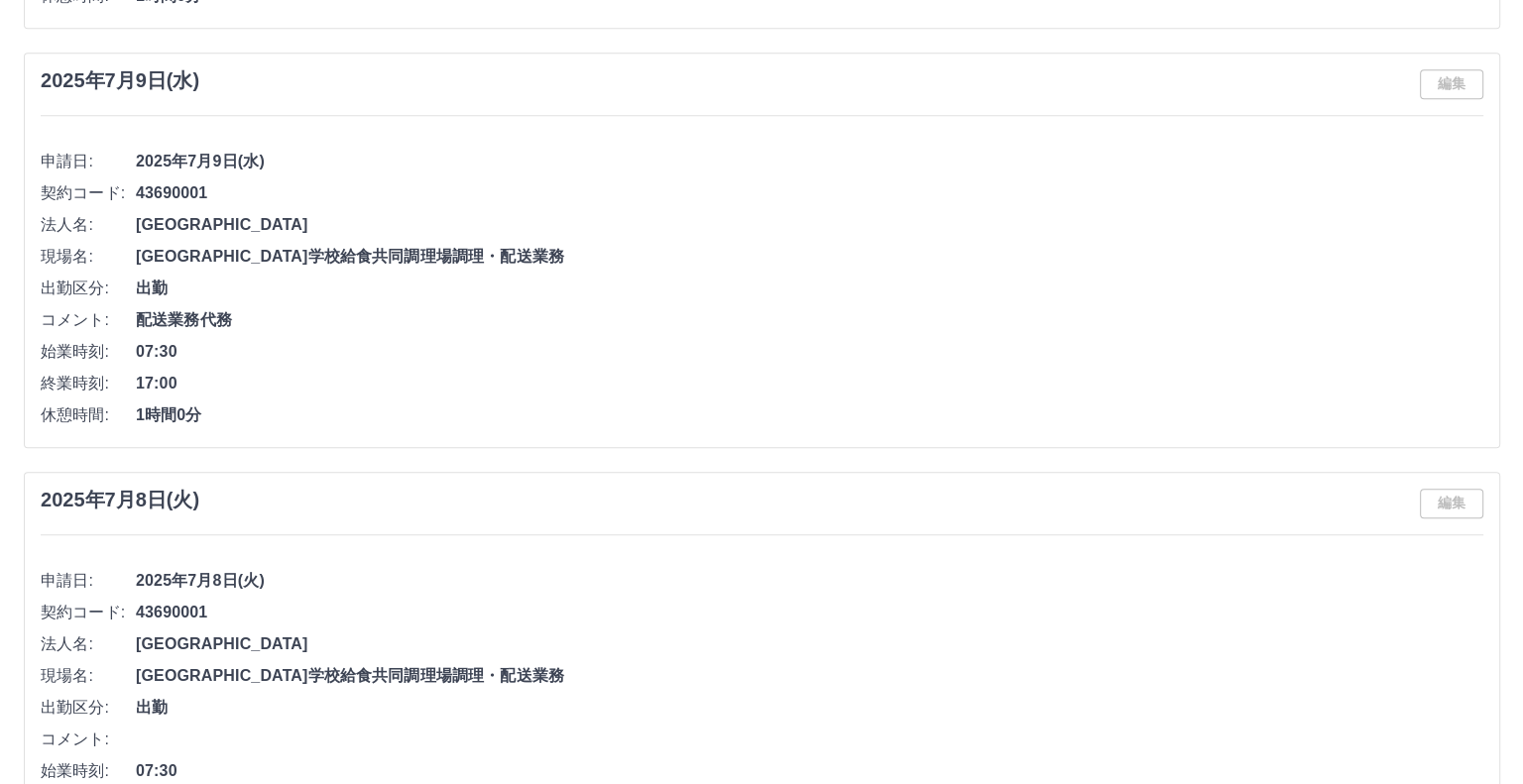 scroll, scrollTop: 0, scrollLeft: 0, axis: both 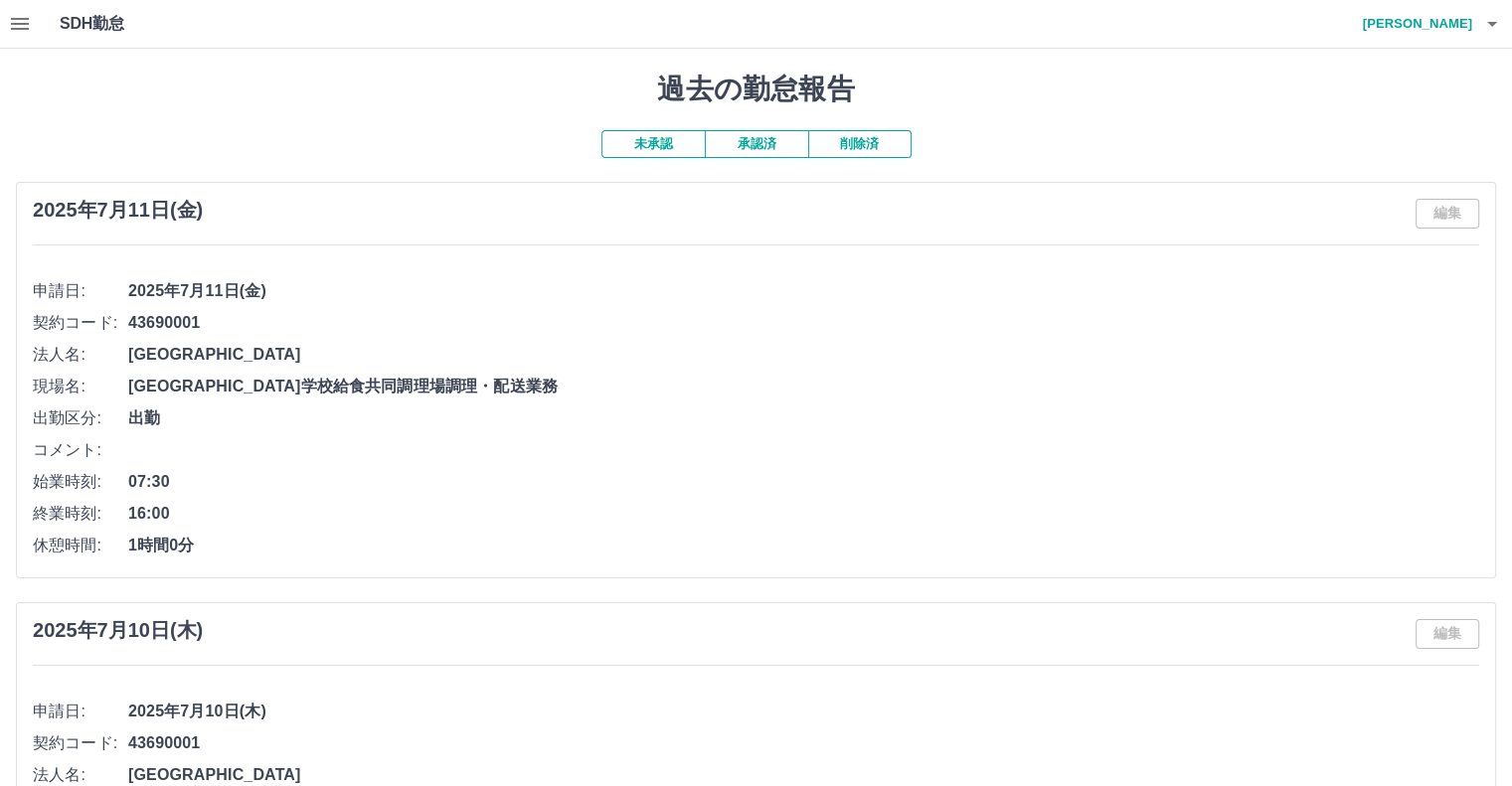 click 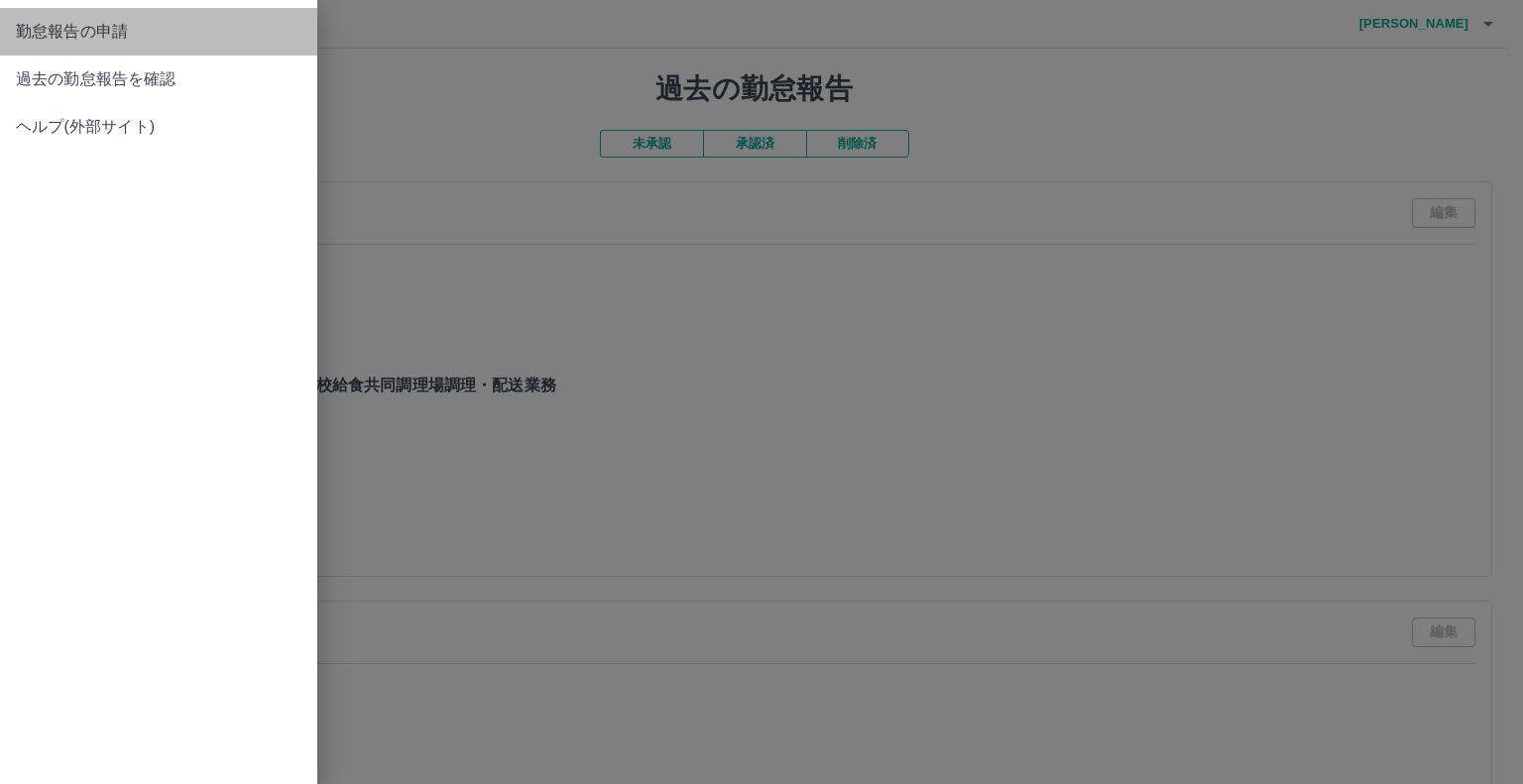 click on "勤怠報告の申請" at bounding box center (159, 32) 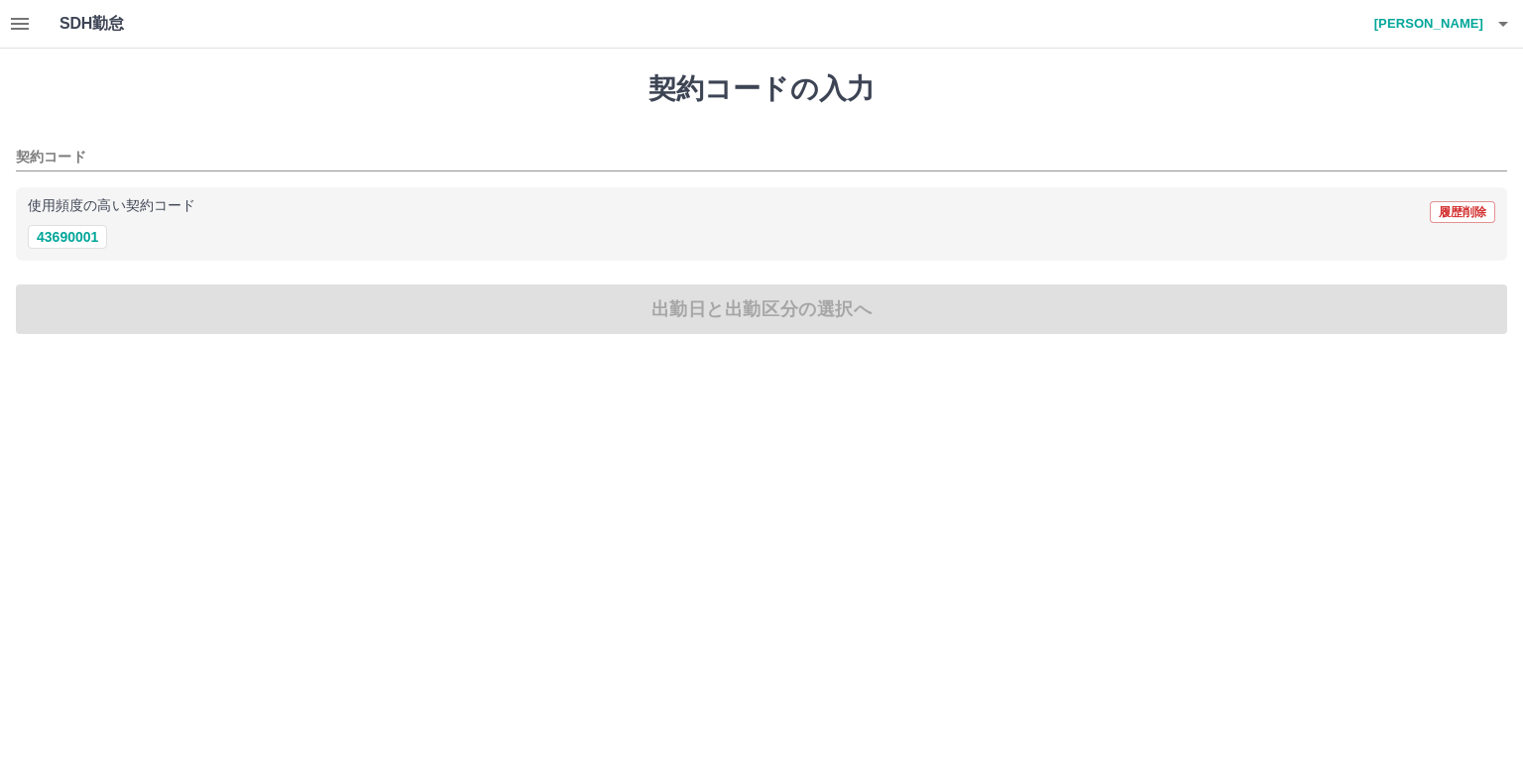 click 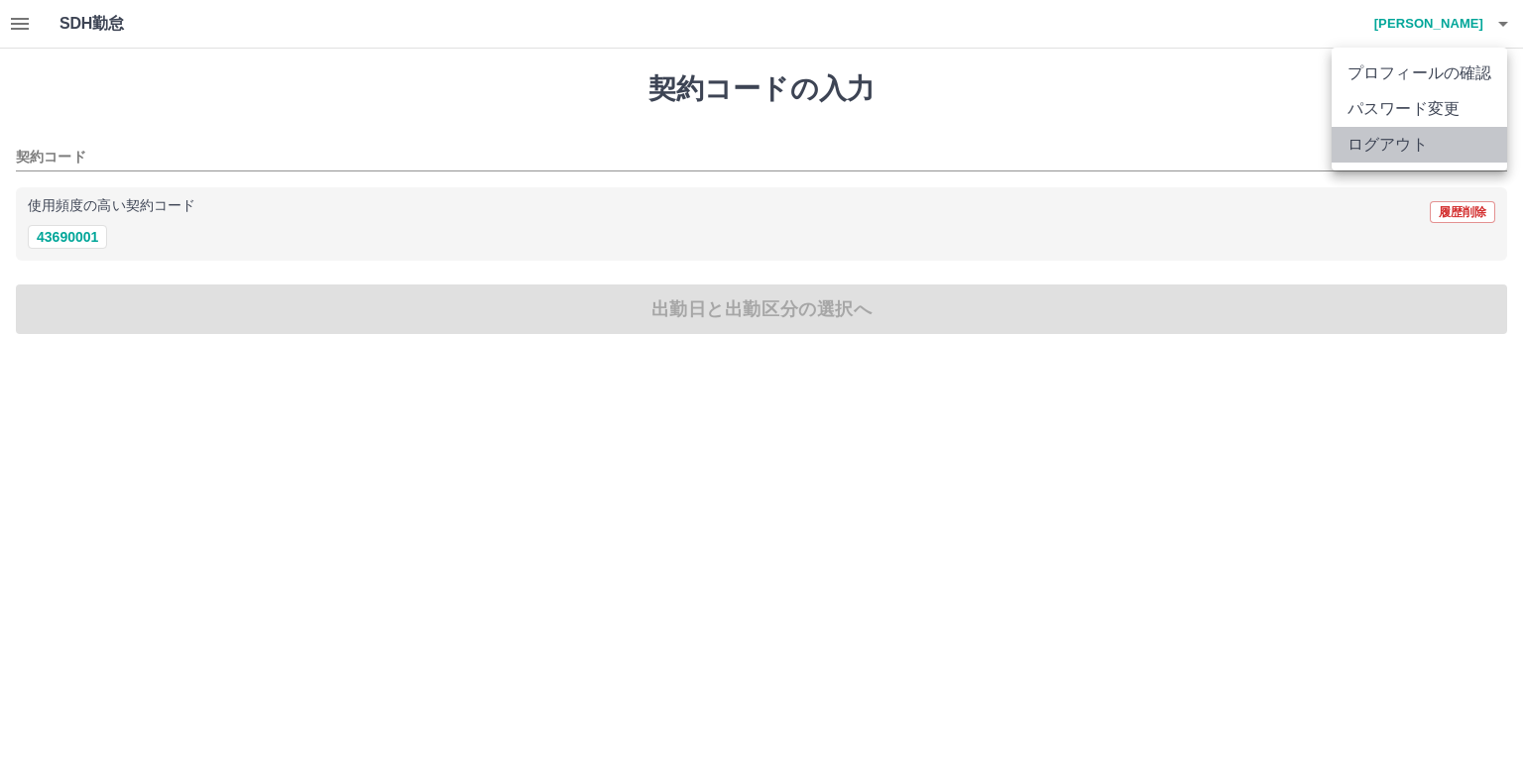 click on "ログアウト" at bounding box center (1419, 145) 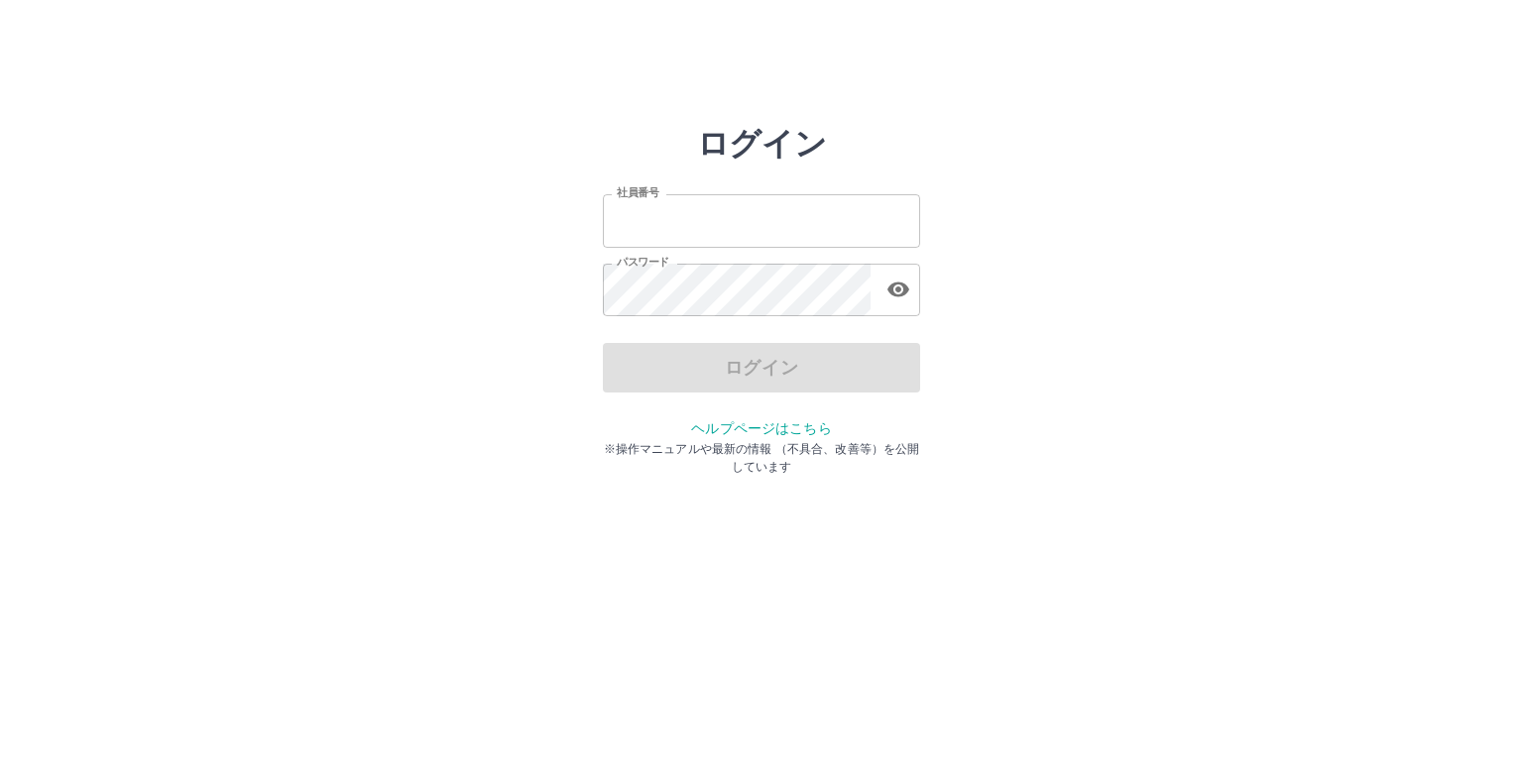scroll, scrollTop: 0, scrollLeft: 0, axis: both 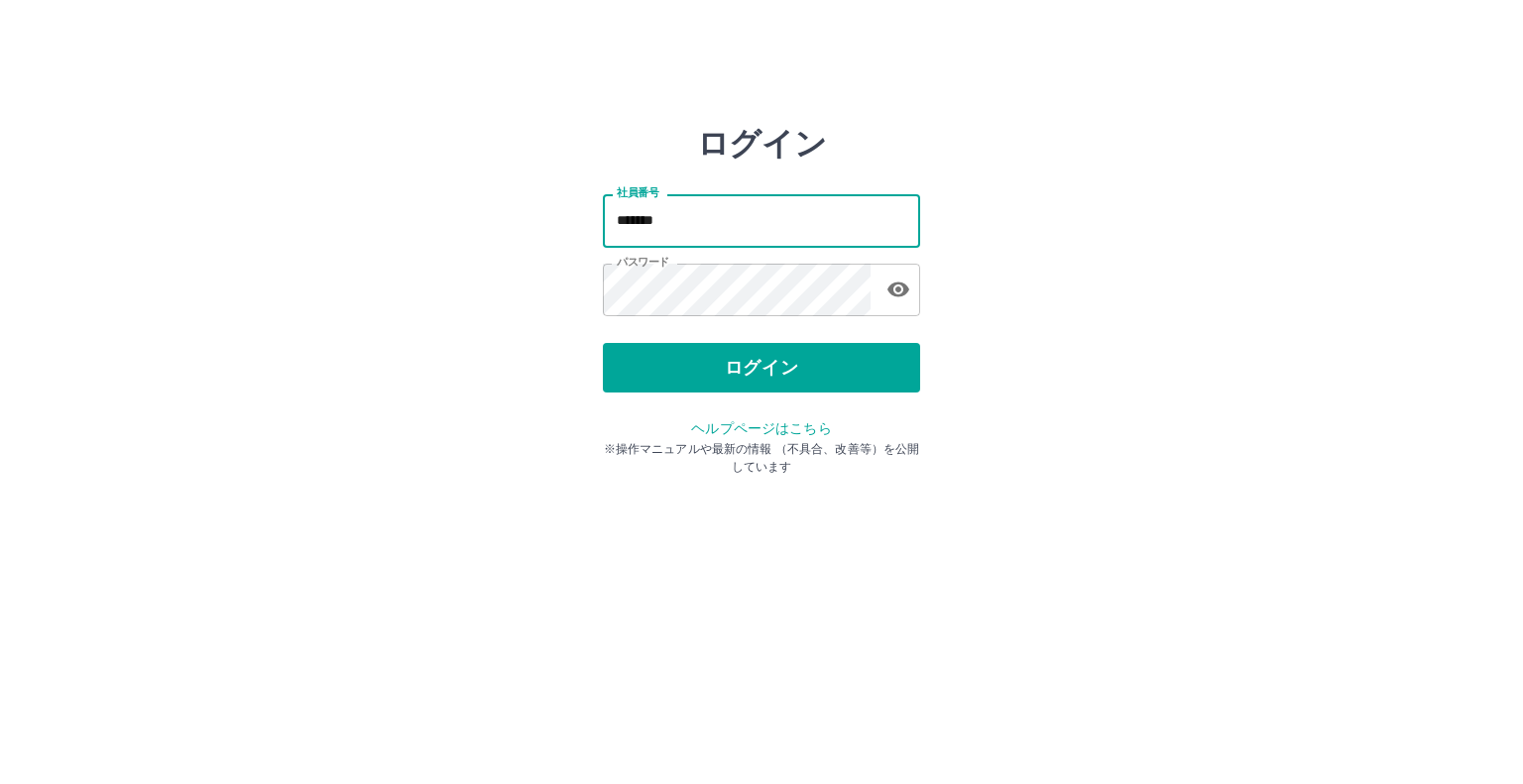 click on "*******" at bounding box center (762, 220) 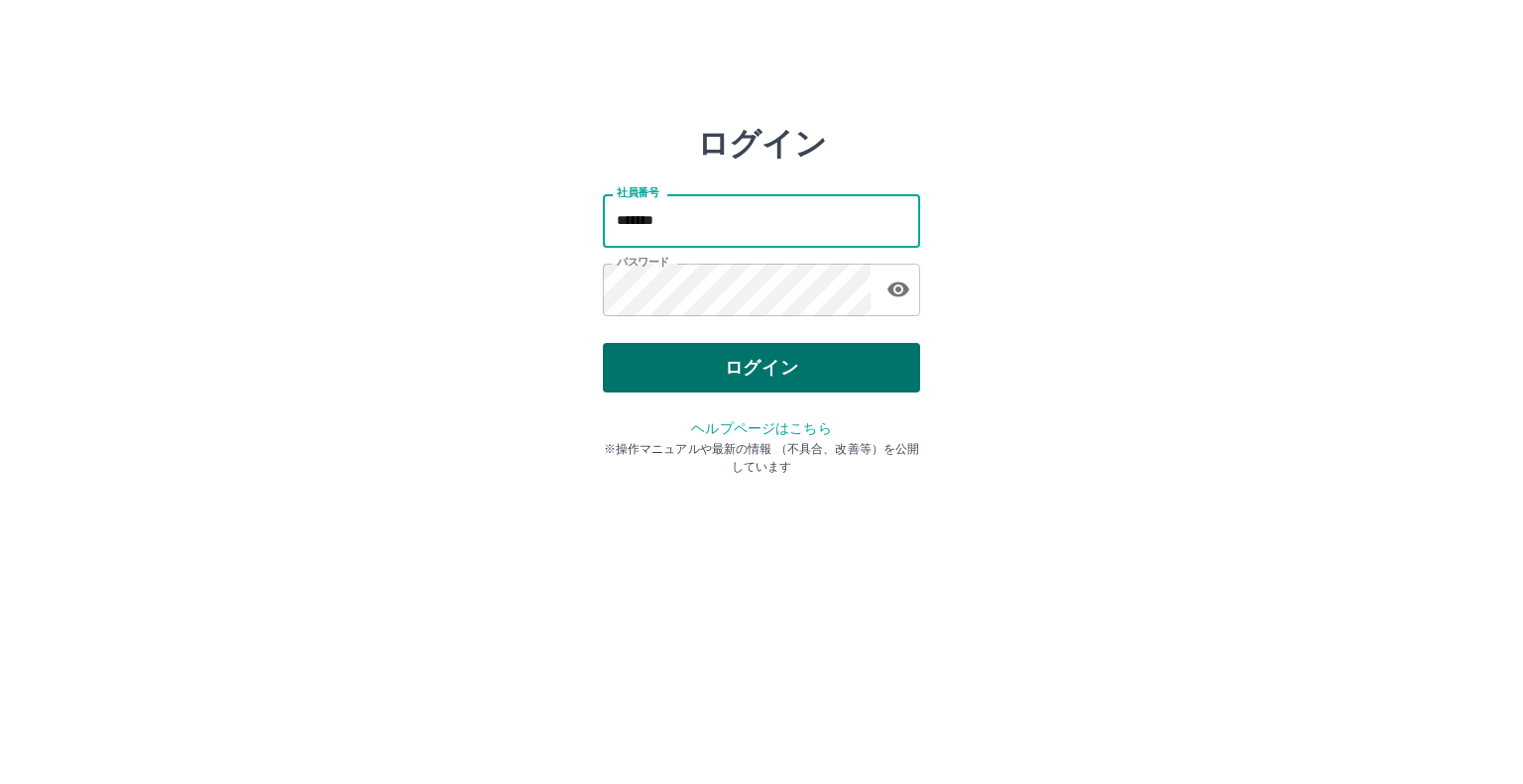 type on "*******" 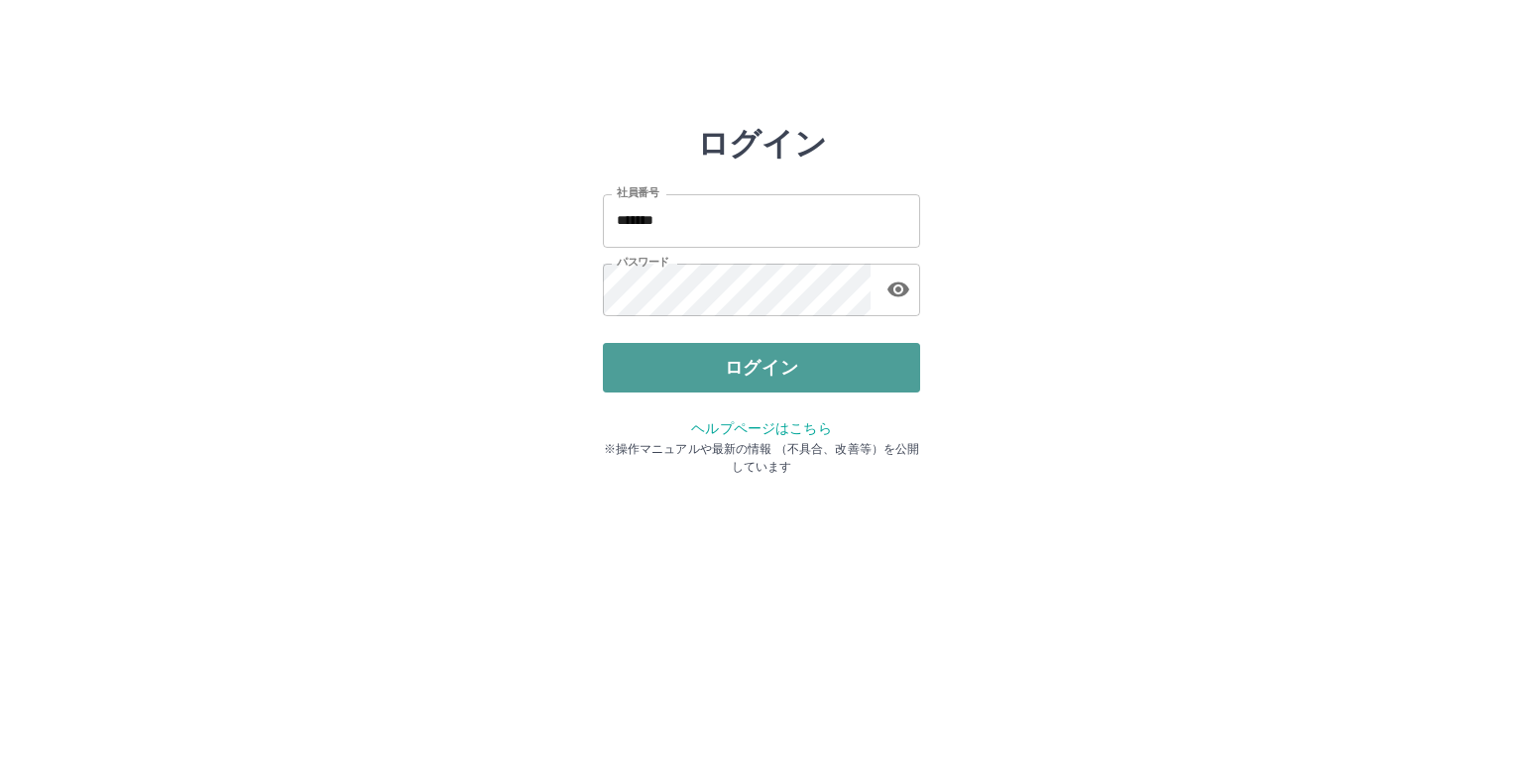 click on "ログイン" at bounding box center [762, 368] 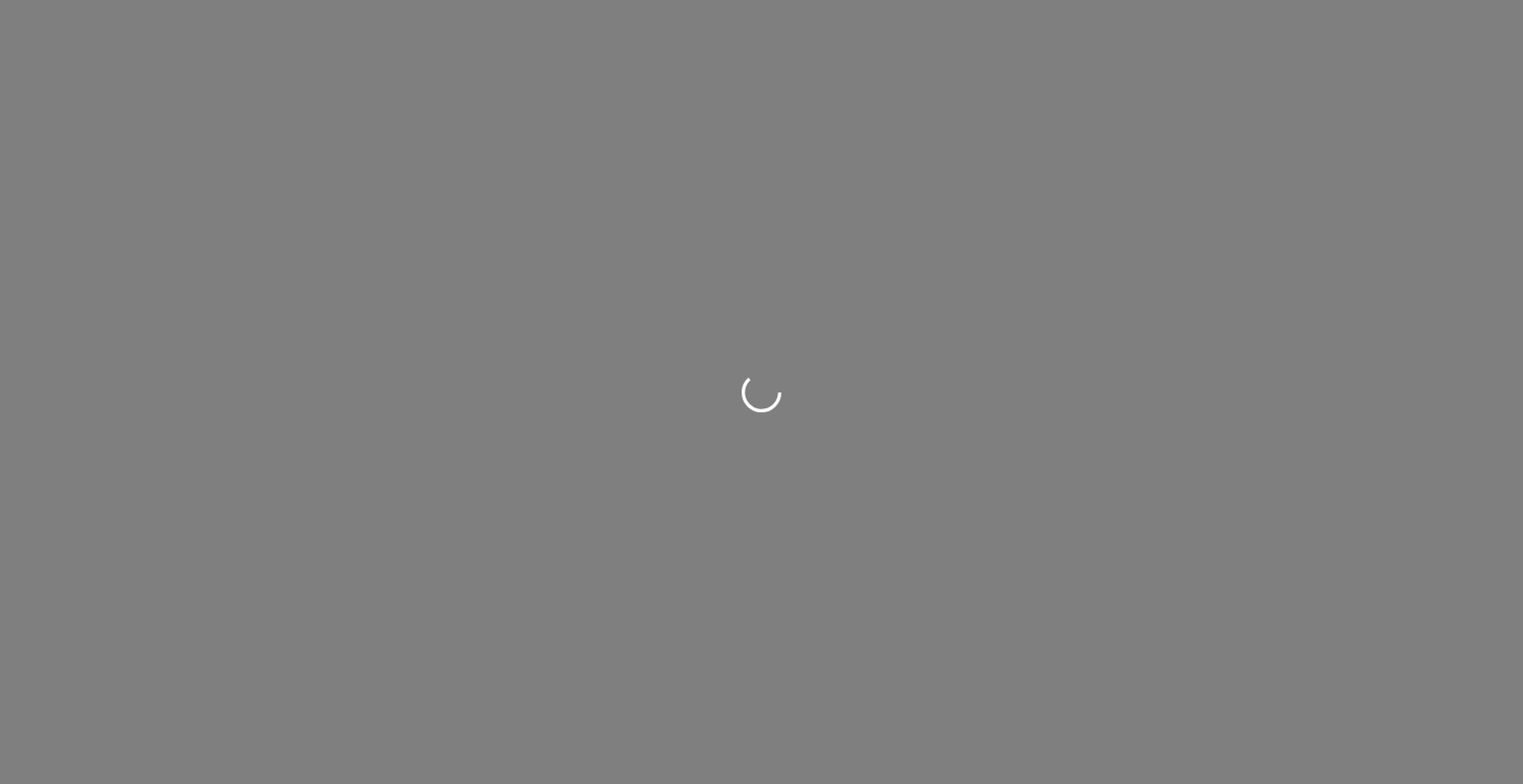 scroll, scrollTop: 0, scrollLeft: 0, axis: both 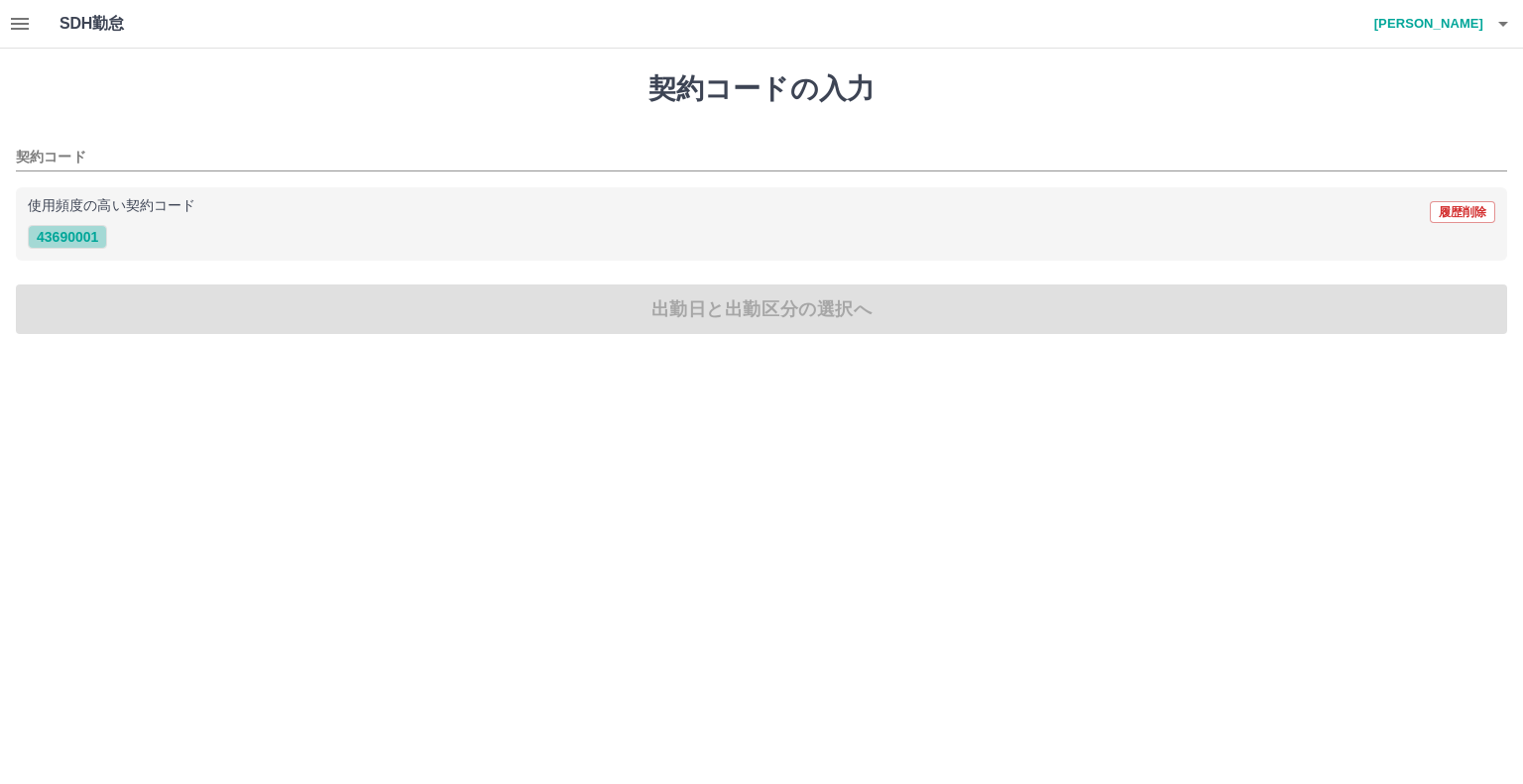 click on "43690001" at bounding box center [67, 237] 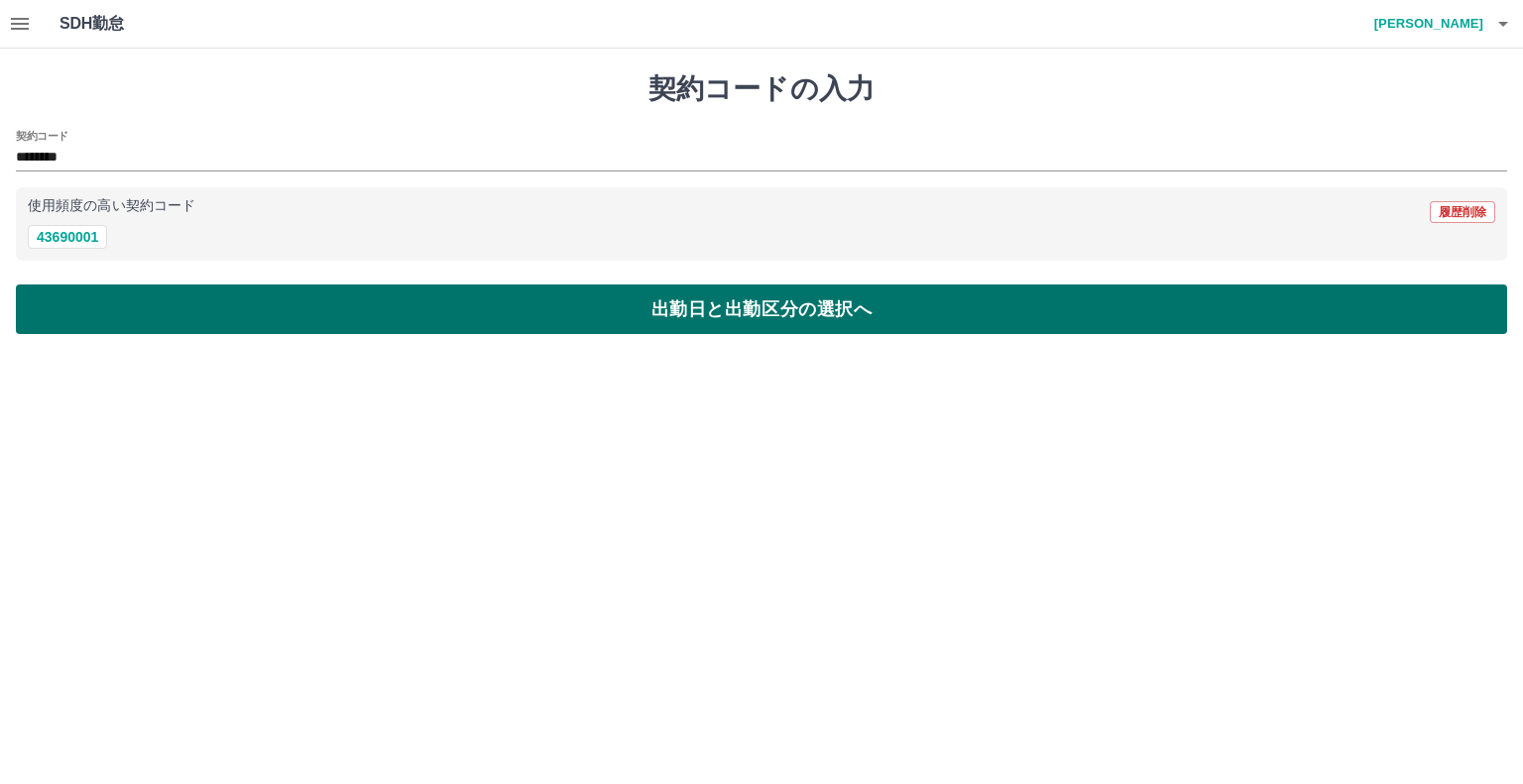 click on "出勤日と出勤区分の選択へ" at bounding box center (762, 309) 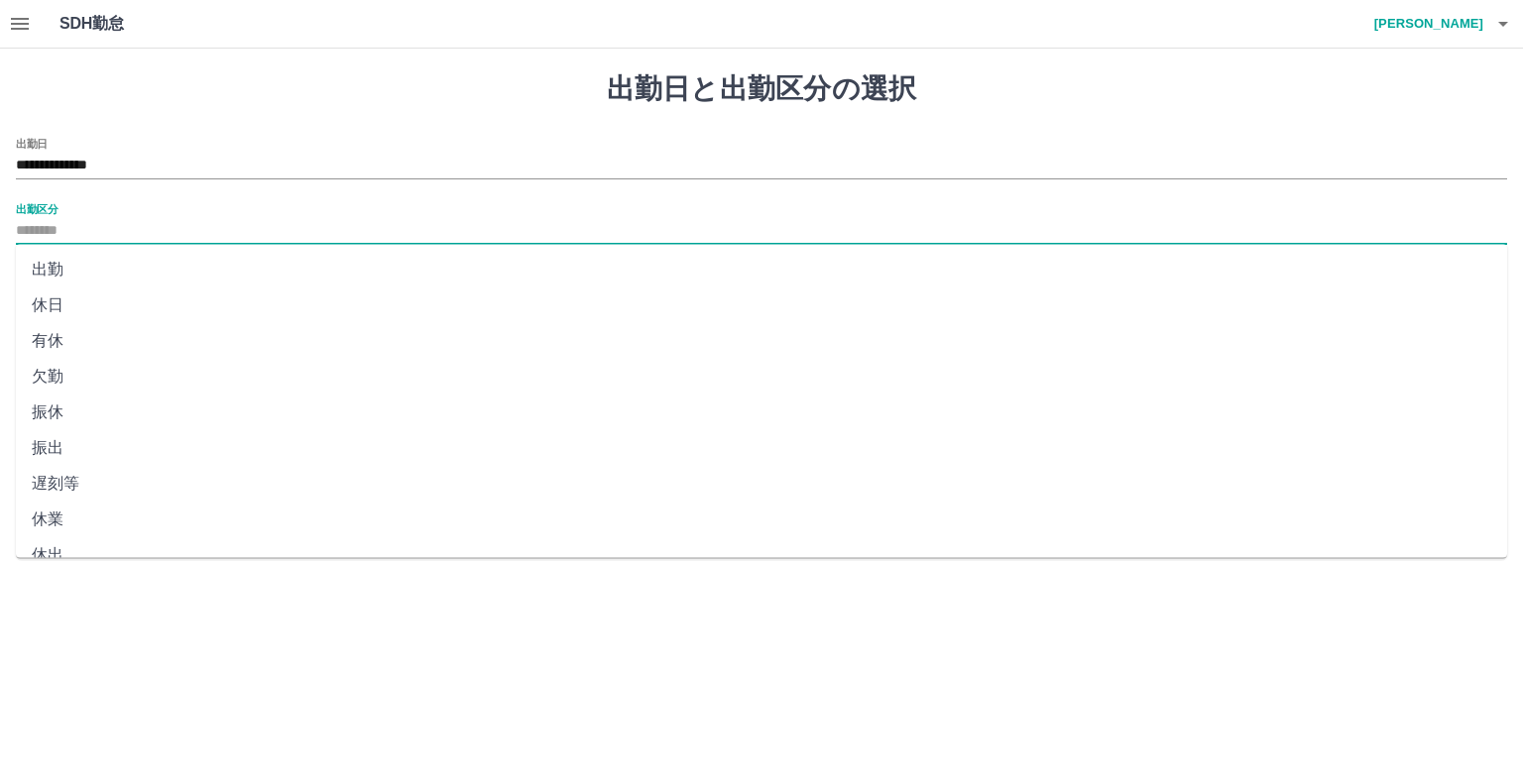 click on "出勤区分" at bounding box center (762, 231) 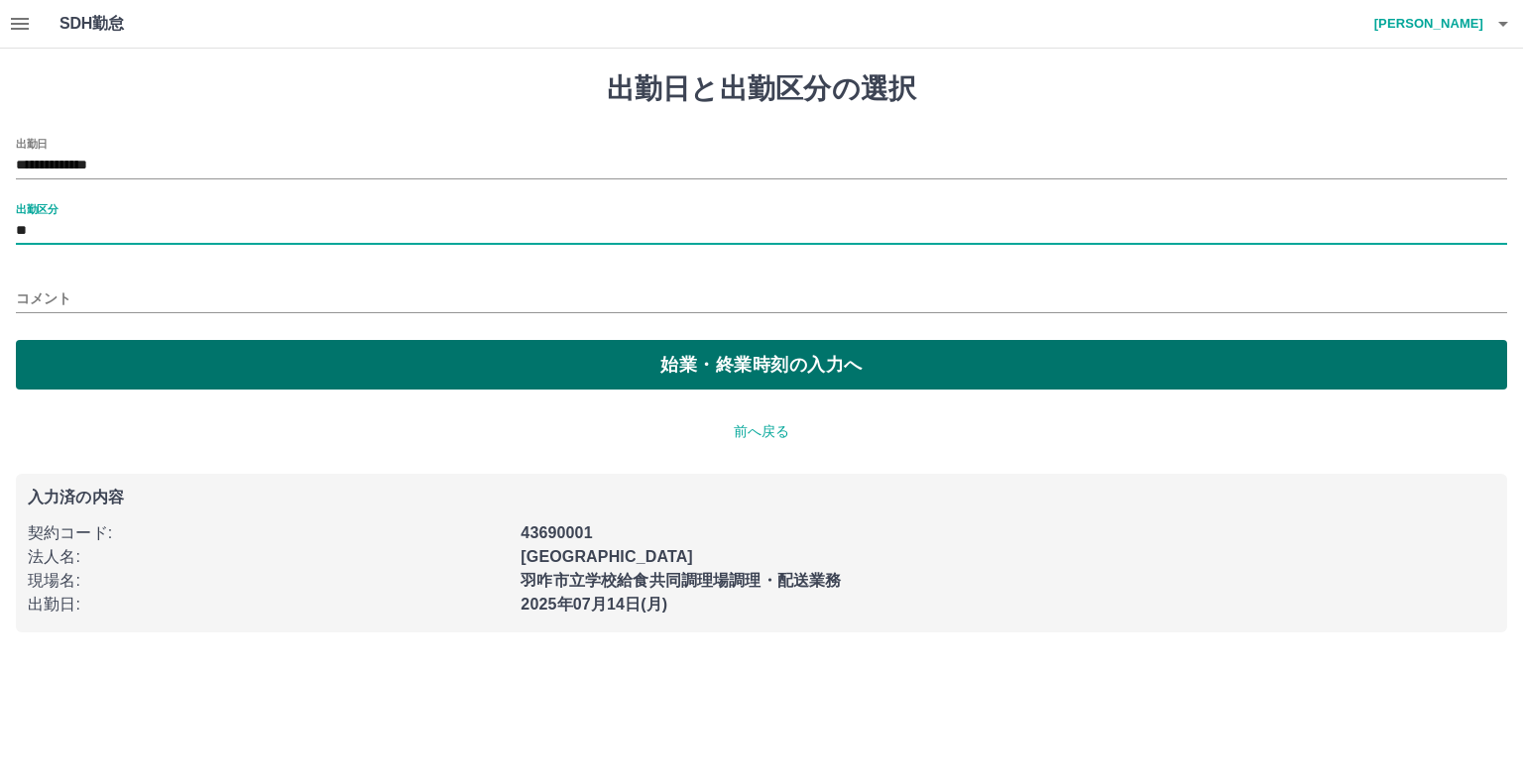 click on "始業・終業時刻の入力へ" at bounding box center [762, 365] 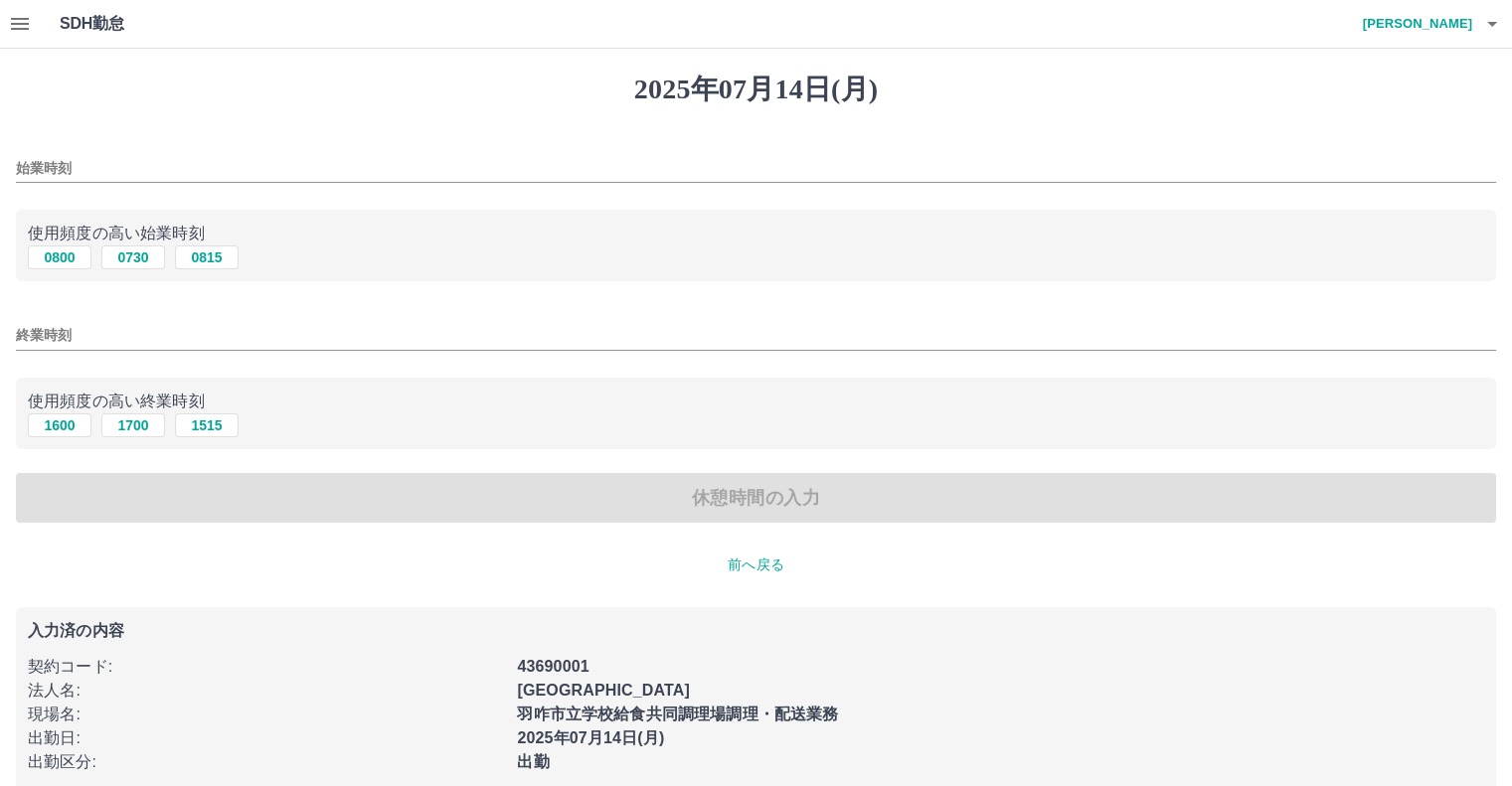 click on "始業時刻" at bounding box center [756, 168] 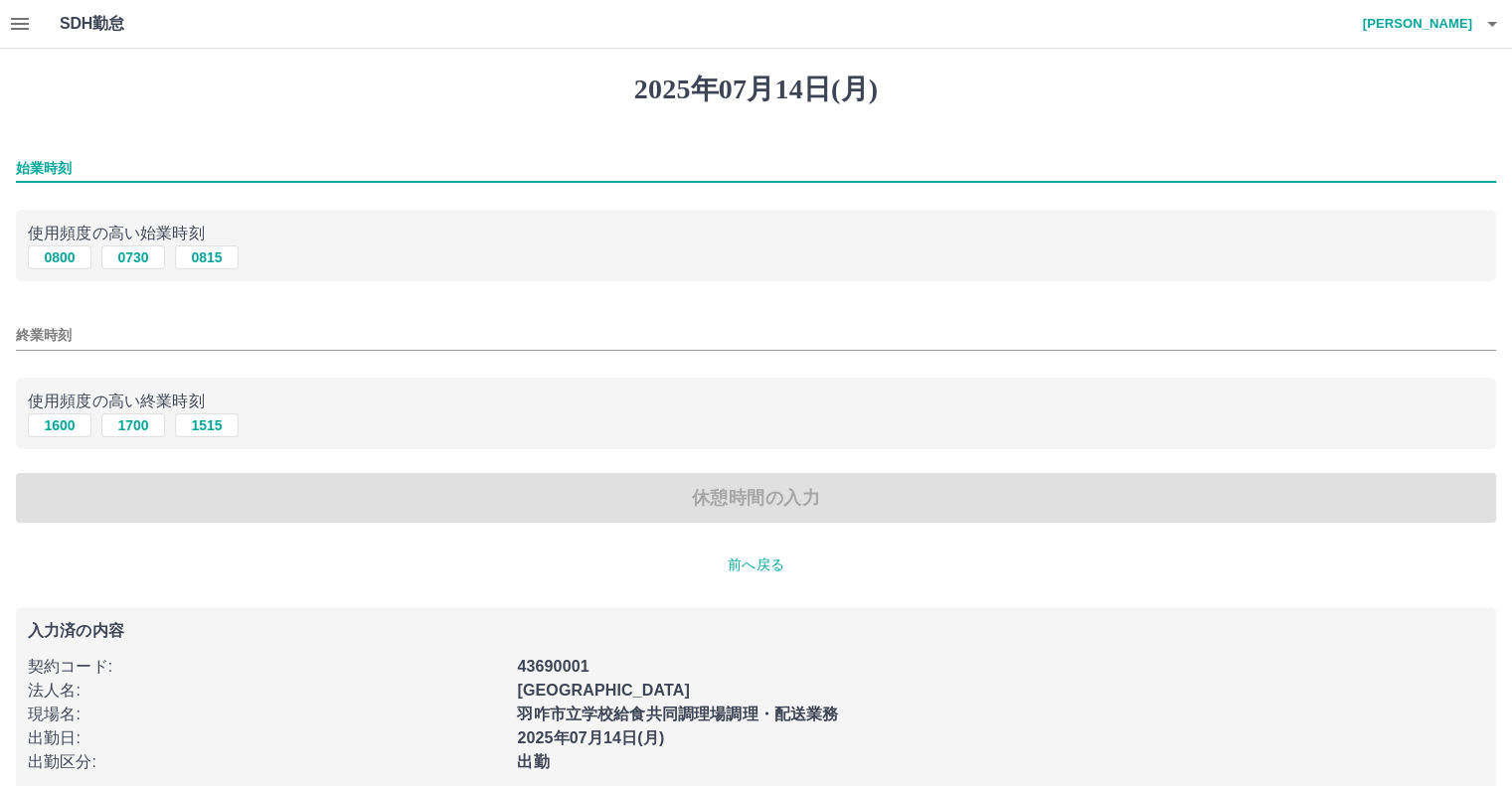 type on "****" 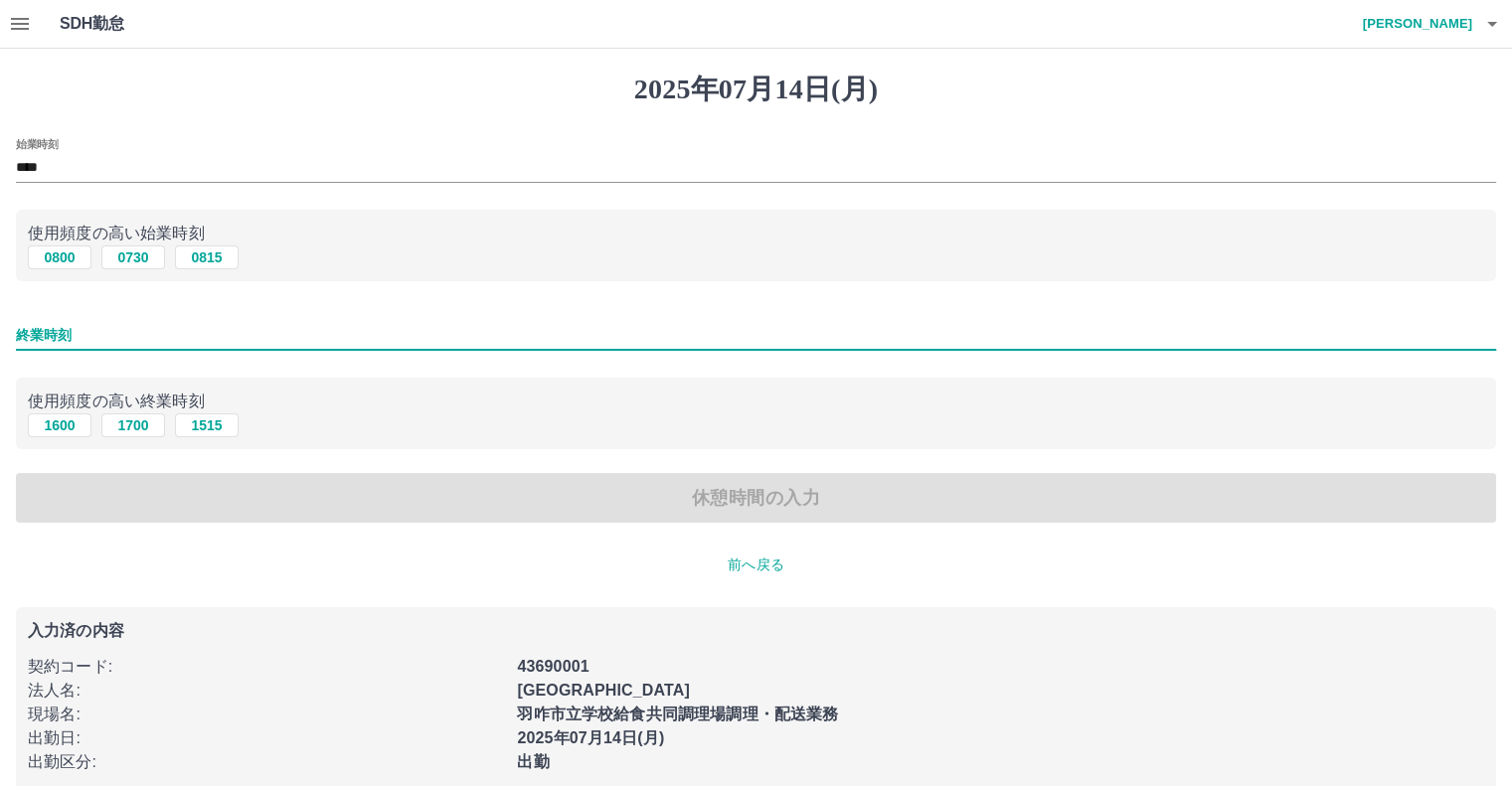 click on "終業時刻" at bounding box center [756, 335] 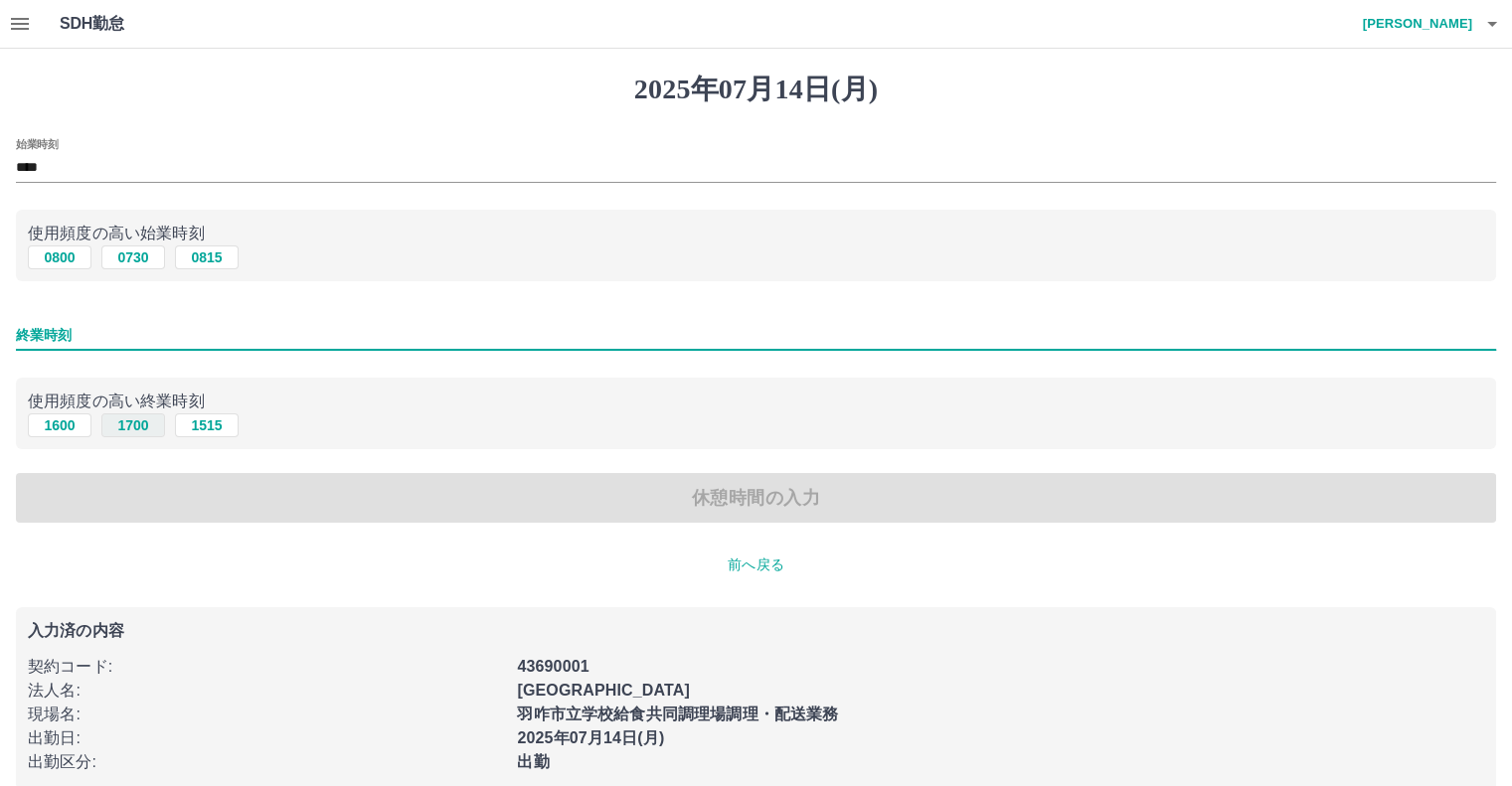 type on "****" 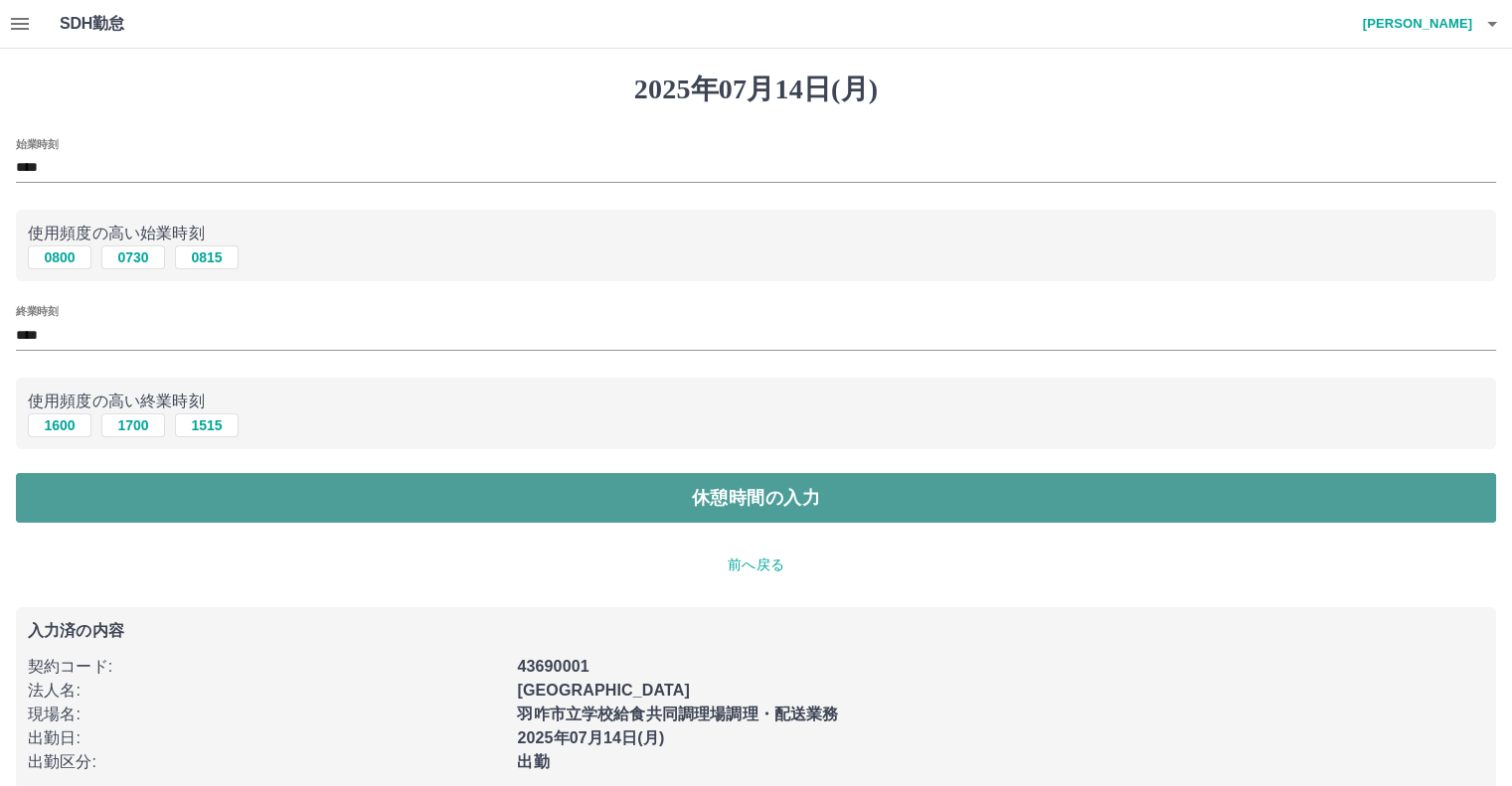 click on "休憩時間の入力" at bounding box center [756, 498] 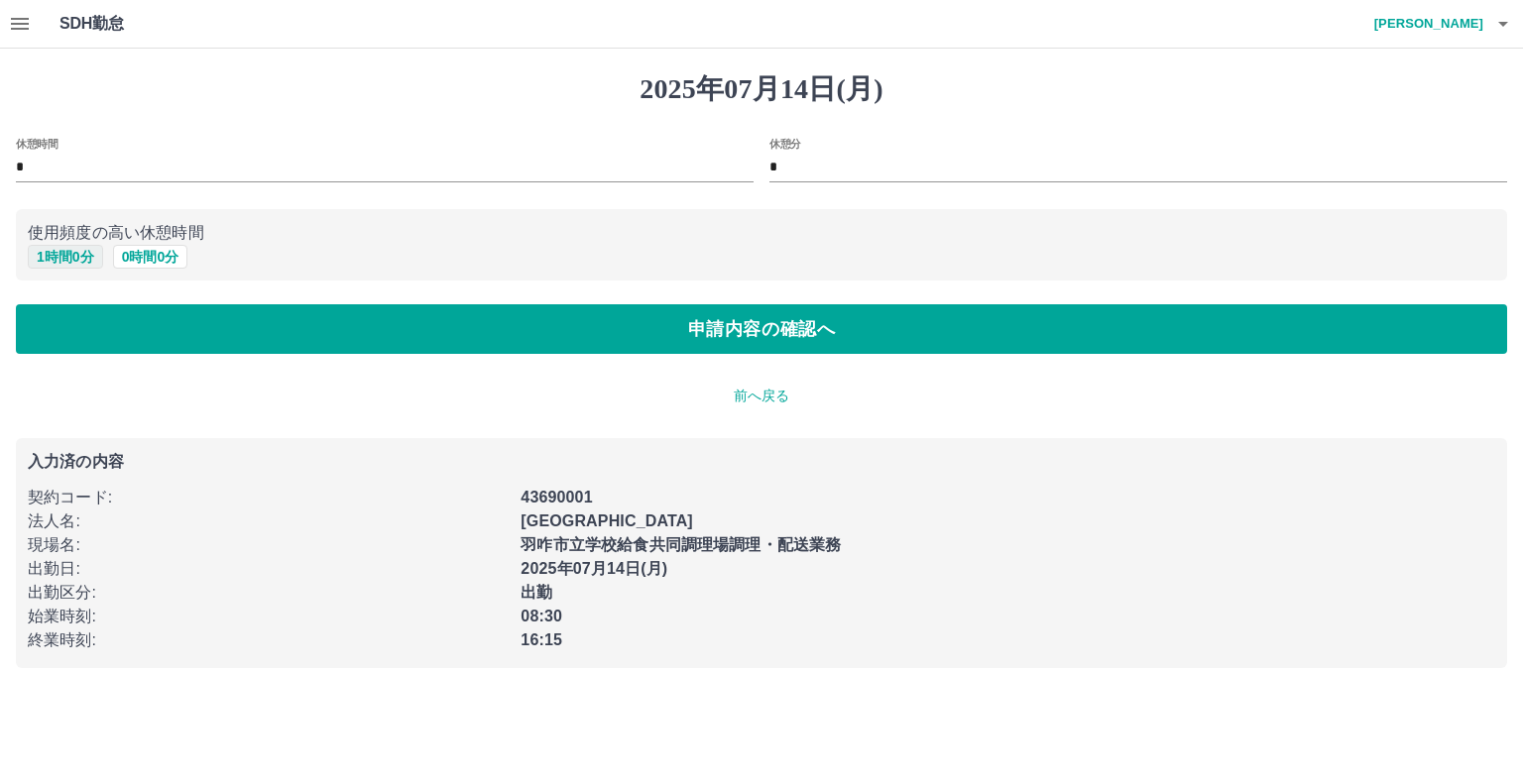 click on "1 時間 0 分" at bounding box center (65, 257) 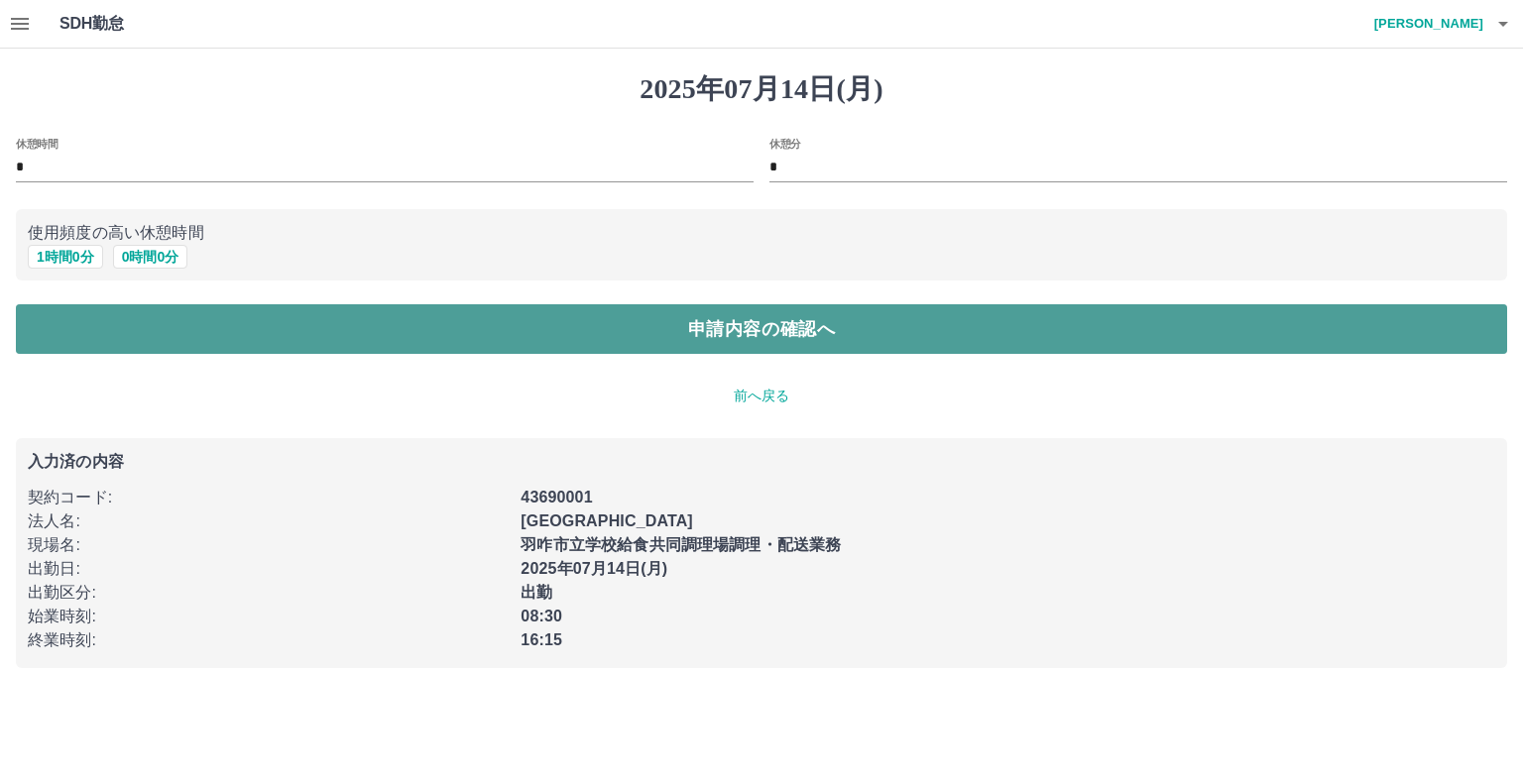 drag, startPoint x: 128, startPoint y: 332, endPoint x: 157, endPoint y: 349, distance: 33.61547 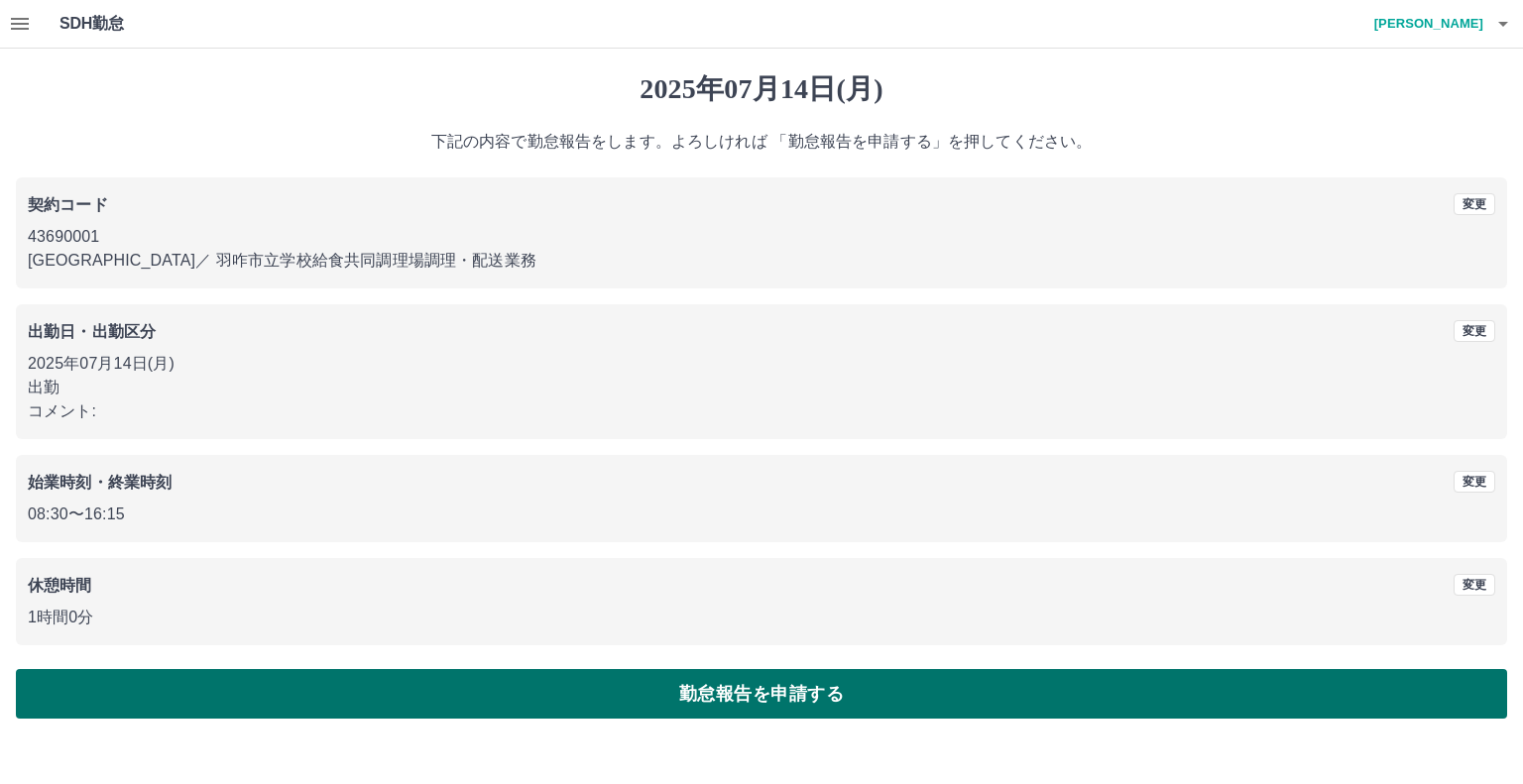 click on "勤怠報告を申請する" at bounding box center (762, 694) 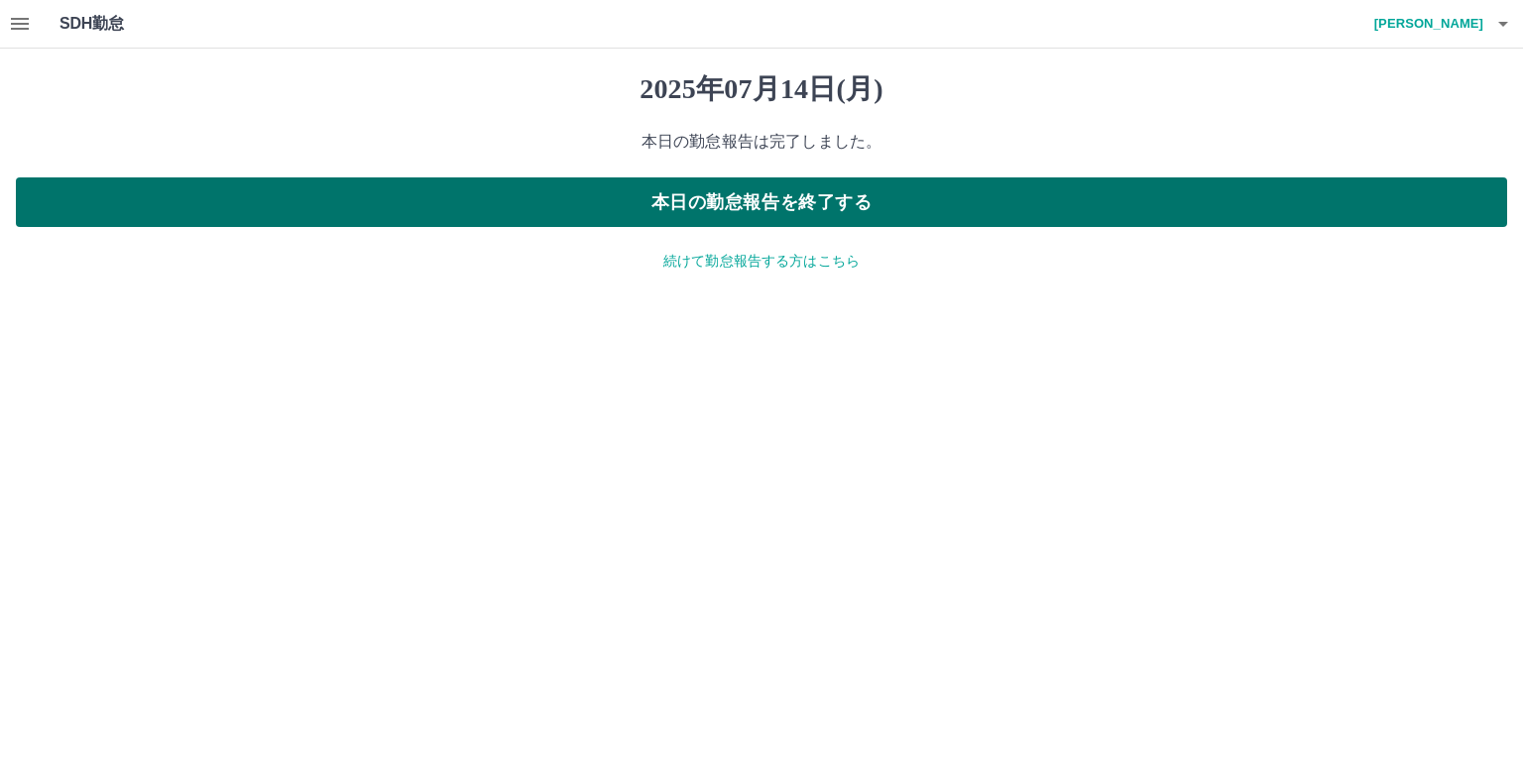 click on "本日の勤怠報告を終了する" at bounding box center (762, 202) 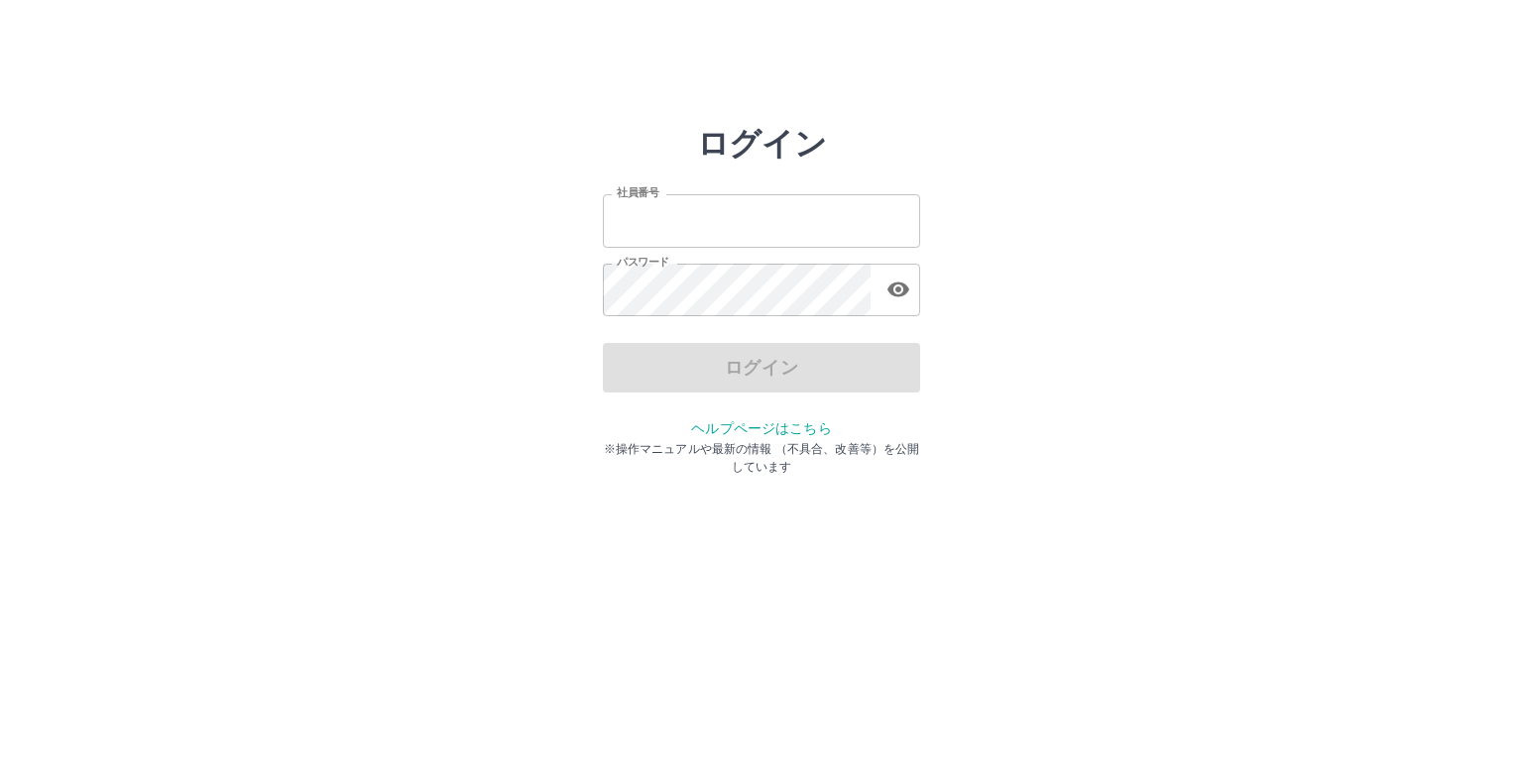scroll, scrollTop: 0, scrollLeft: 0, axis: both 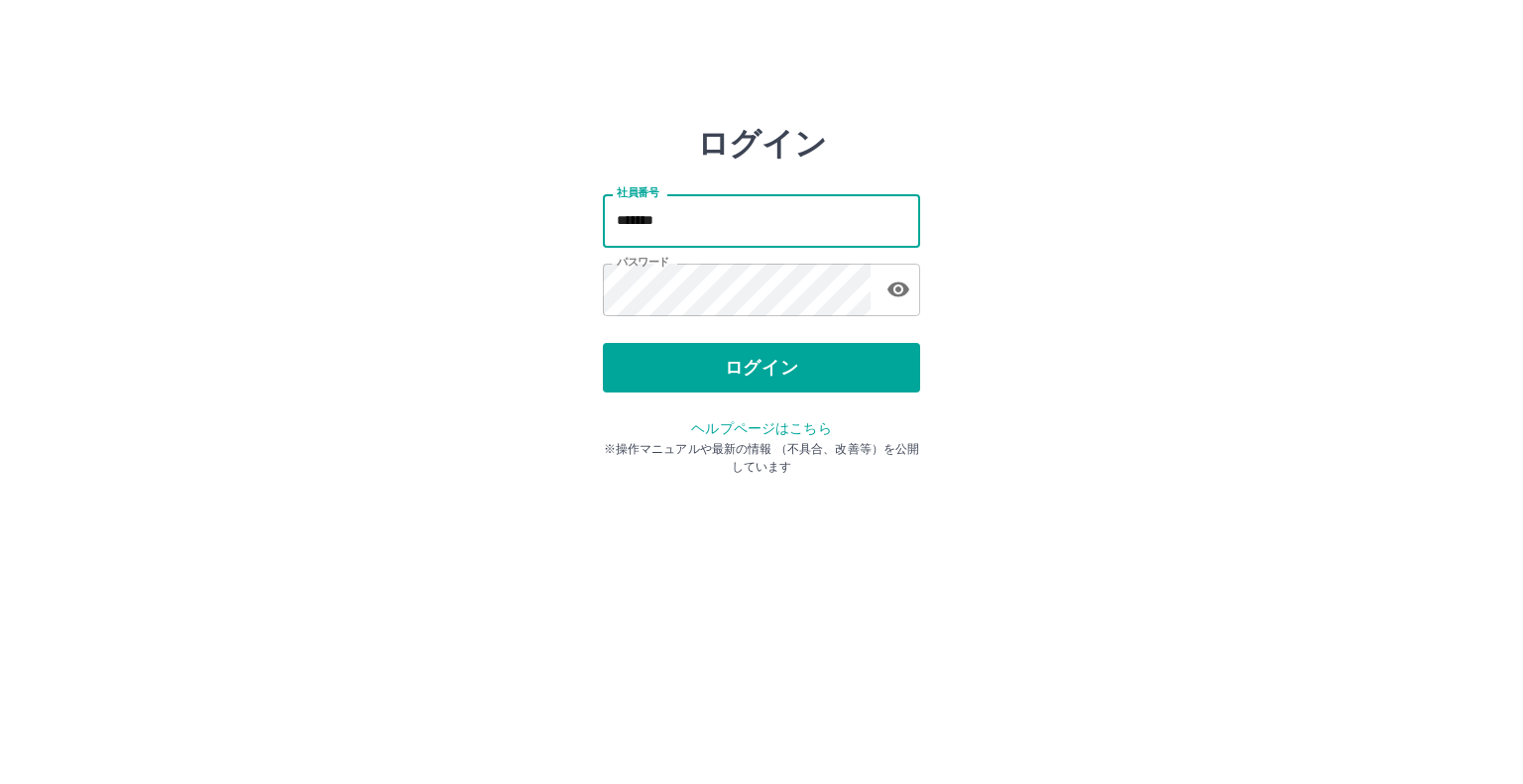 click on "*******" at bounding box center (762, 220) 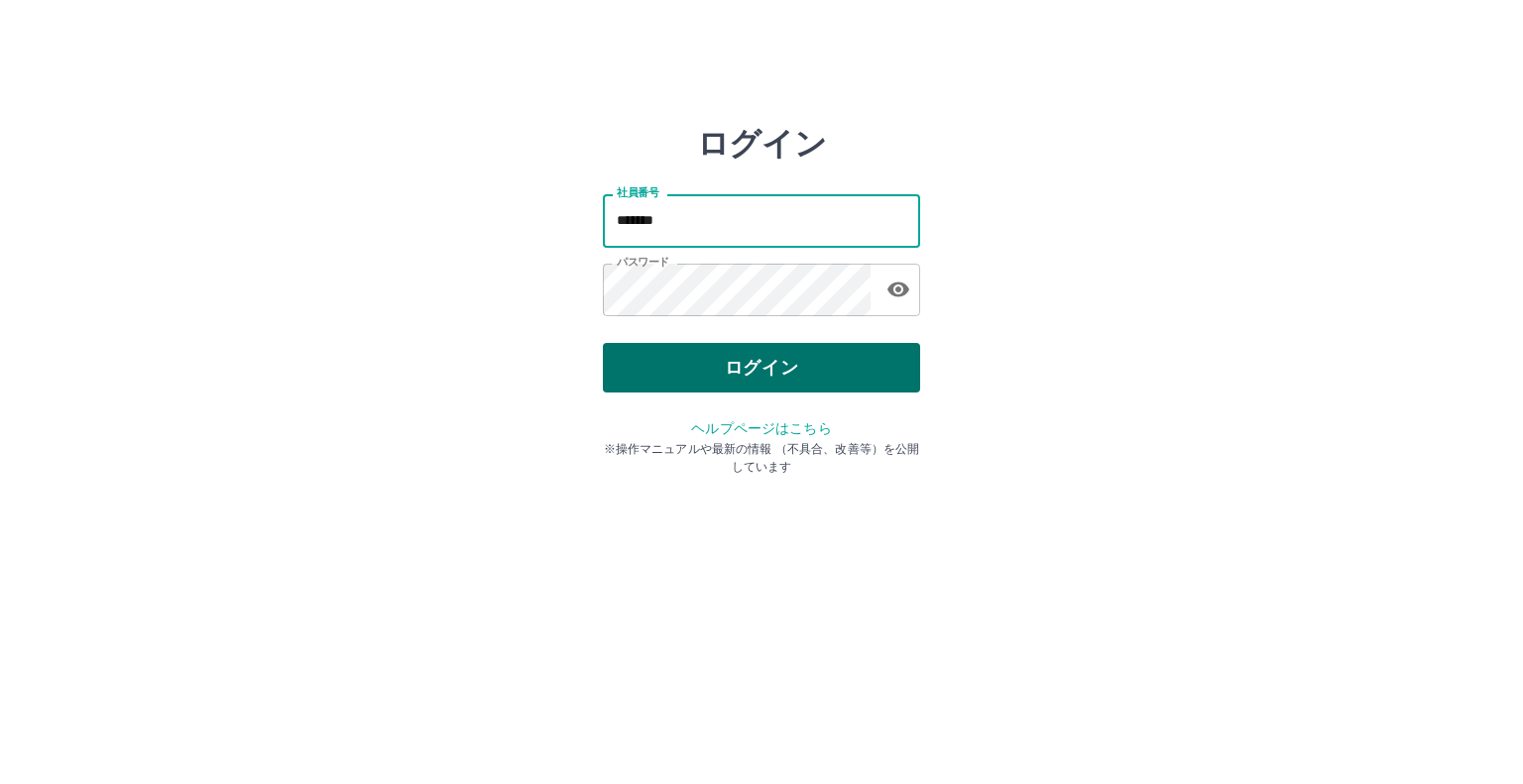 click on "ログイン" at bounding box center (762, 368) 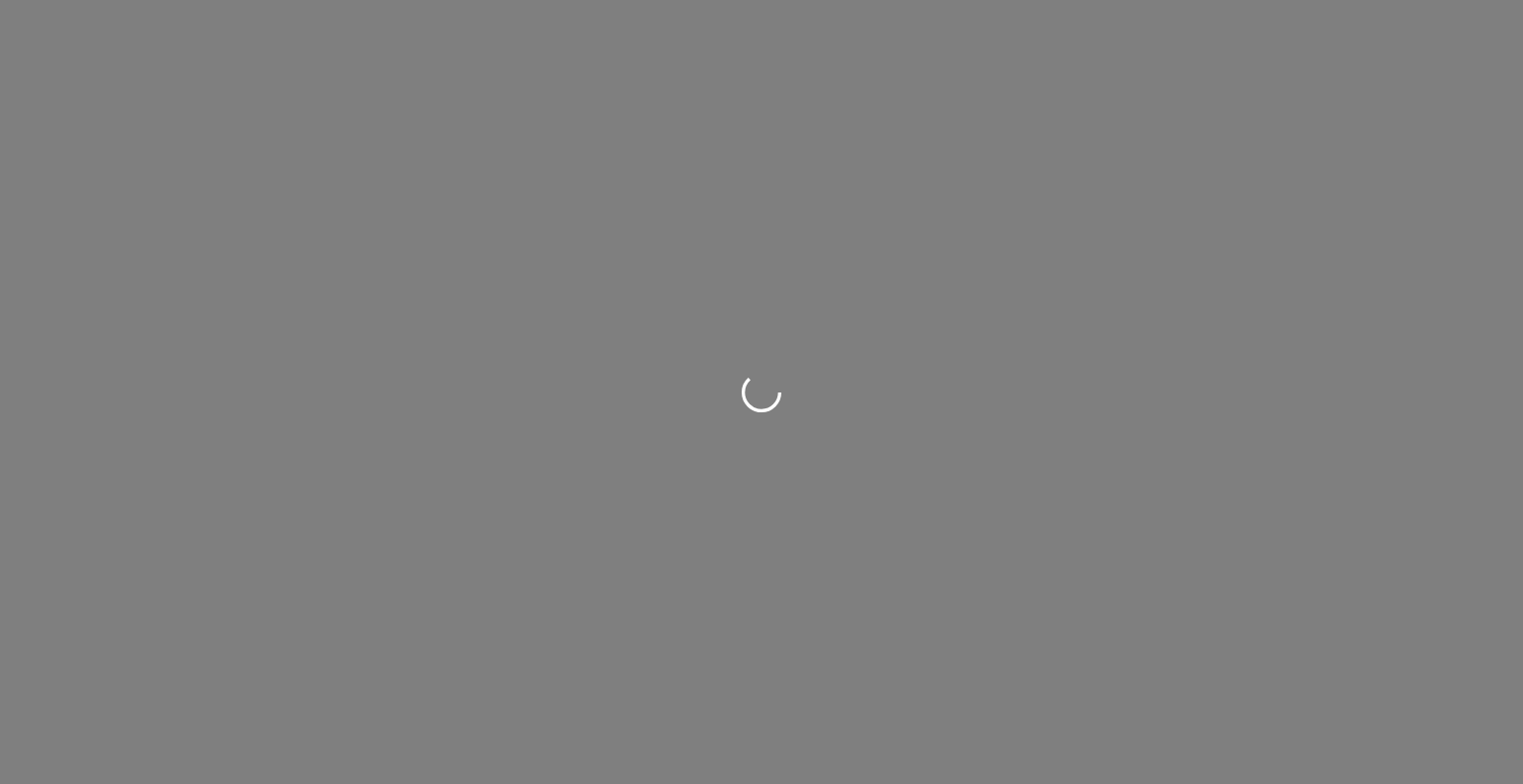 scroll, scrollTop: 0, scrollLeft: 0, axis: both 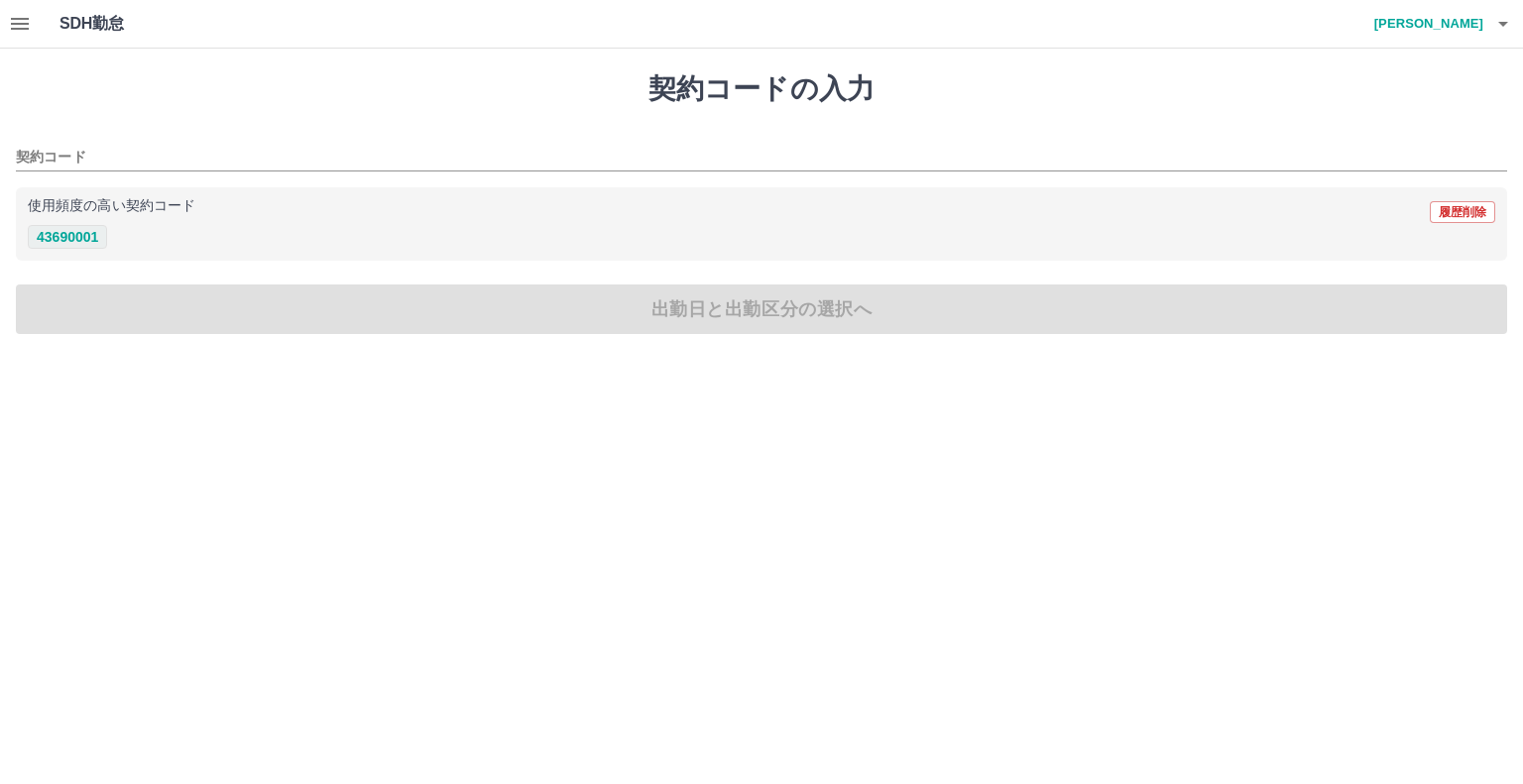 click on "43690001" at bounding box center (67, 237) 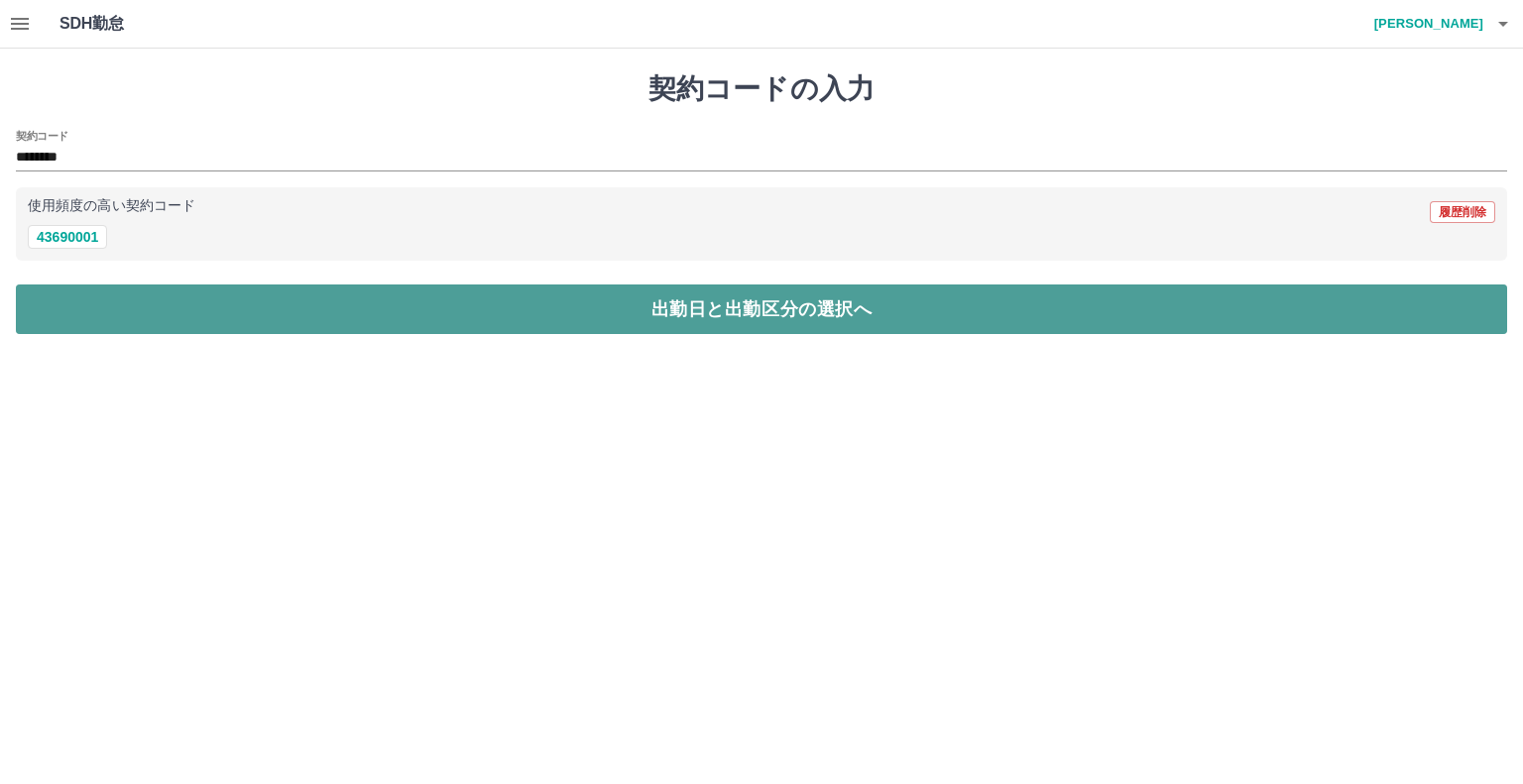 click on "出勤日と出勤区分の選択へ" at bounding box center (762, 309) 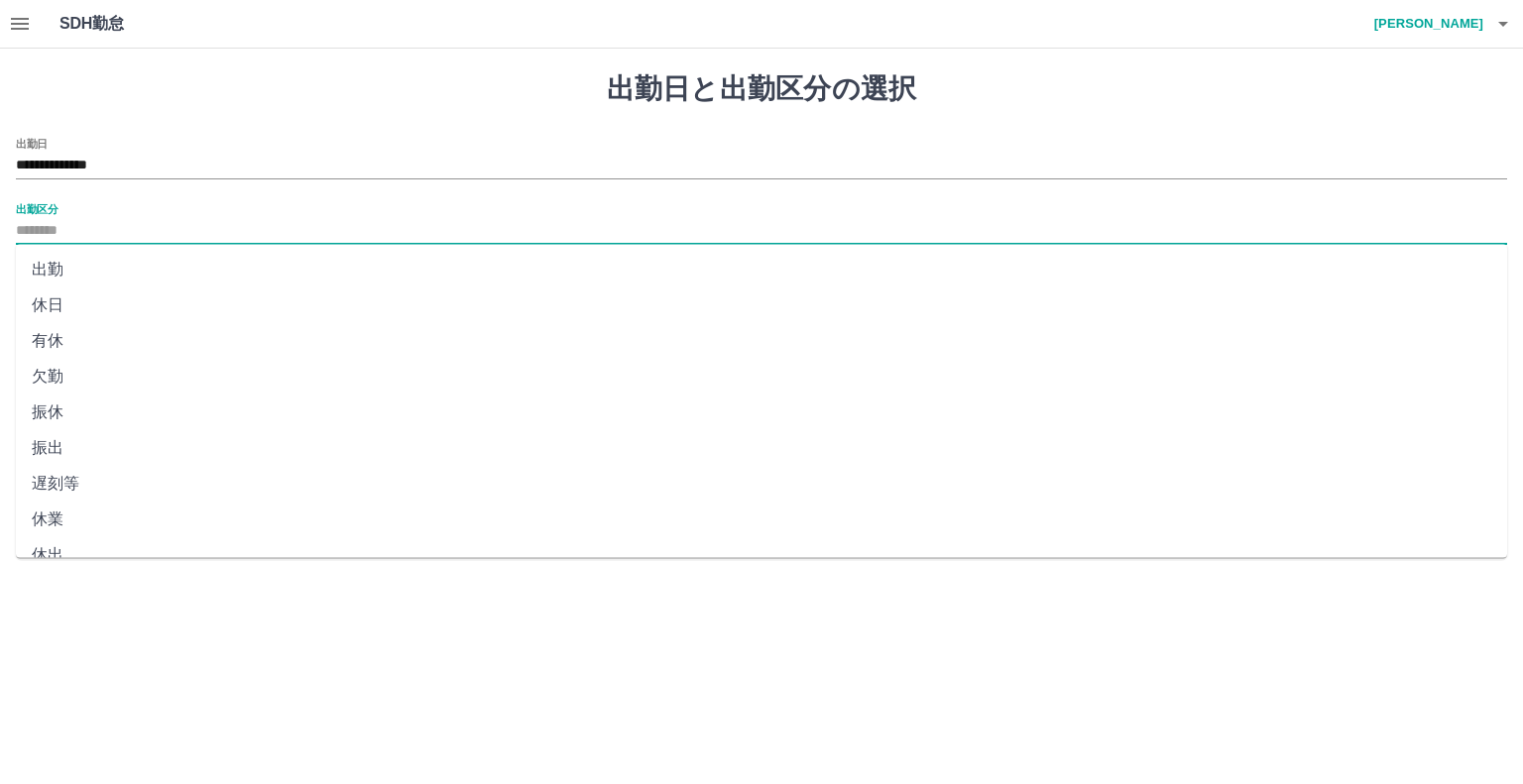 click on "出勤区分" at bounding box center [762, 231] 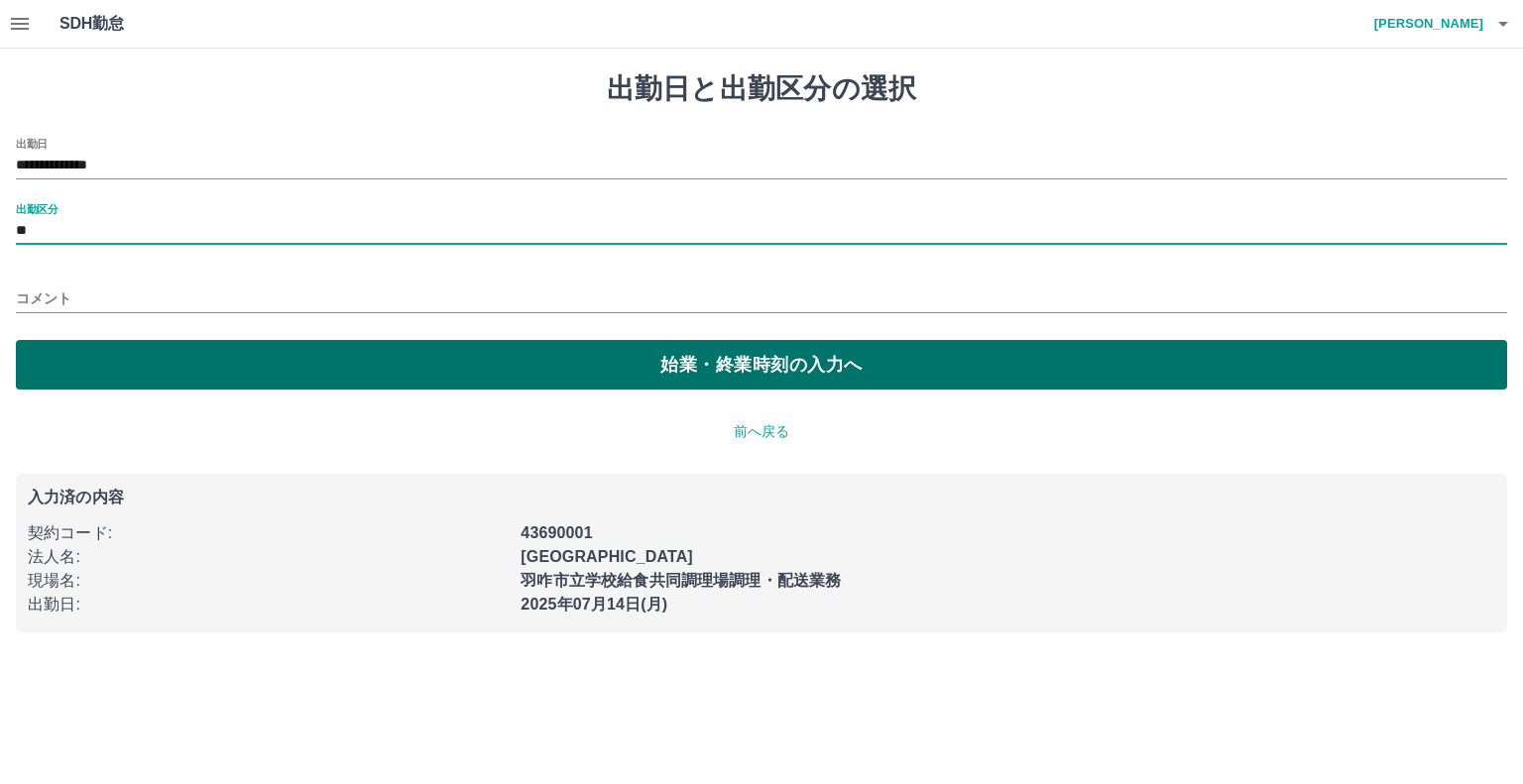 click on "始業・終業時刻の入力へ" at bounding box center [762, 365] 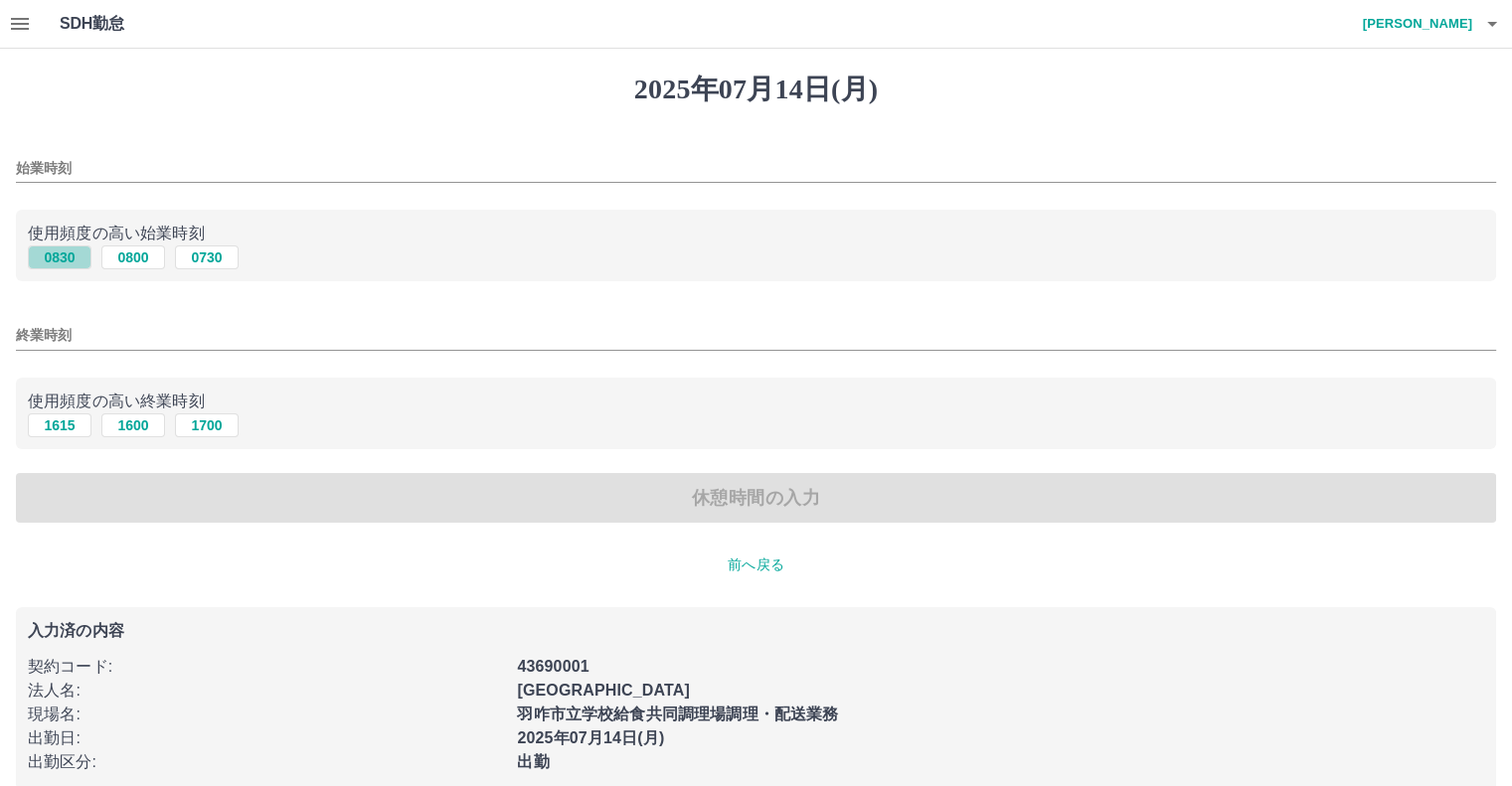 click on "0830" at bounding box center (60, 257) 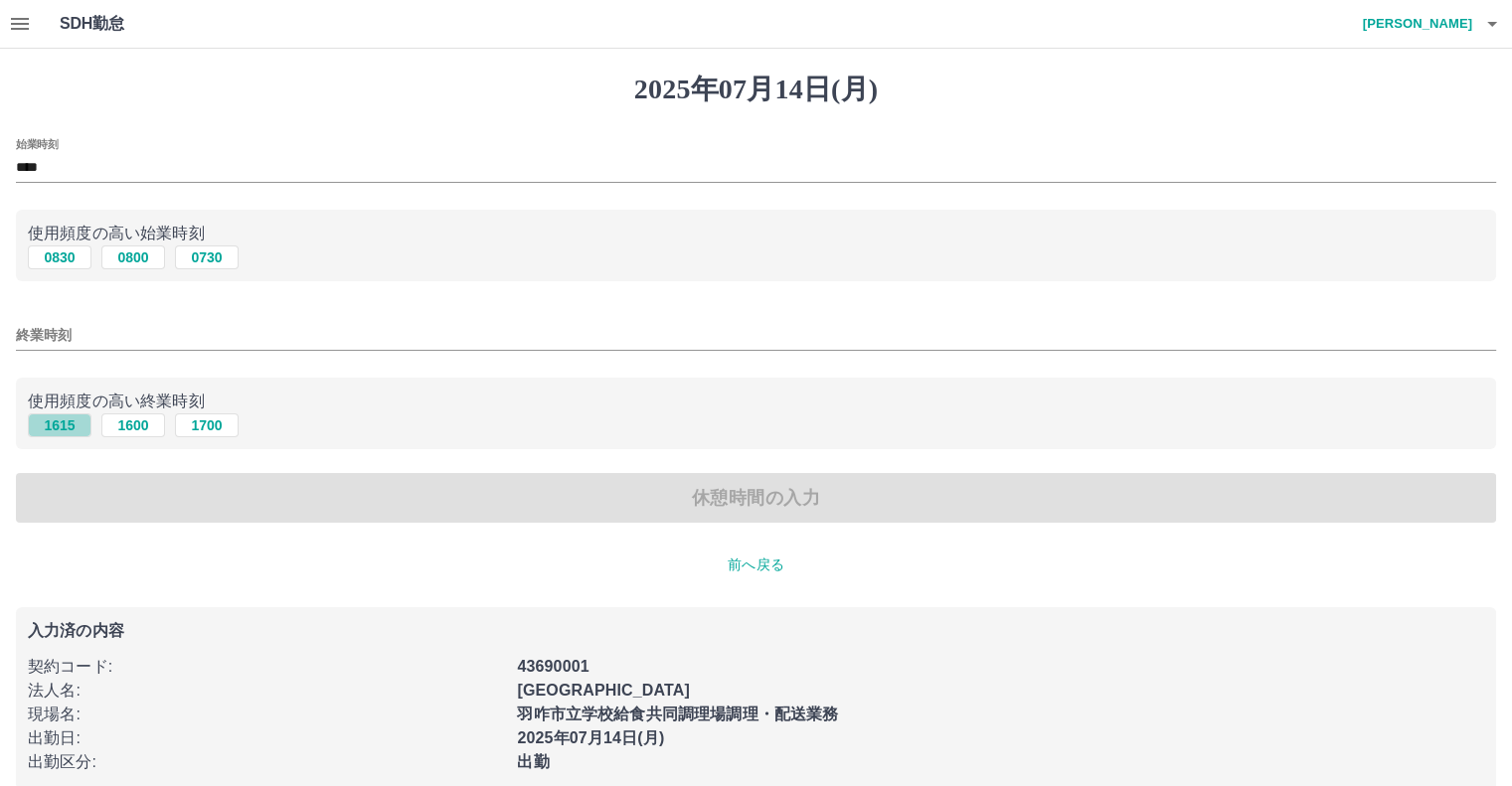 click on "1615" at bounding box center [60, 425] 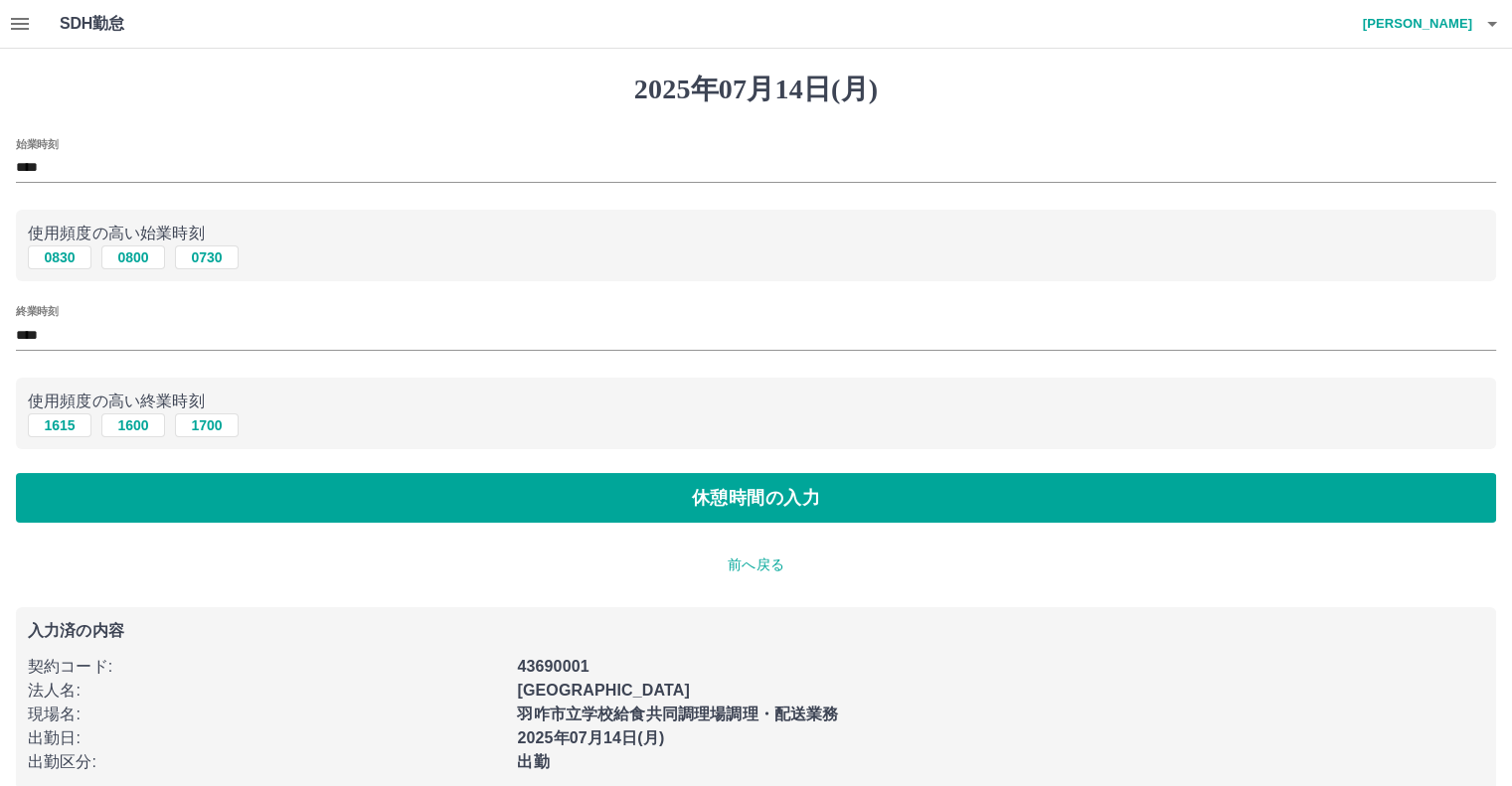 drag, startPoint x: 104, startPoint y: 488, endPoint x: 100, endPoint y: 471, distance: 17.464249 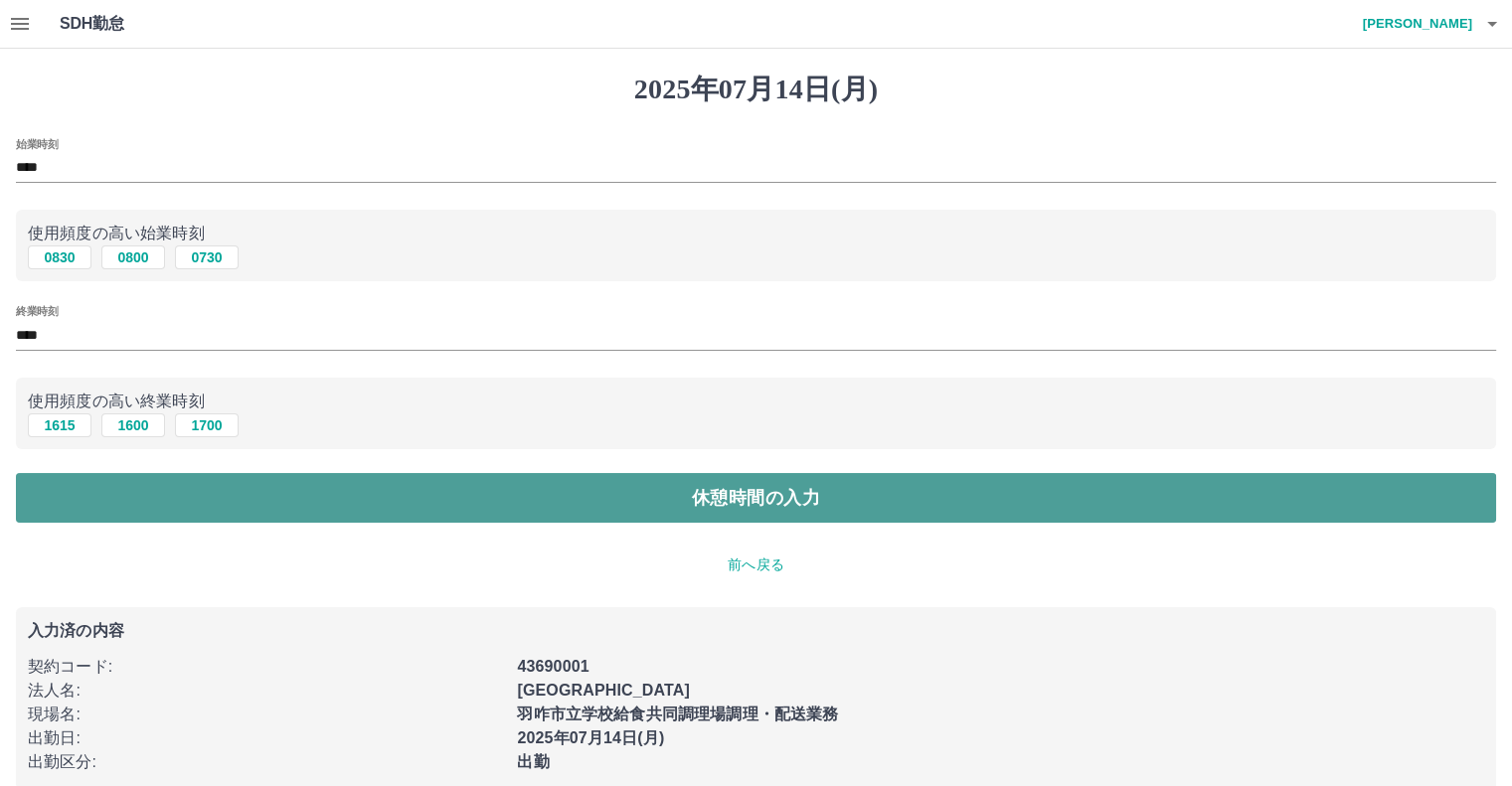 click on "休憩時間の入力" at bounding box center [756, 498] 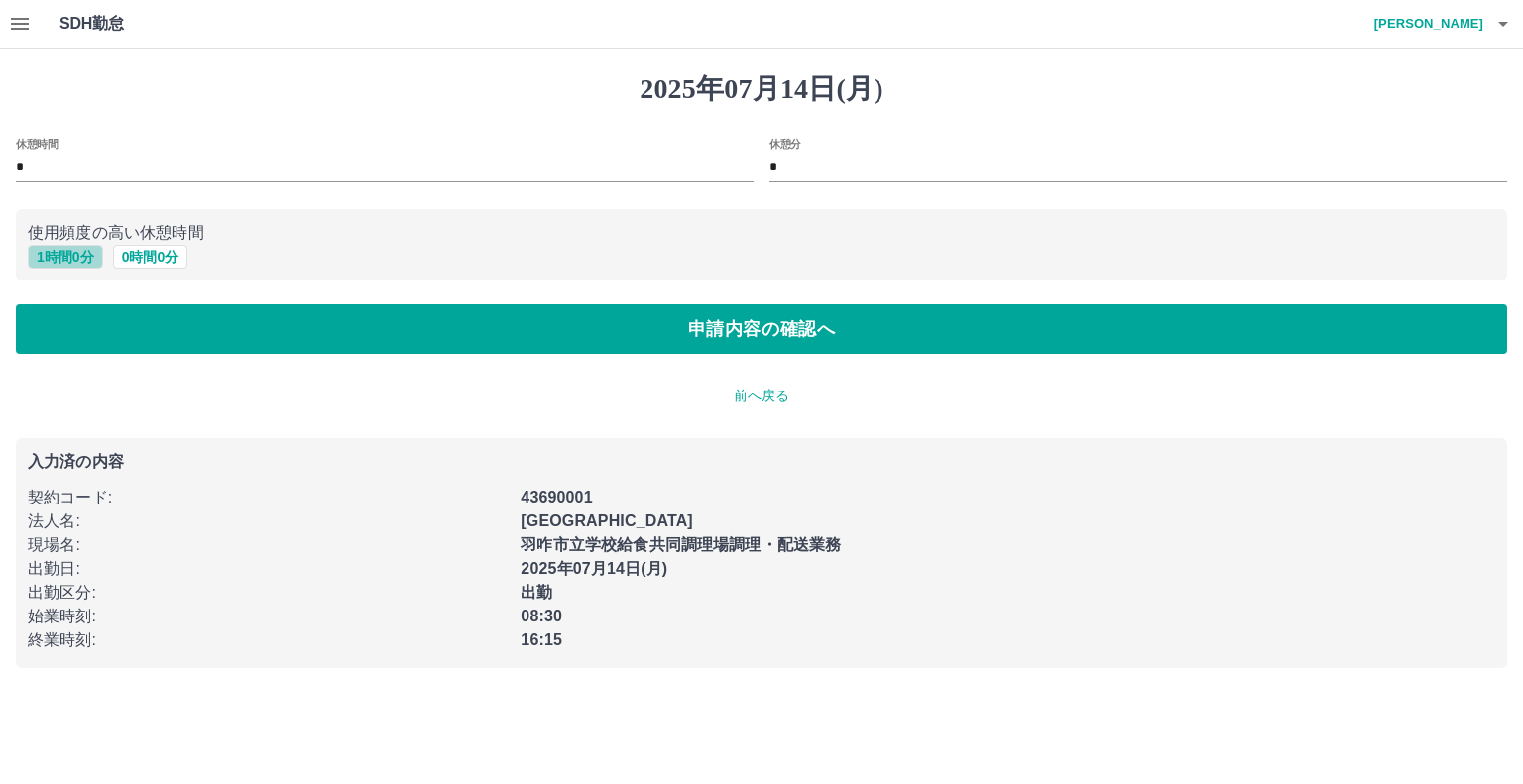 click on "1 時間 0 分" at bounding box center [65, 257] 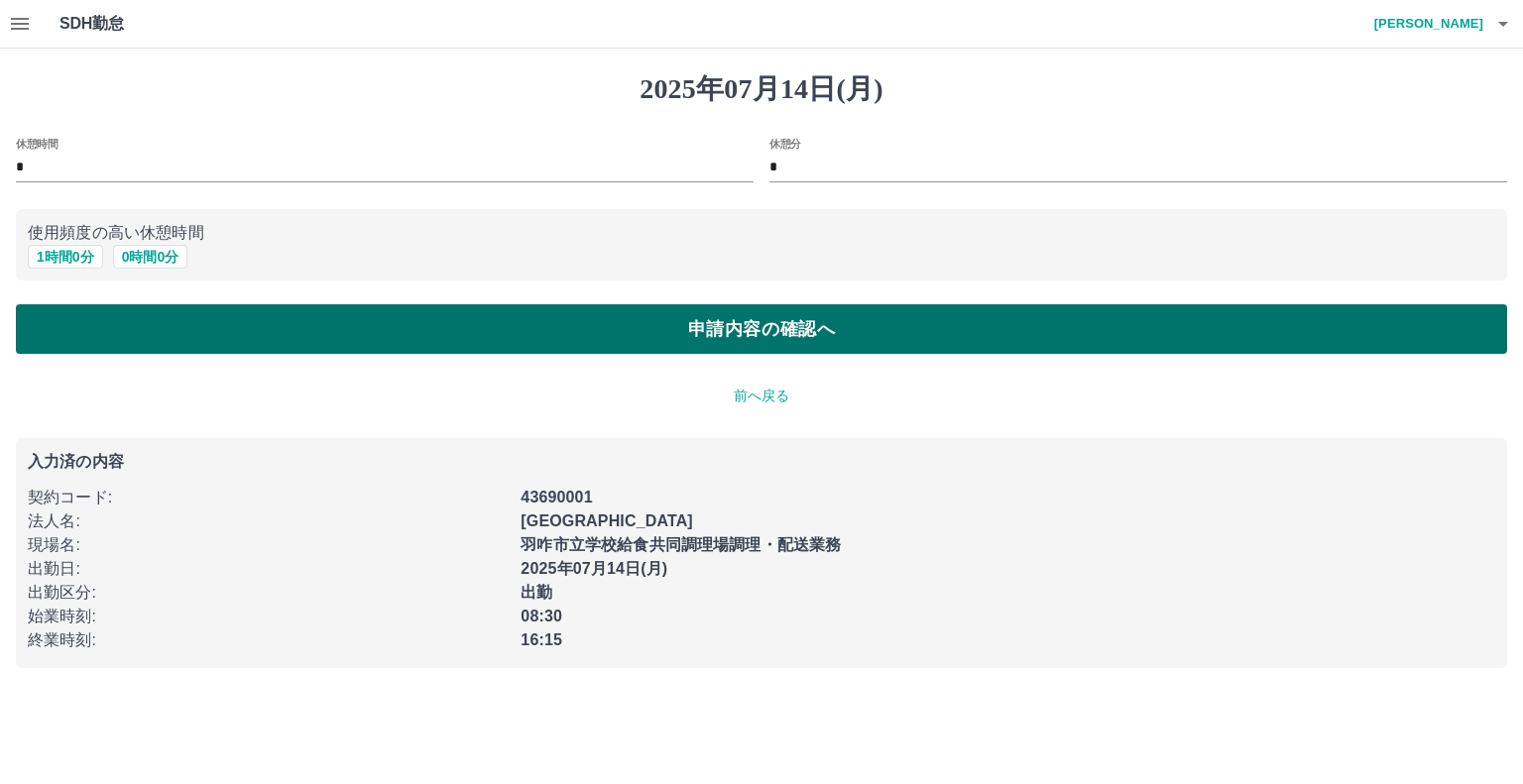 click on "申請内容の確認へ" at bounding box center [762, 329] 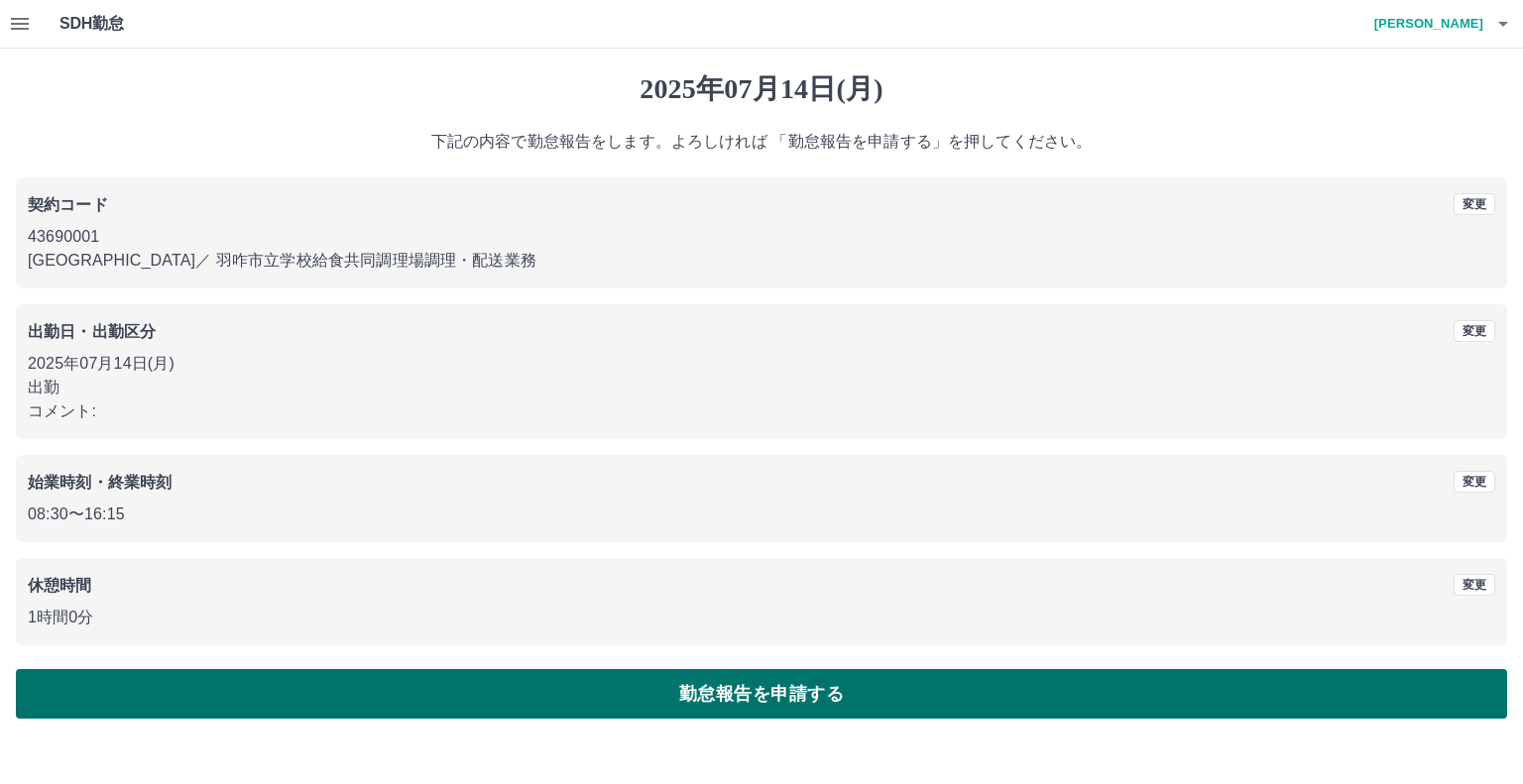click on "勤怠報告を申請する" at bounding box center (762, 694) 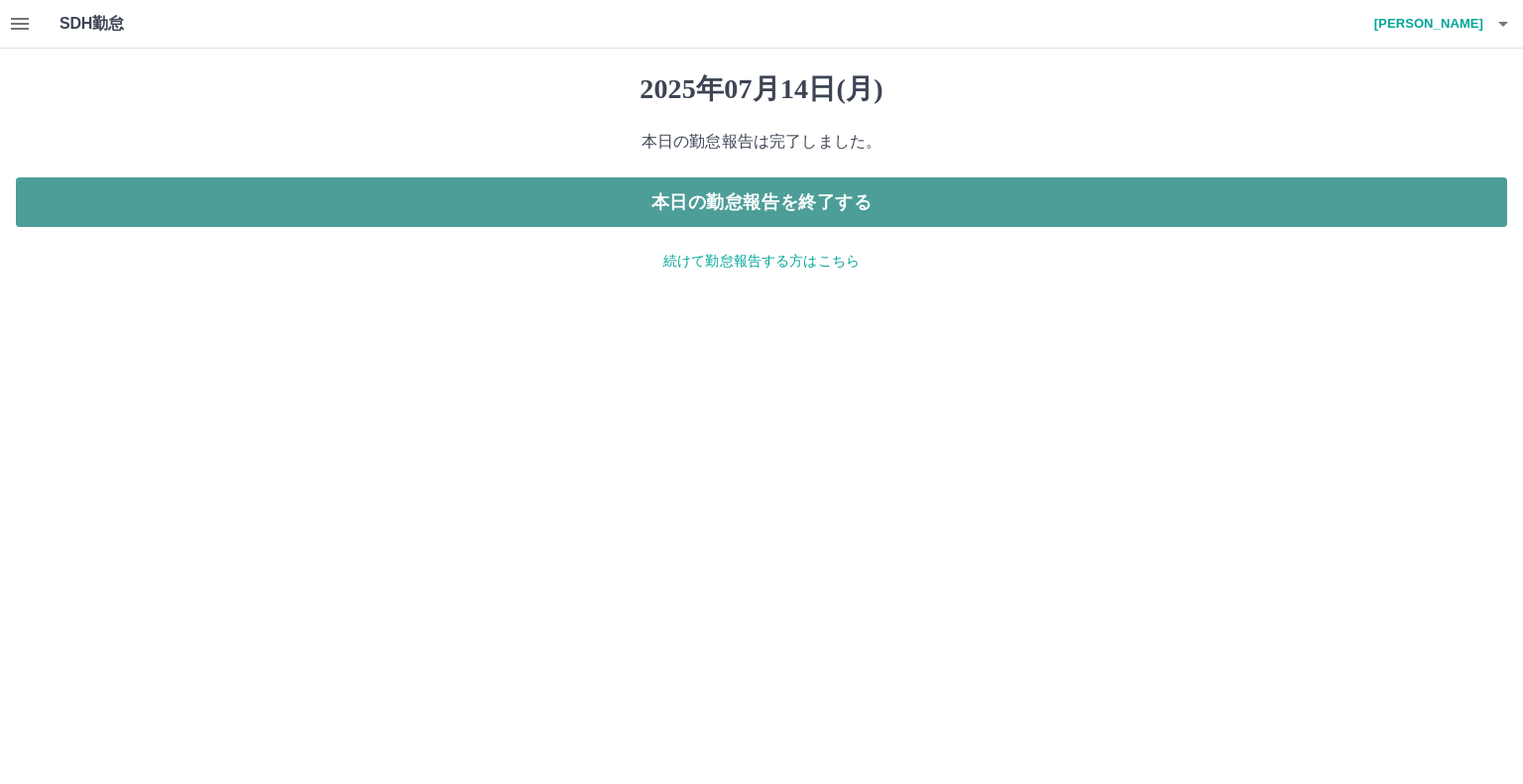 click on "本日の勤怠報告を終了する" at bounding box center [762, 202] 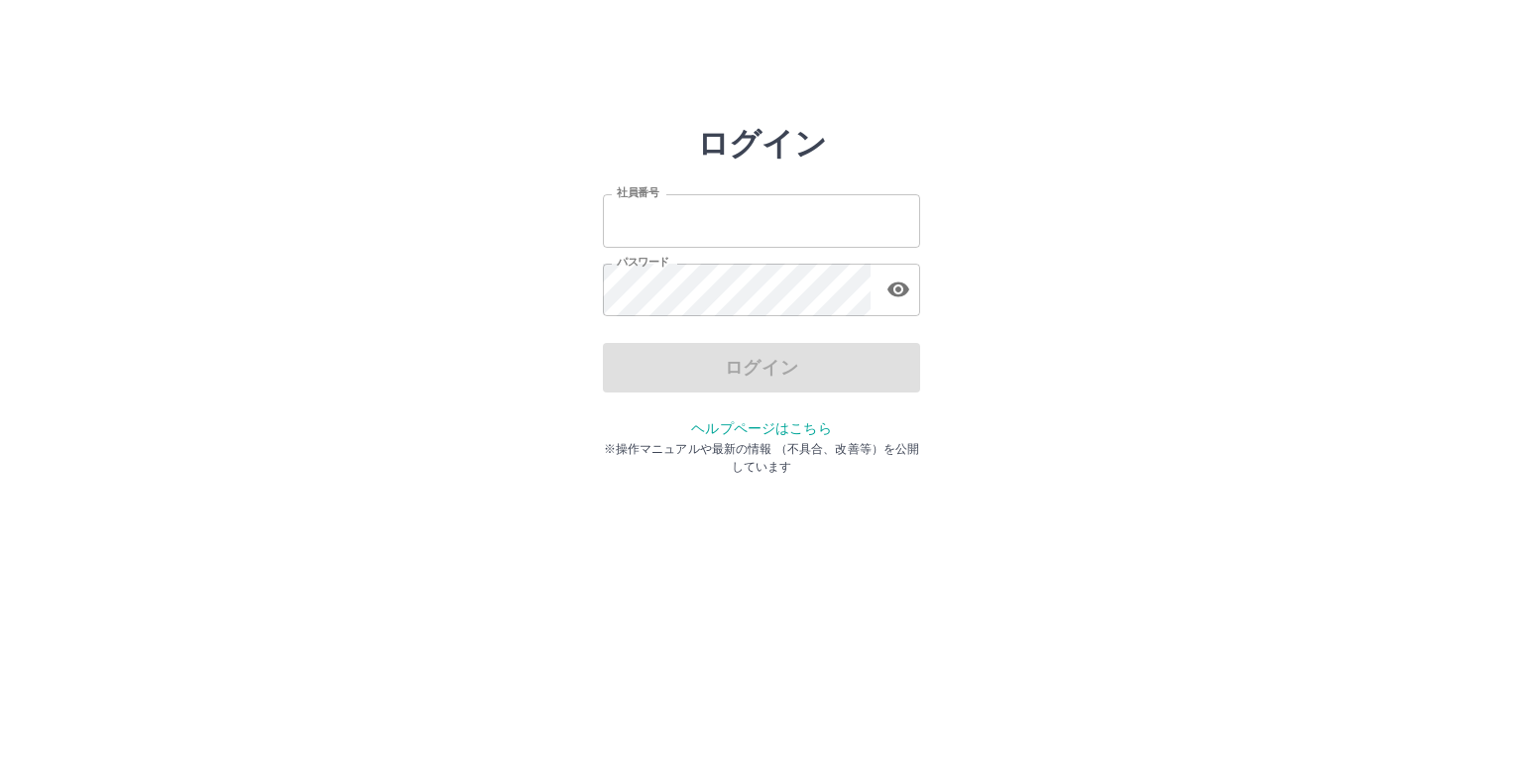 scroll, scrollTop: 0, scrollLeft: 0, axis: both 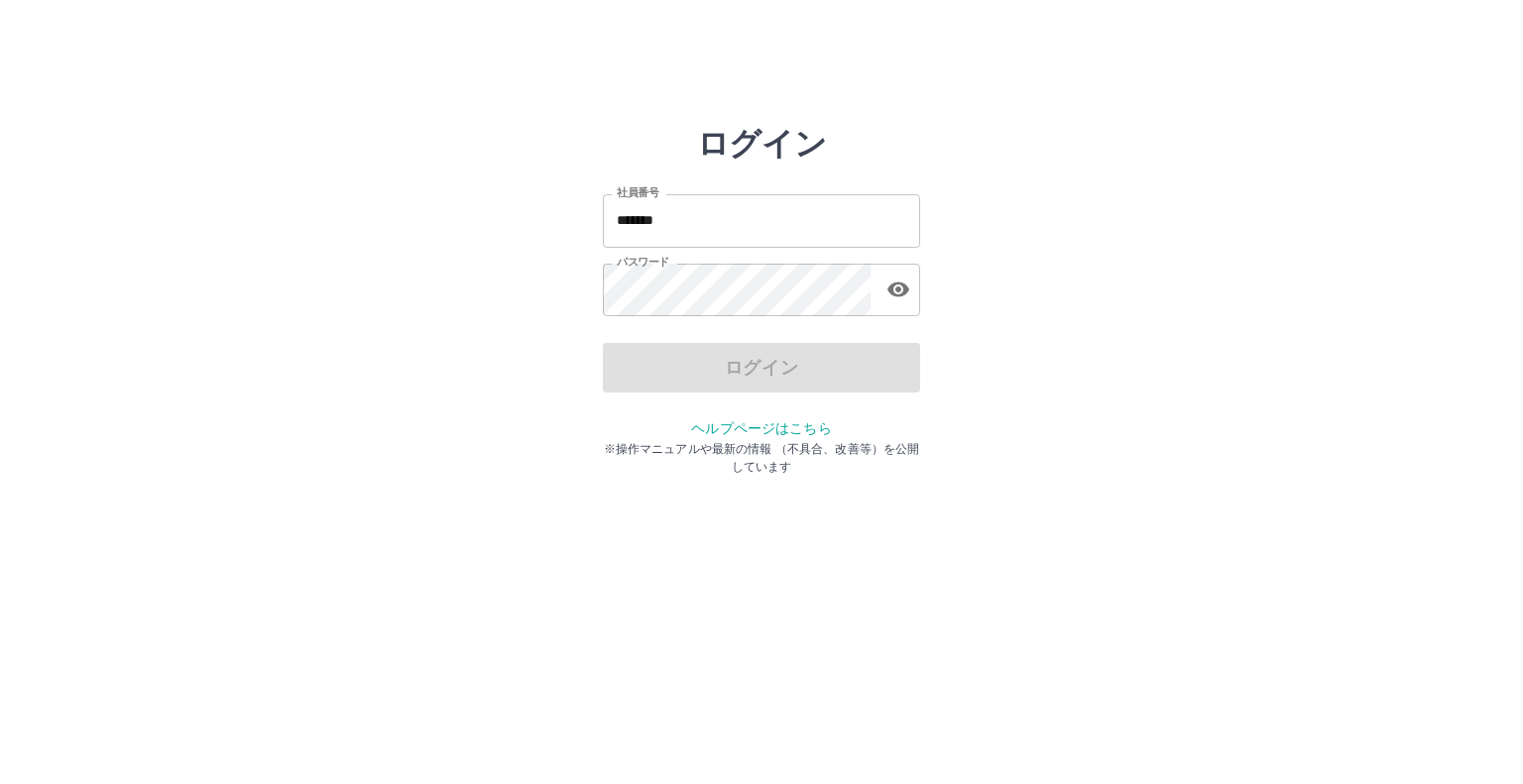 drag, startPoint x: 676, startPoint y: 213, endPoint x: 690, endPoint y: 225, distance: 18.439089 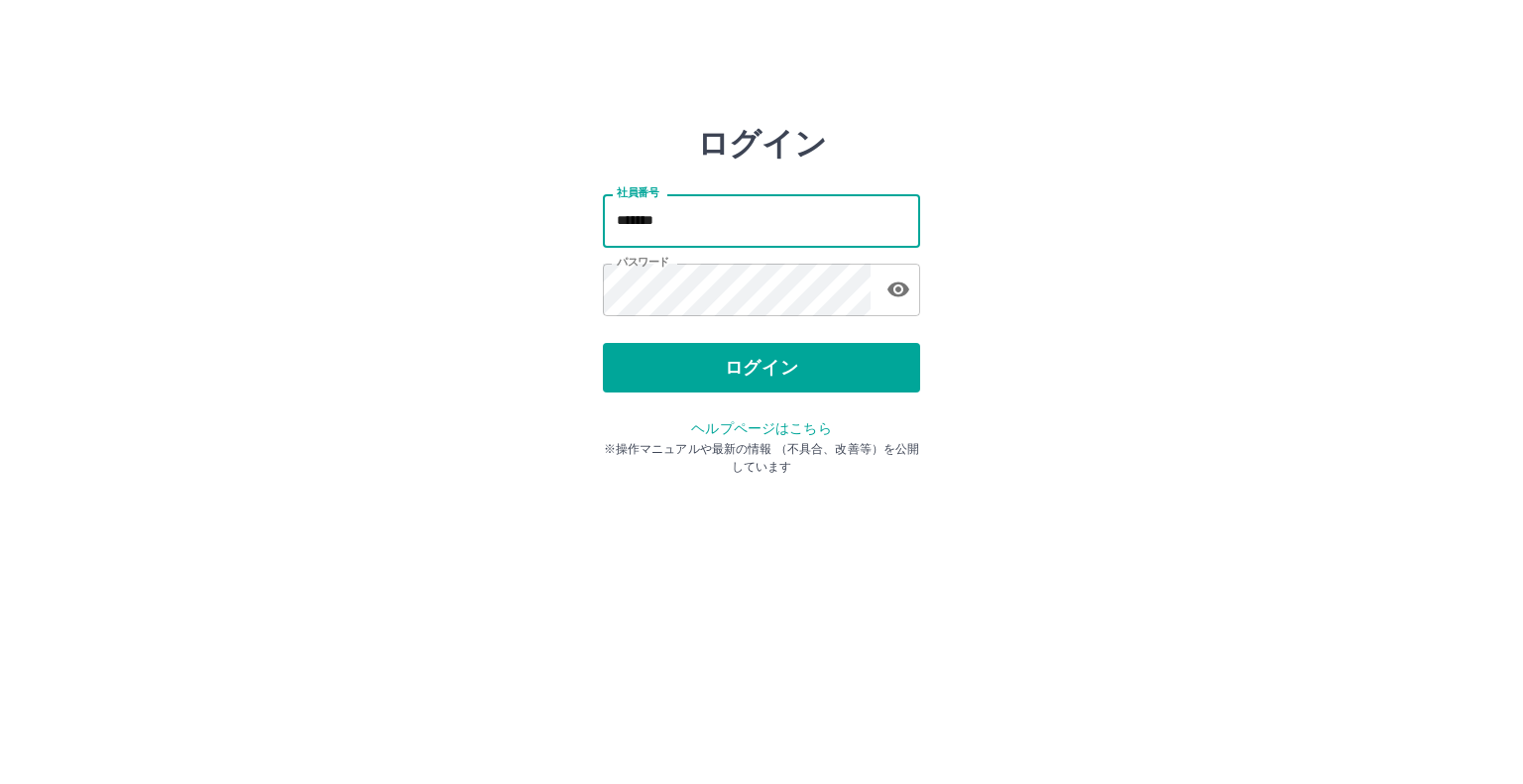 type on "*******" 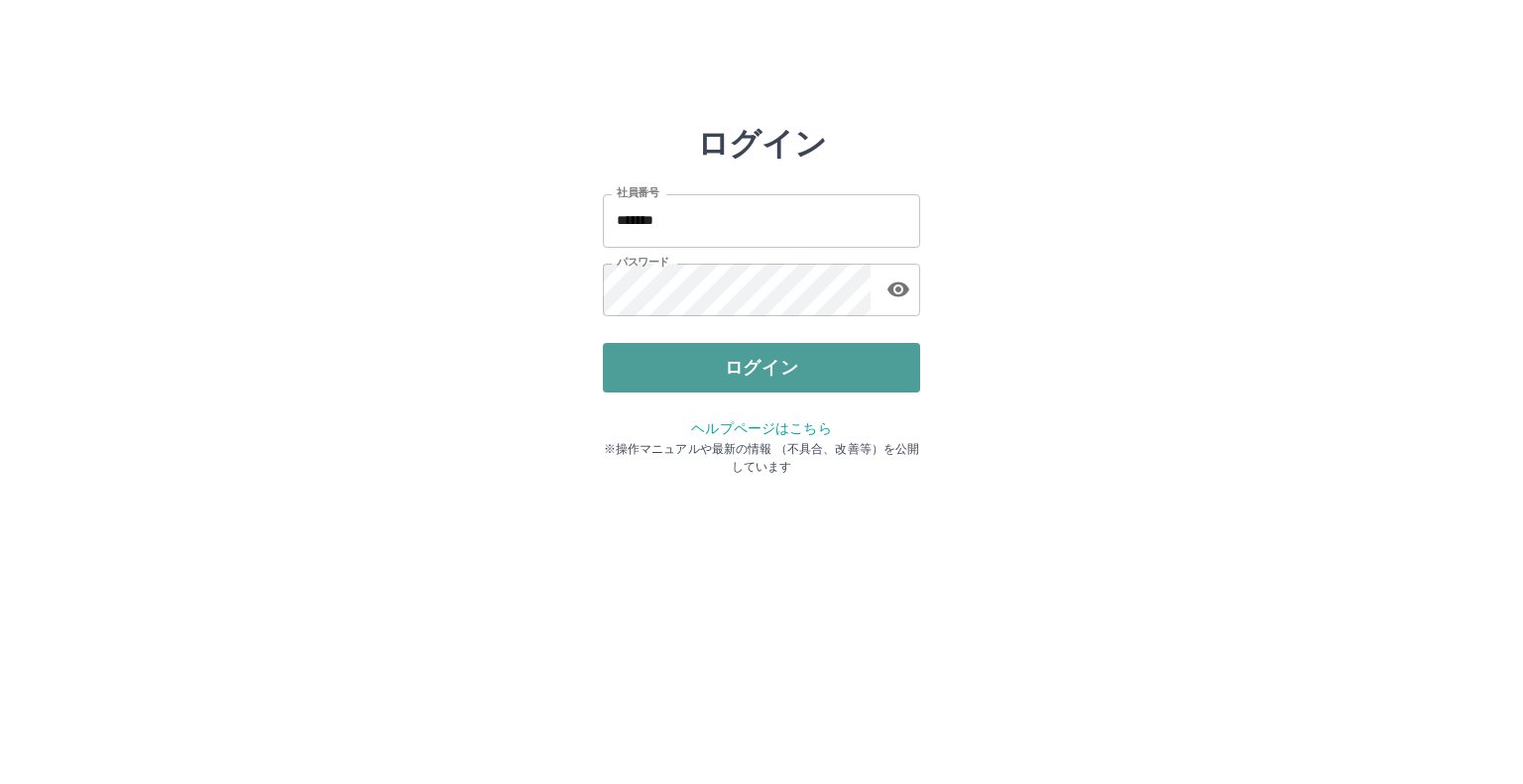 click on "ログイン" at bounding box center (762, 368) 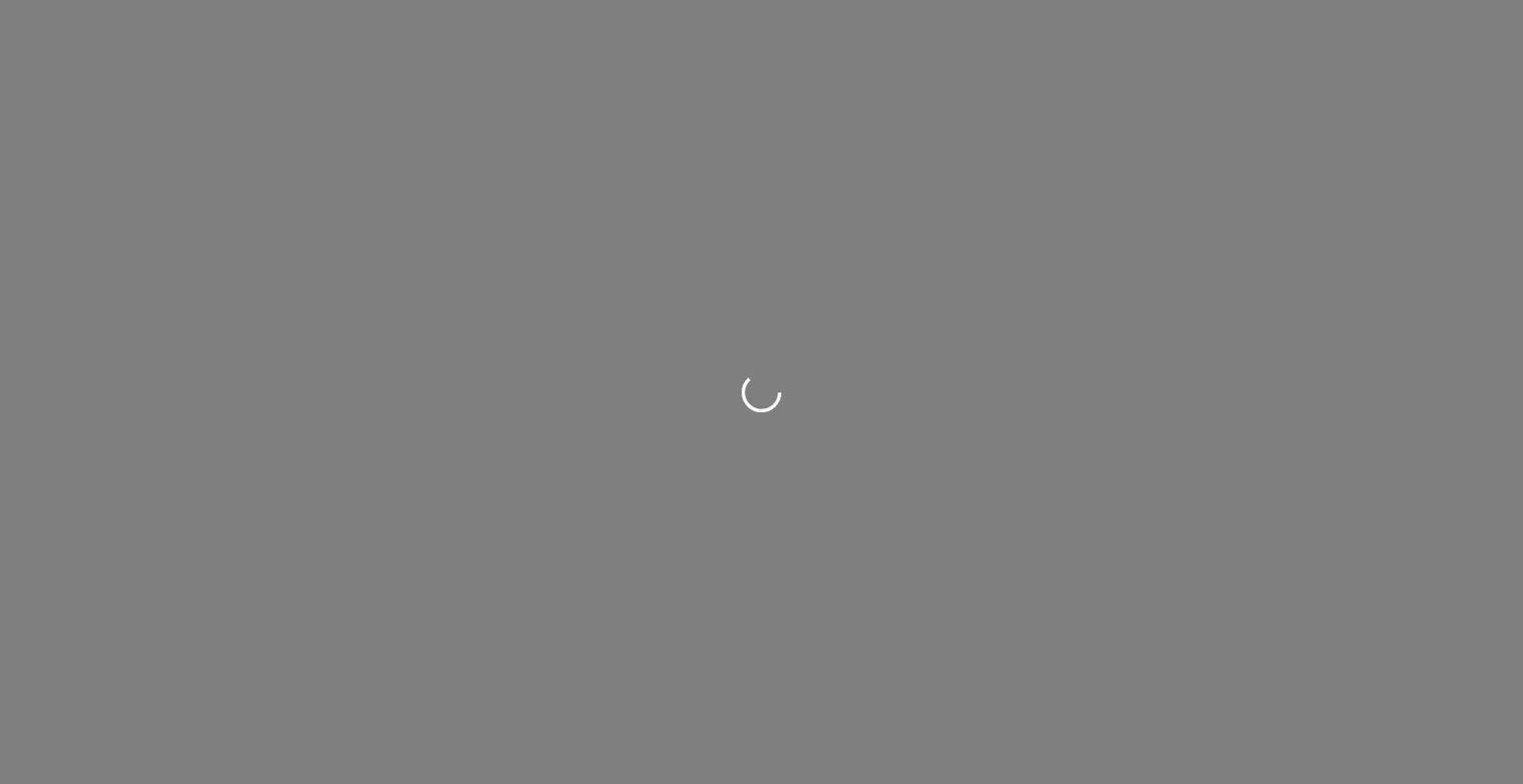 scroll, scrollTop: 0, scrollLeft: 0, axis: both 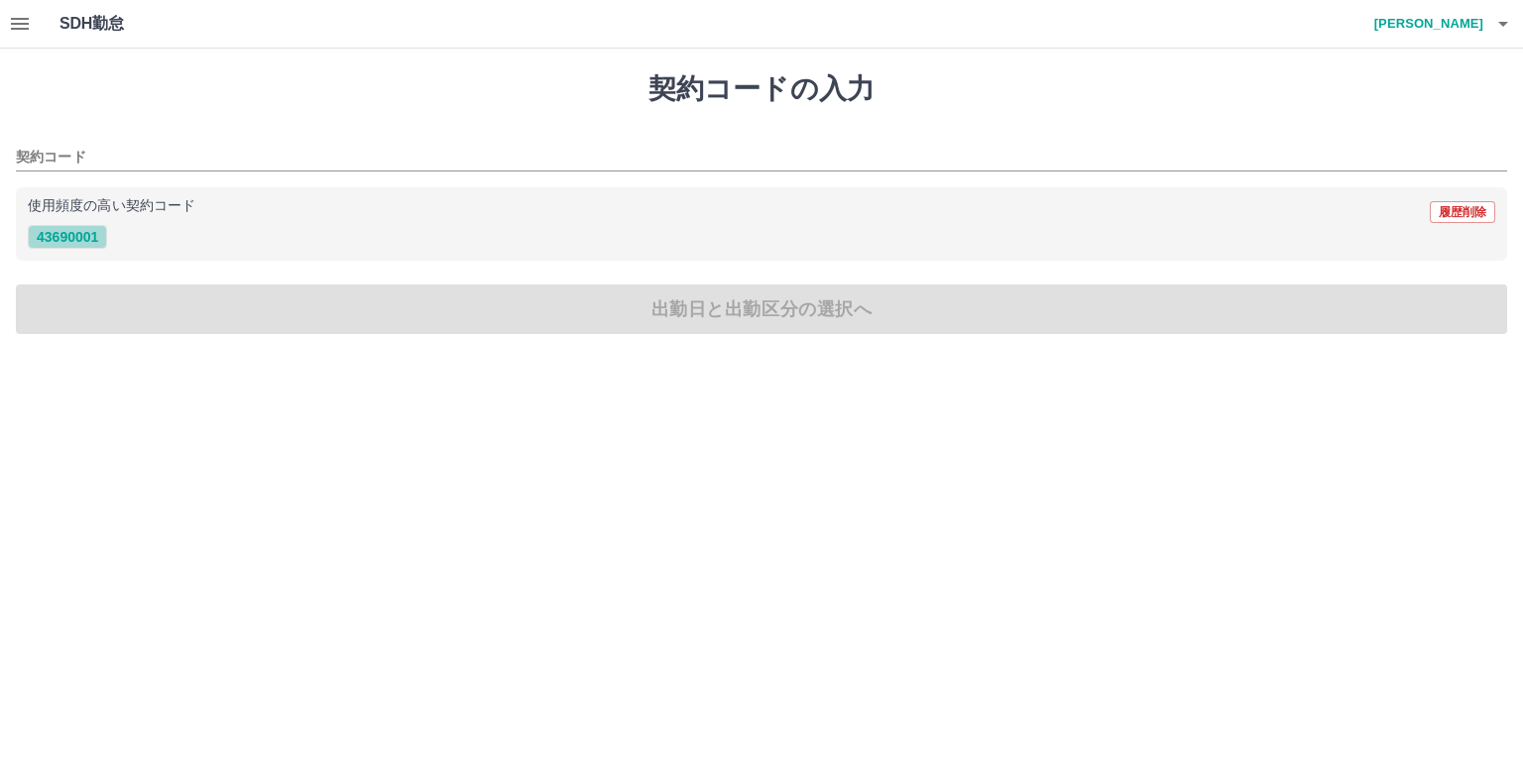 click on "43690001" at bounding box center (67, 237) 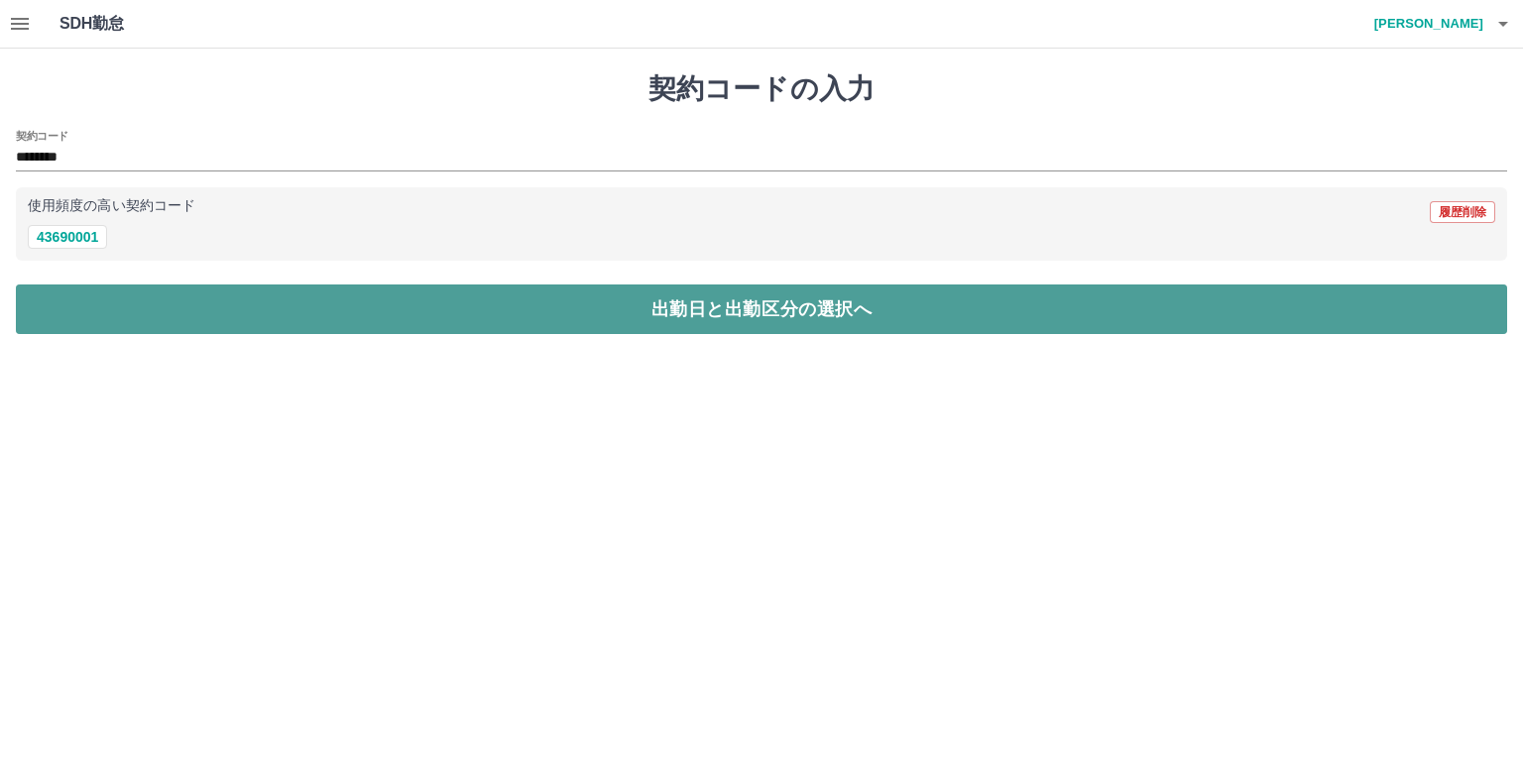 click on "出勤日と出勤区分の選択へ" at bounding box center [762, 309] 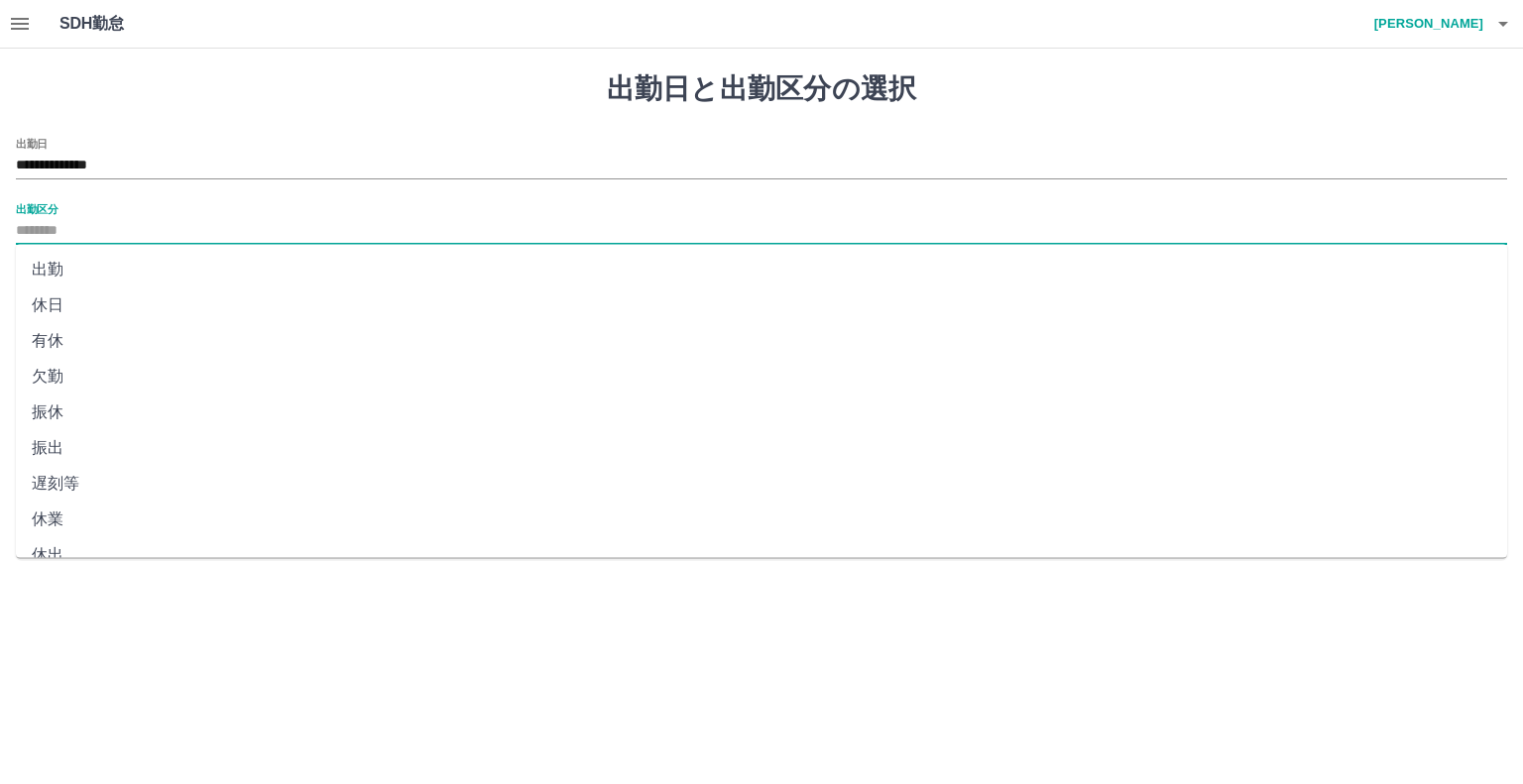 click on "出勤区分" at bounding box center [762, 231] 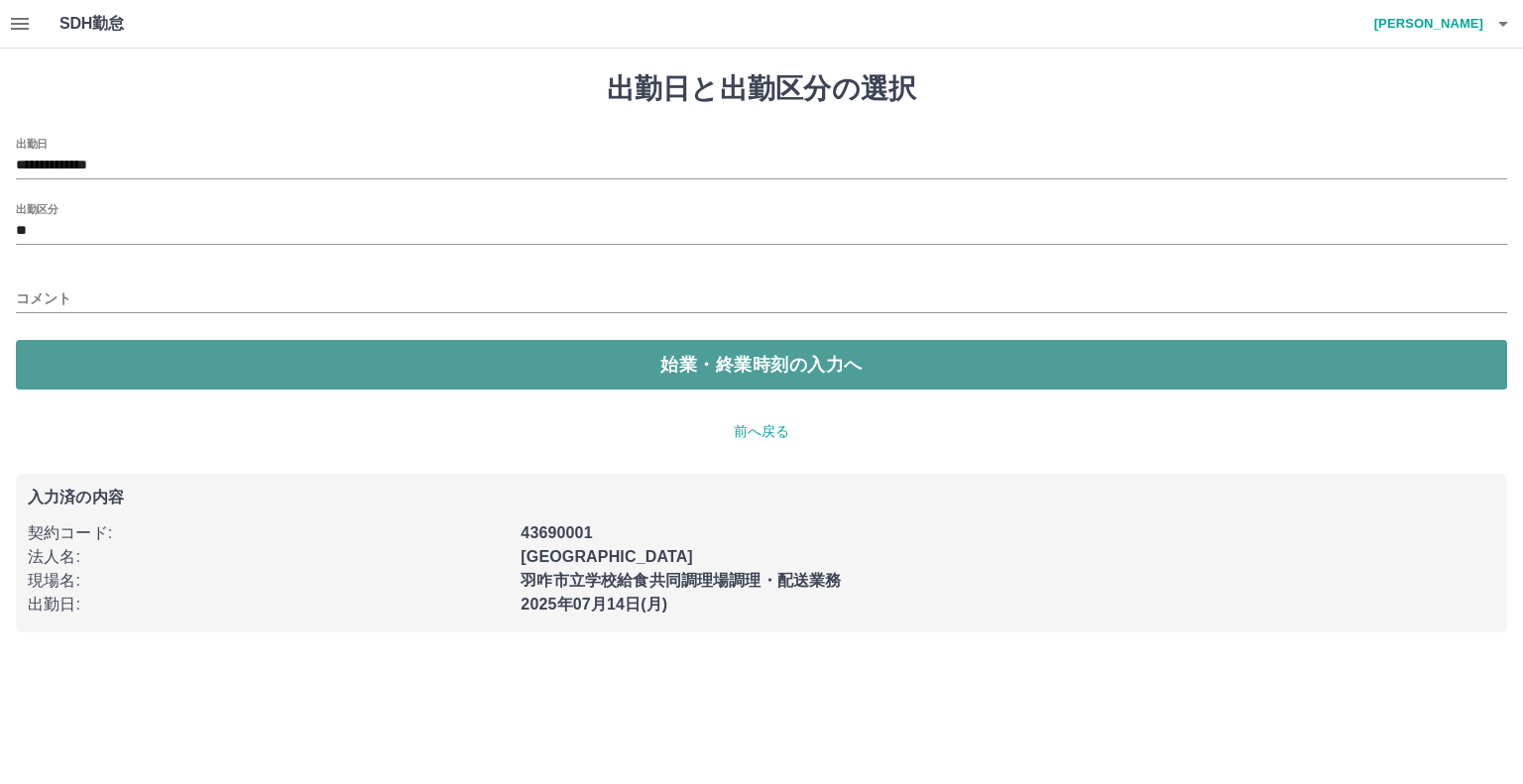 click on "始業・終業時刻の入力へ" at bounding box center (762, 365) 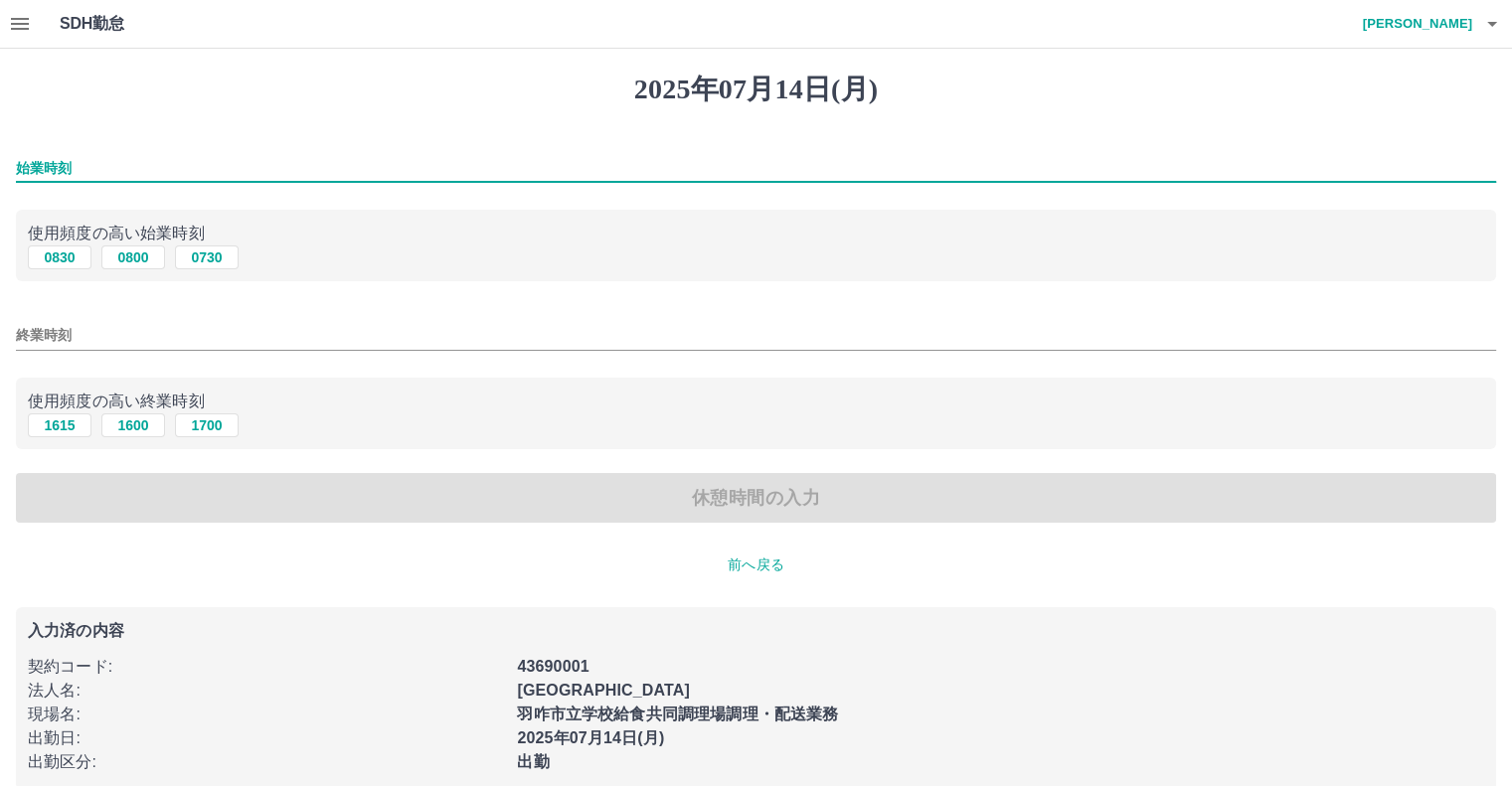 click on "始業時刻" at bounding box center (756, 168) 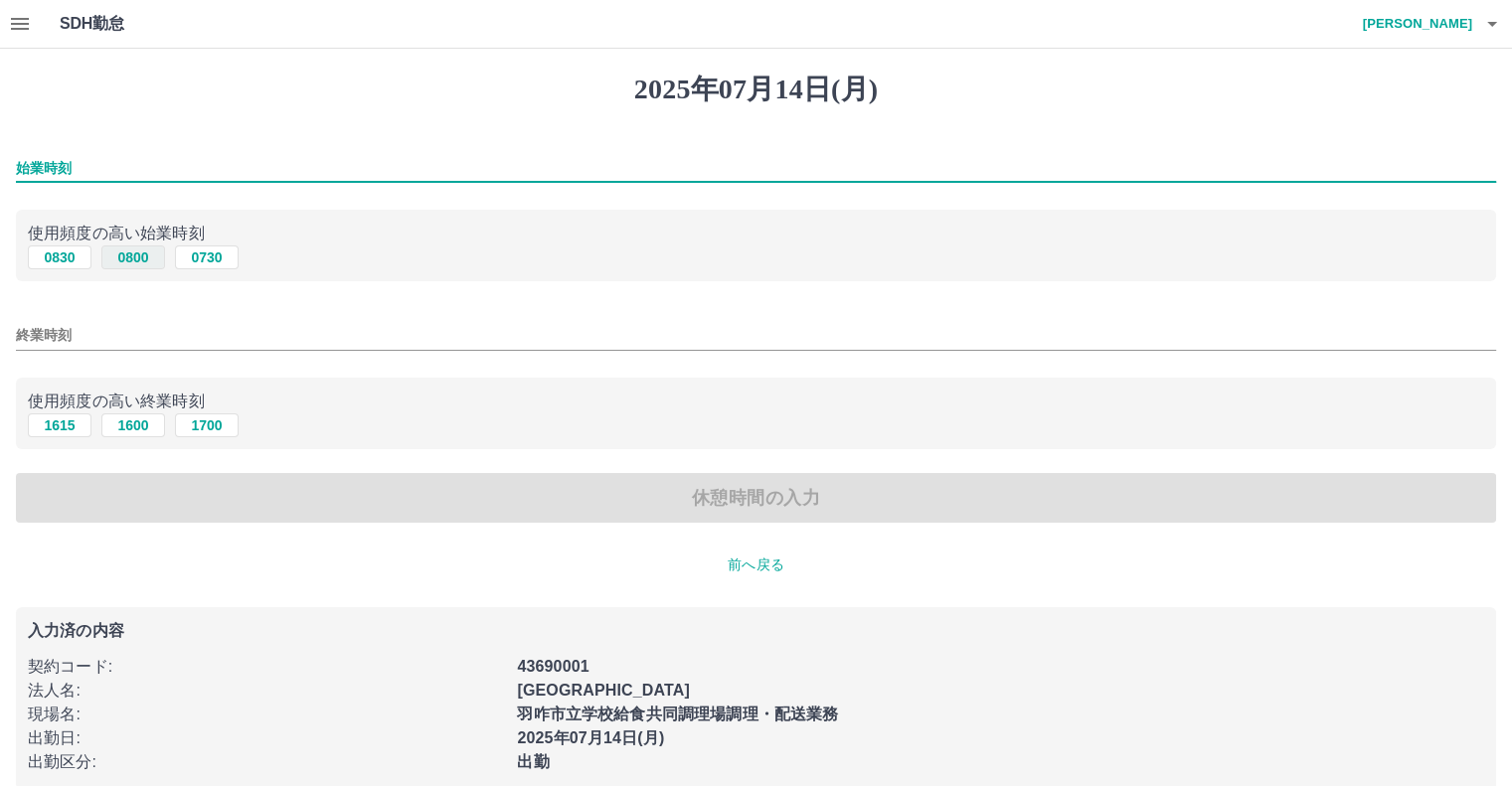 type on "****" 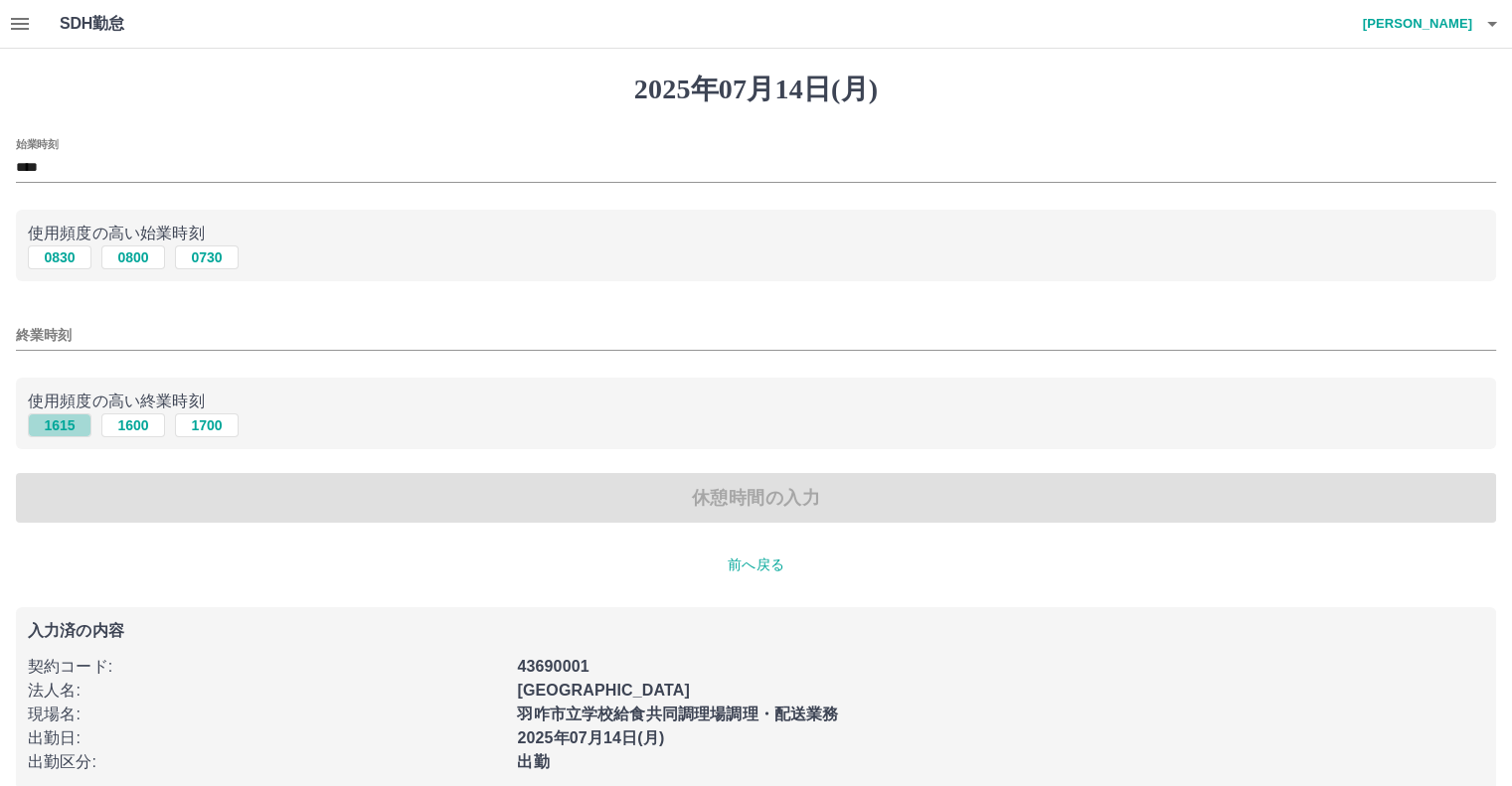 click on "1615" at bounding box center [60, 425] 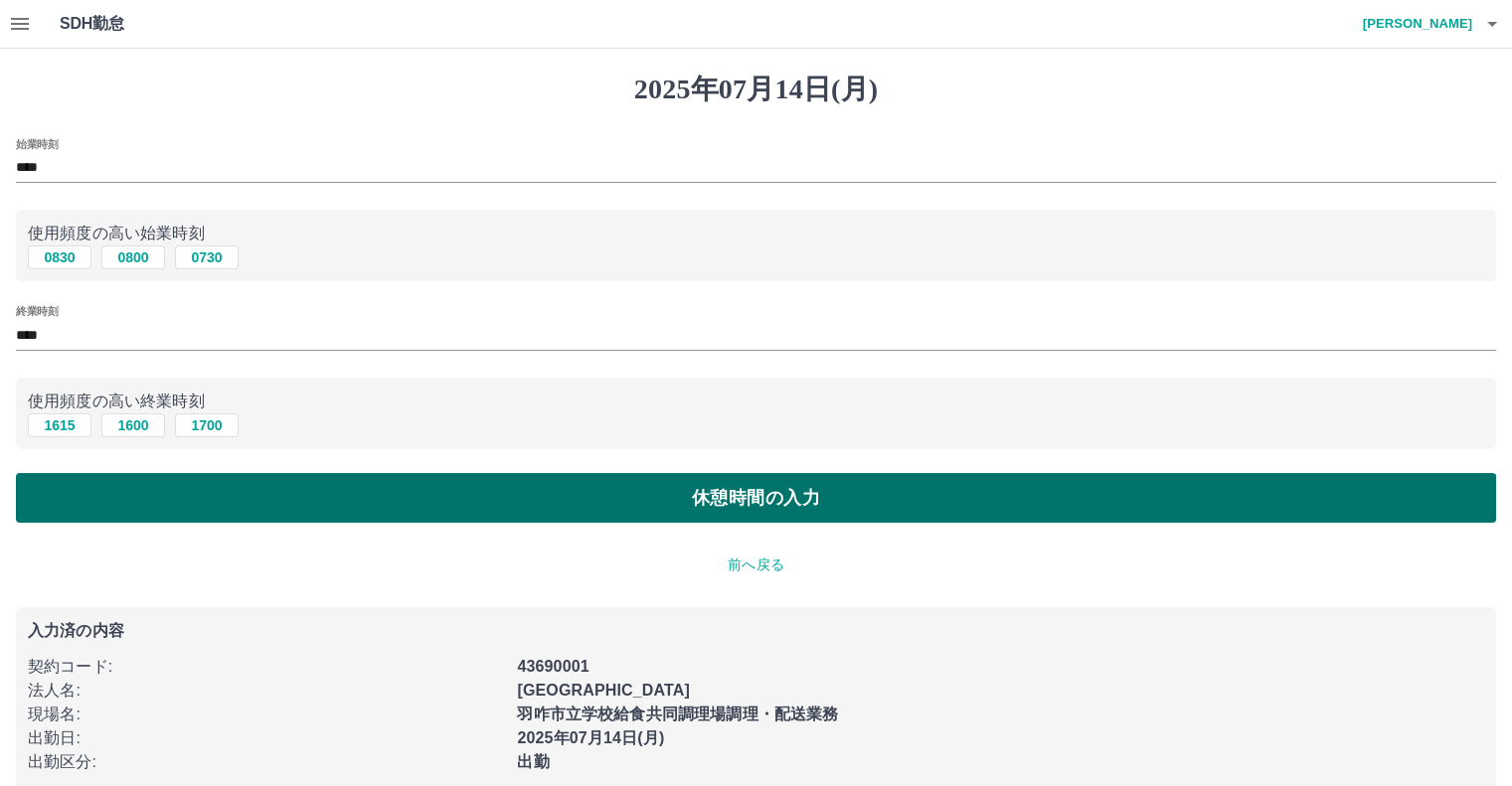 click on "休憩時間の入力" at bounding box center [756, 498] 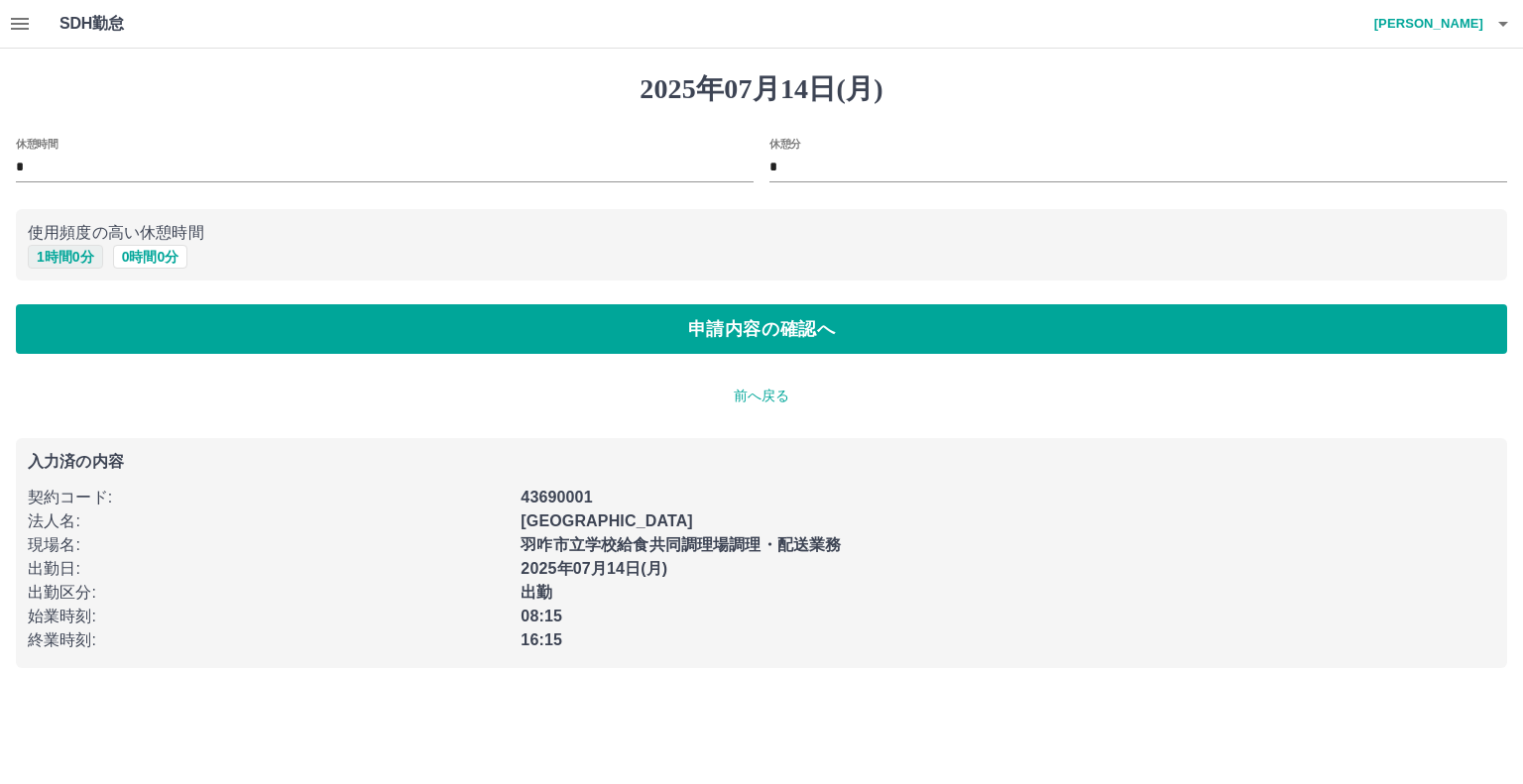click on "1 時間 0 分" at bounding box center (65, 257) 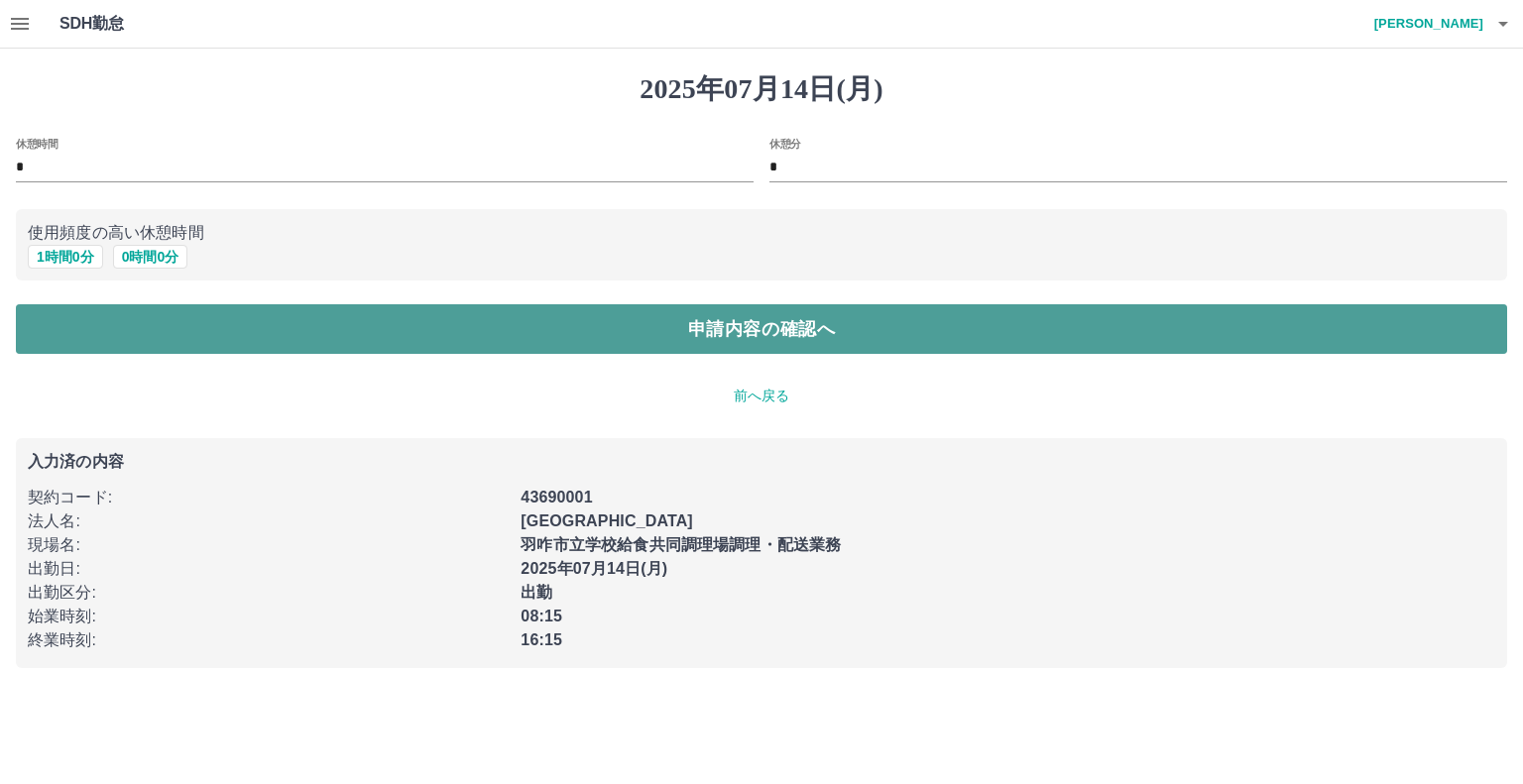 click on "申請内容の確認へ" at bounding box center [762, 329] 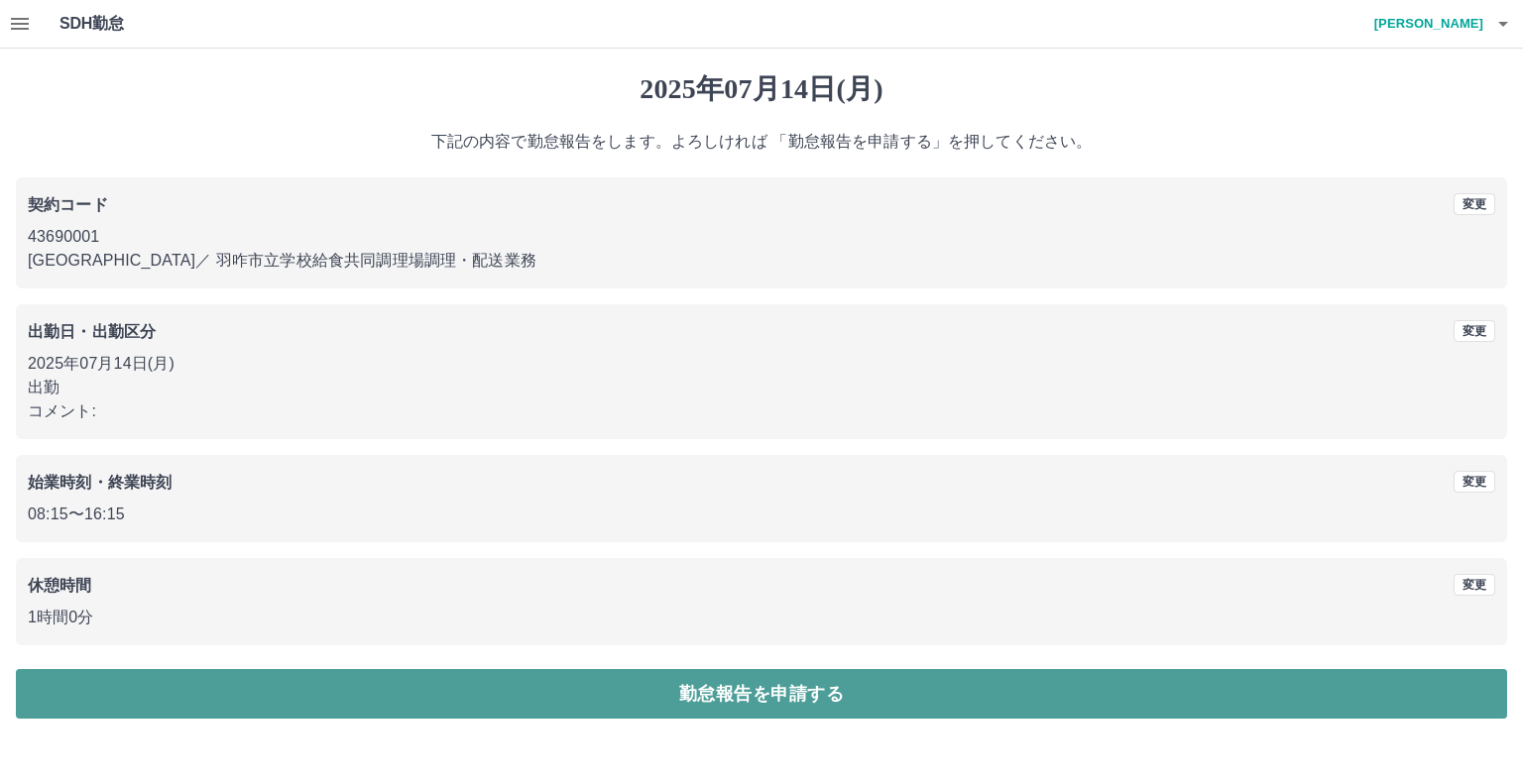 click on "勤怠報告を申請する" at bounding box center [762, 694] 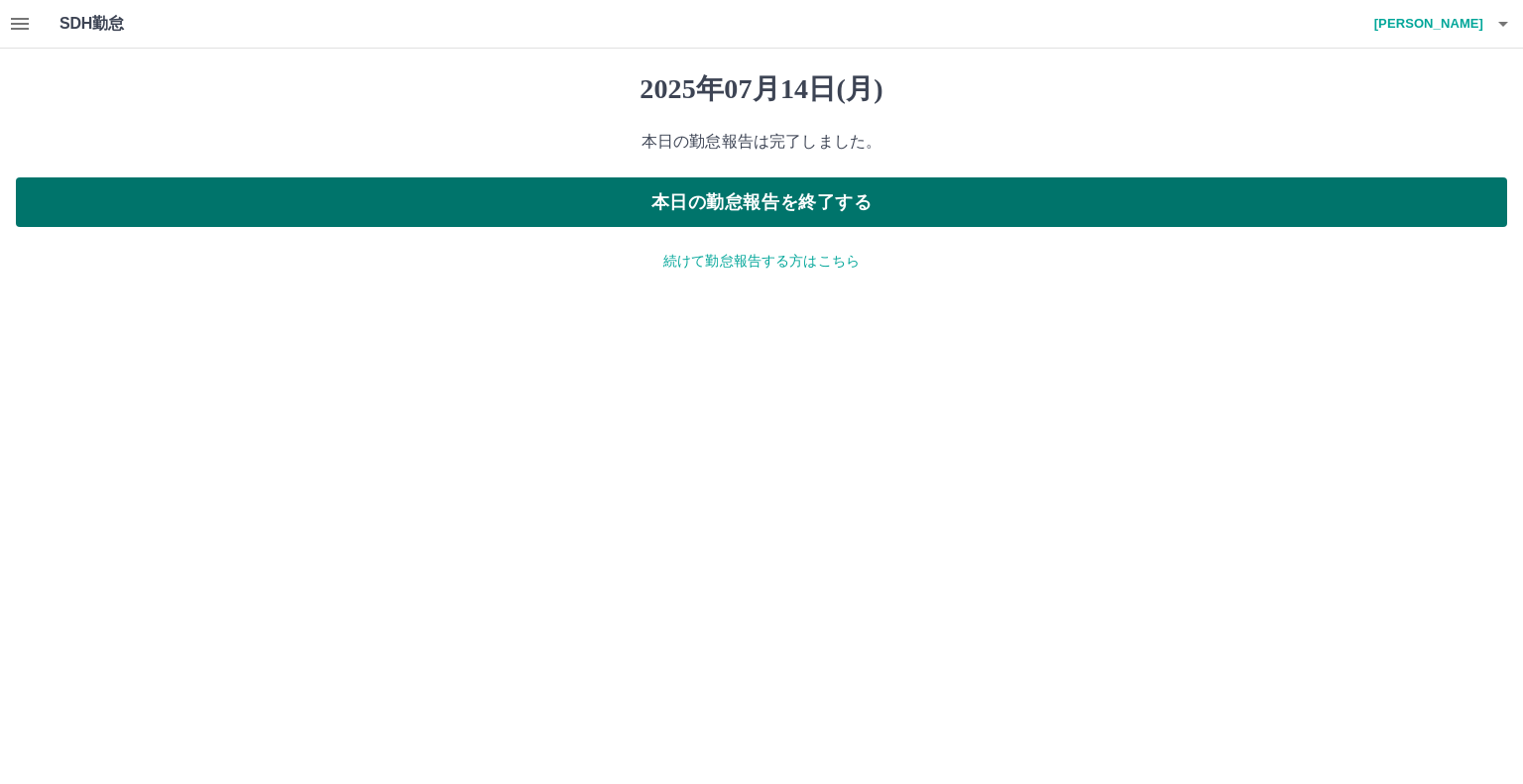 click on "本日の勤怠報告を終了する" at bounding box center (762, 202) 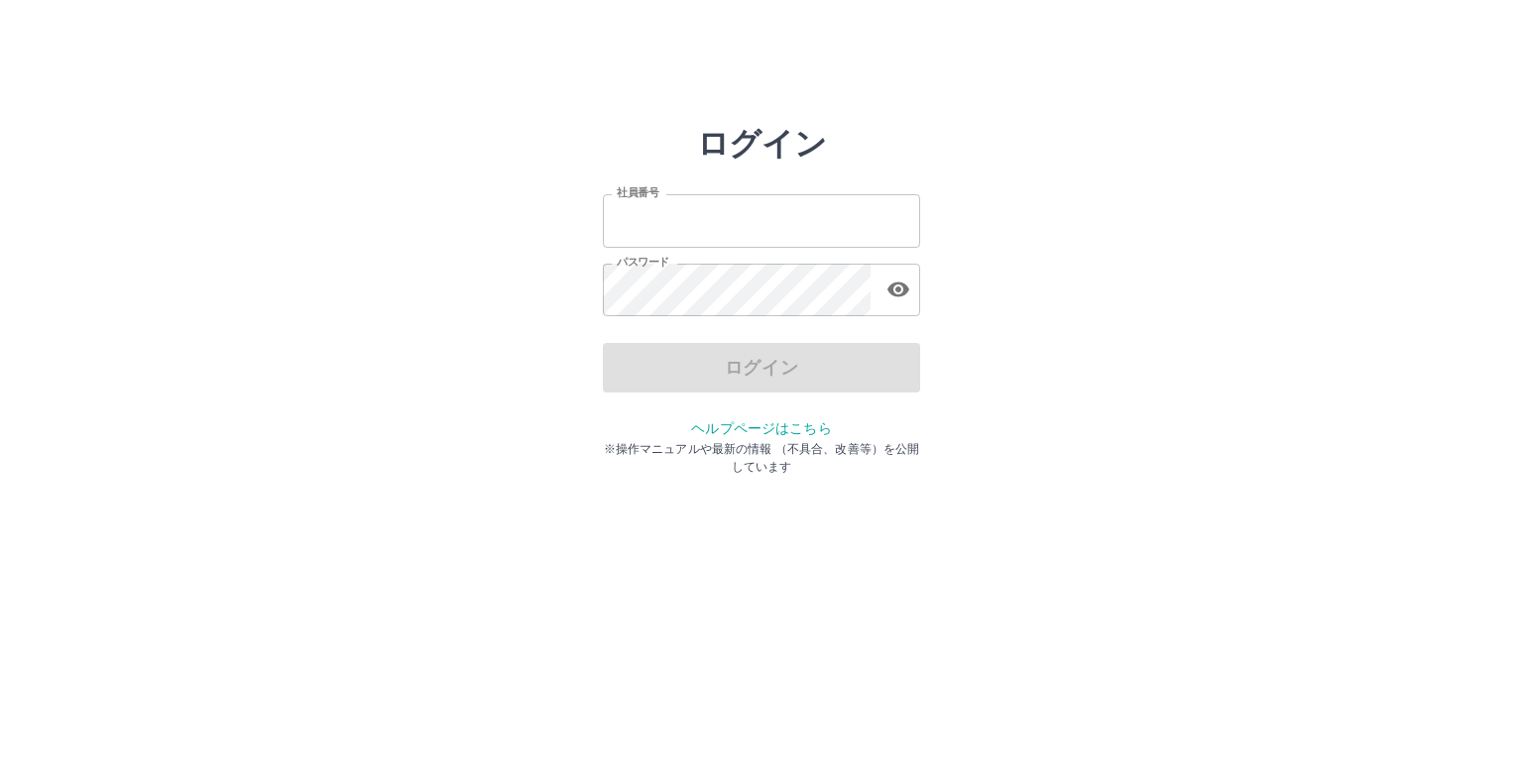 scroll, scrollTop: 0, scrollLeft: 0, axis: both 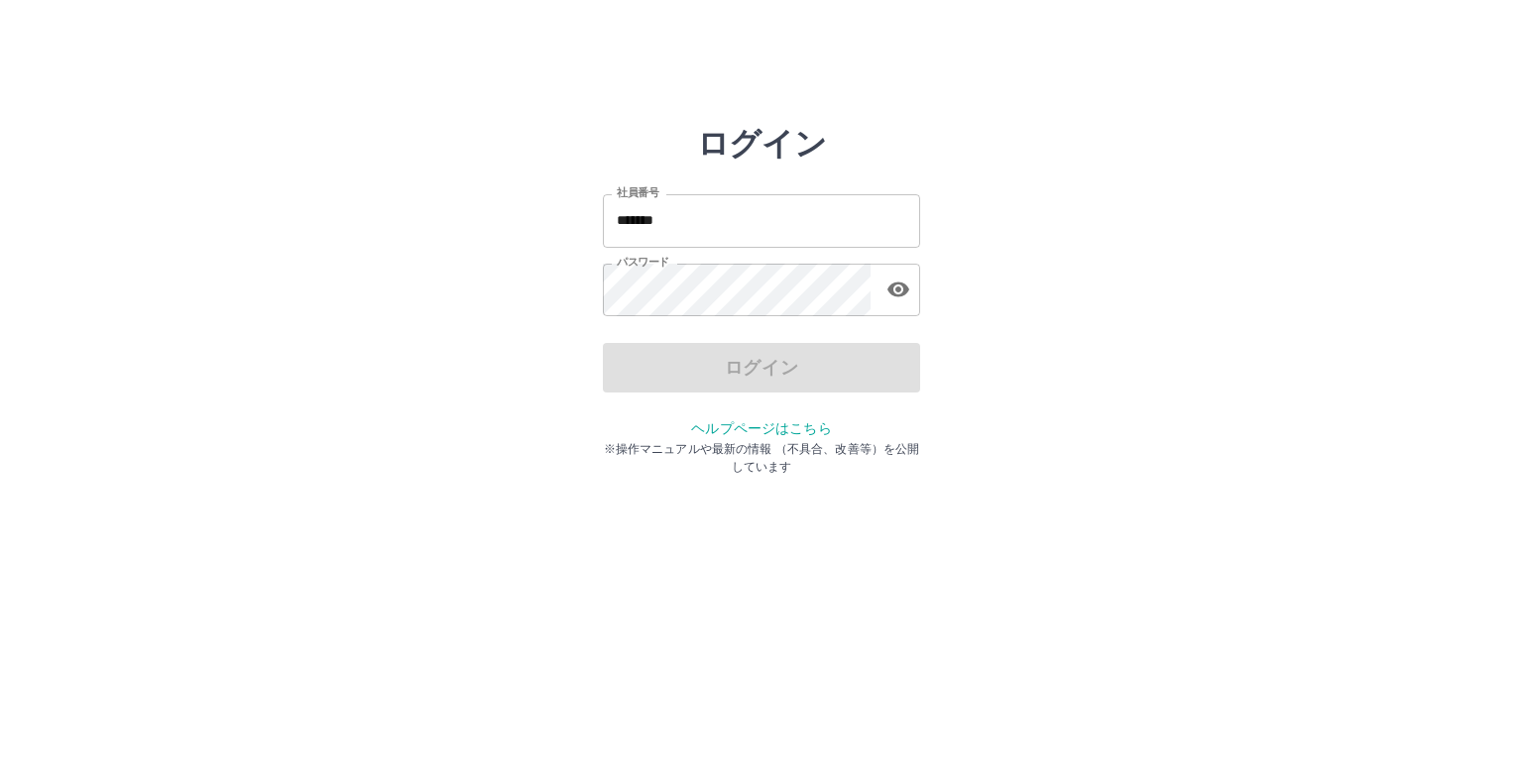 click on "*******" at bounding box center [762, 220] 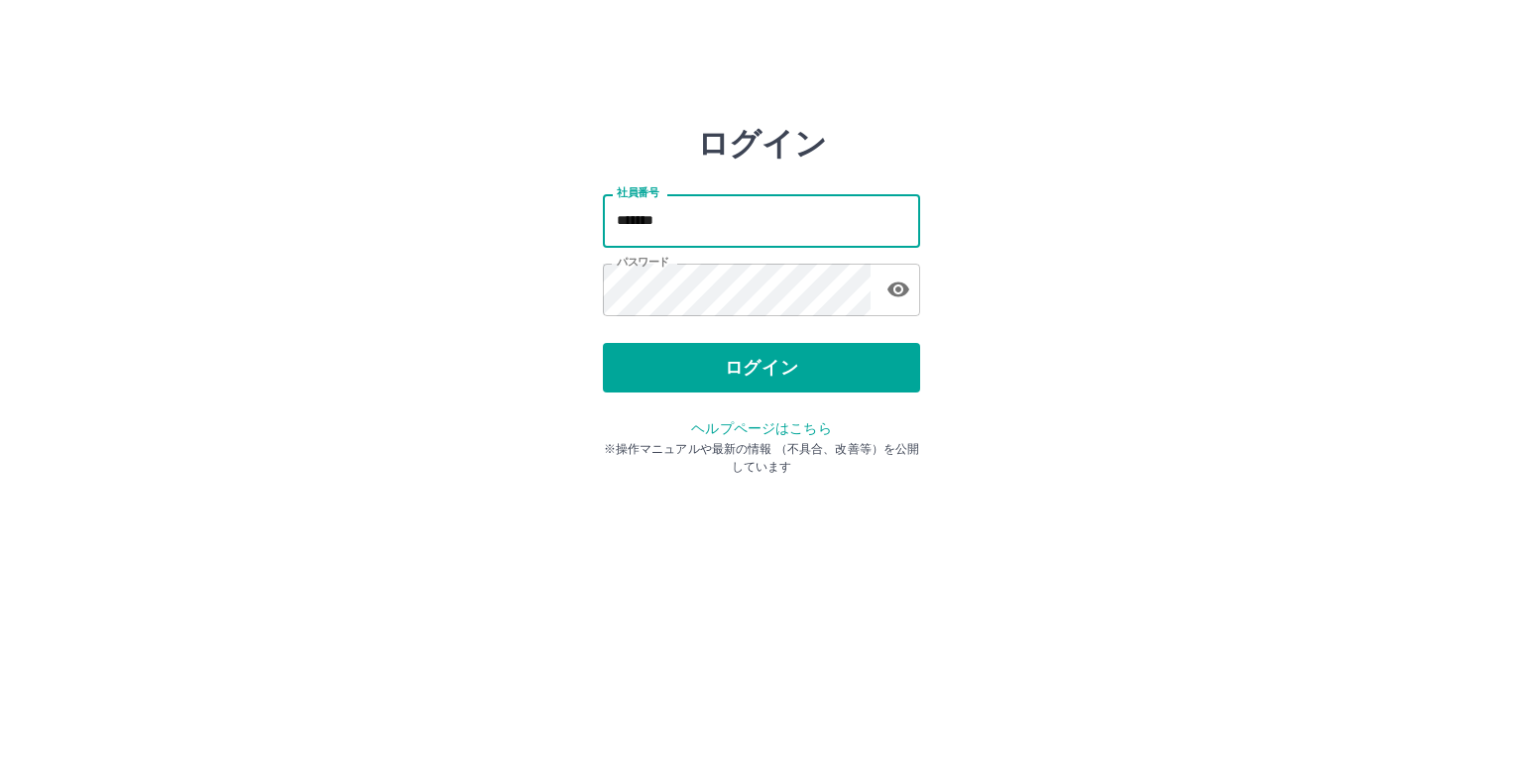 type on "*******" 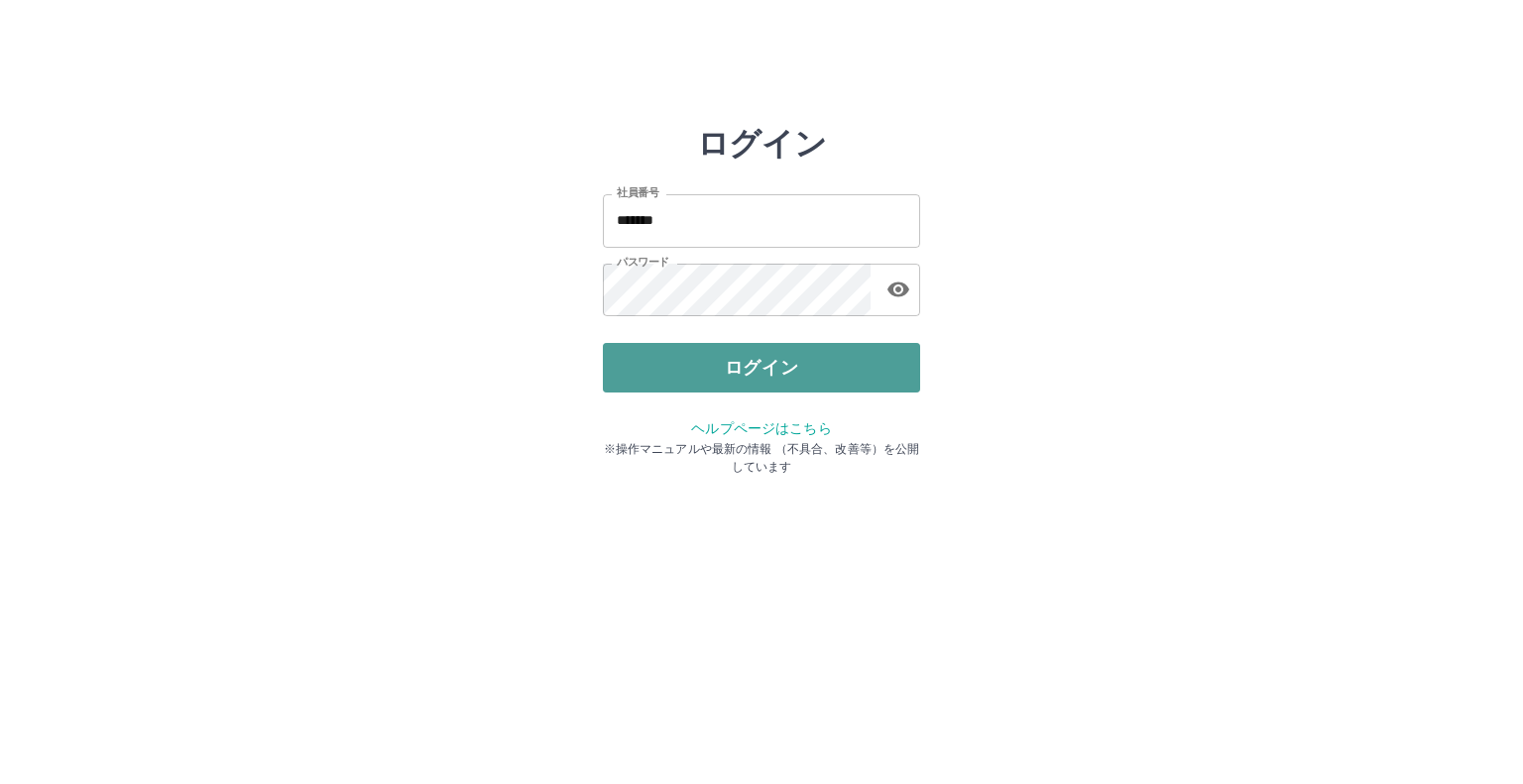 click on "ログイン" at bounding box center (762, 368) 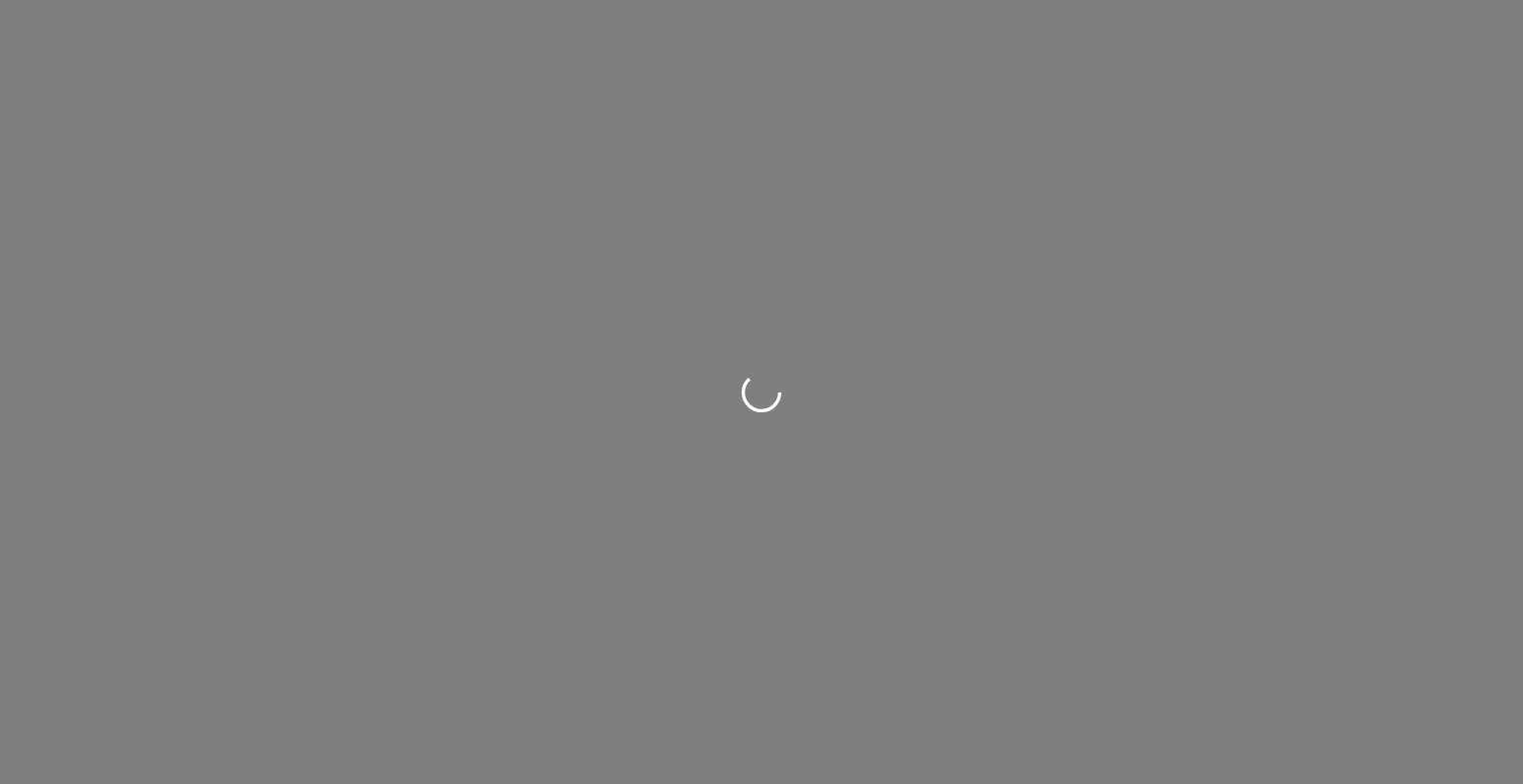 scroll, scrollTop: 0, scrollLeft: 0, axis: both 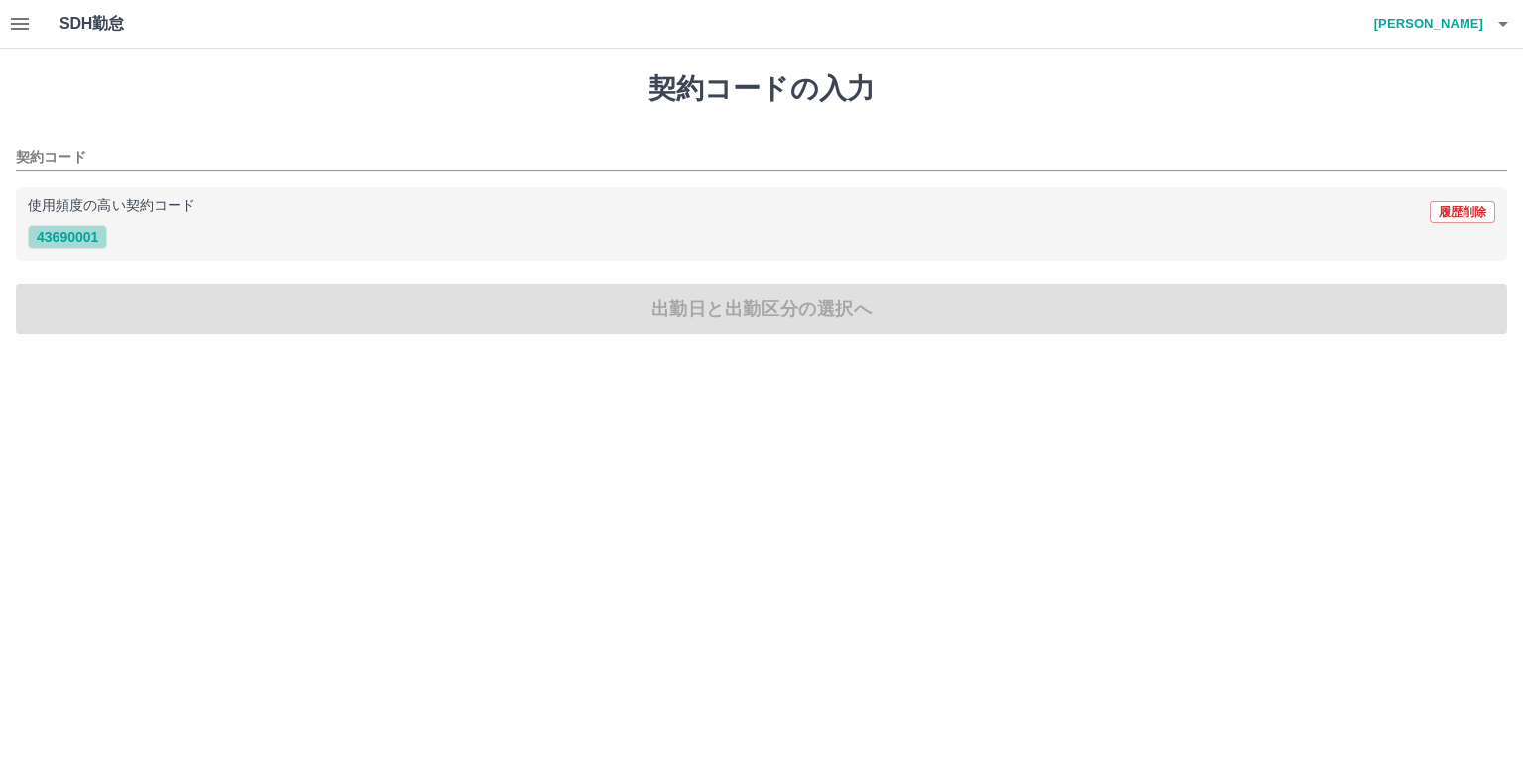 click on "43690001" at bounding box center (67, 237) 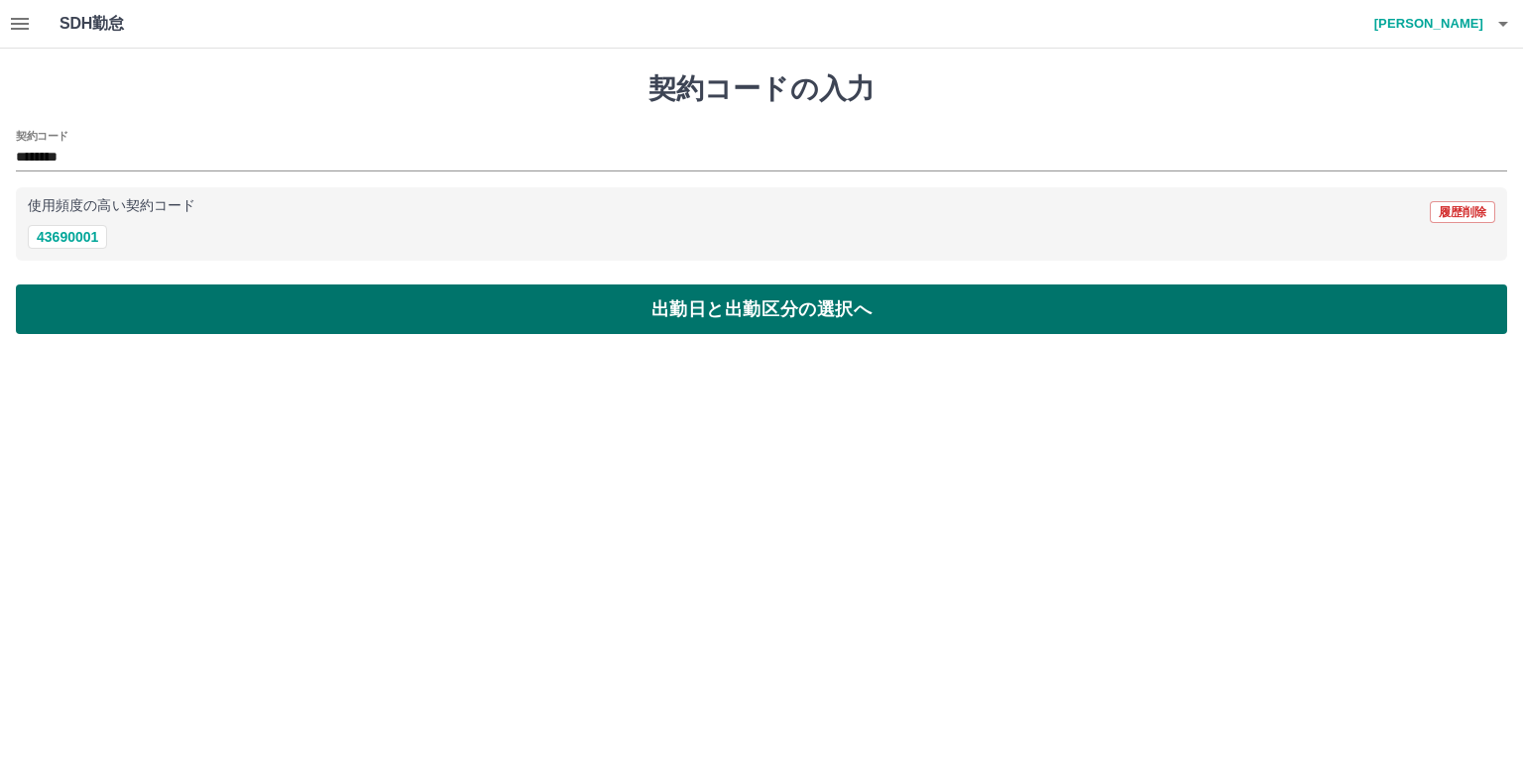 click on "出勤日と出勤区分の選択へ" at bounding box center [762, 309] 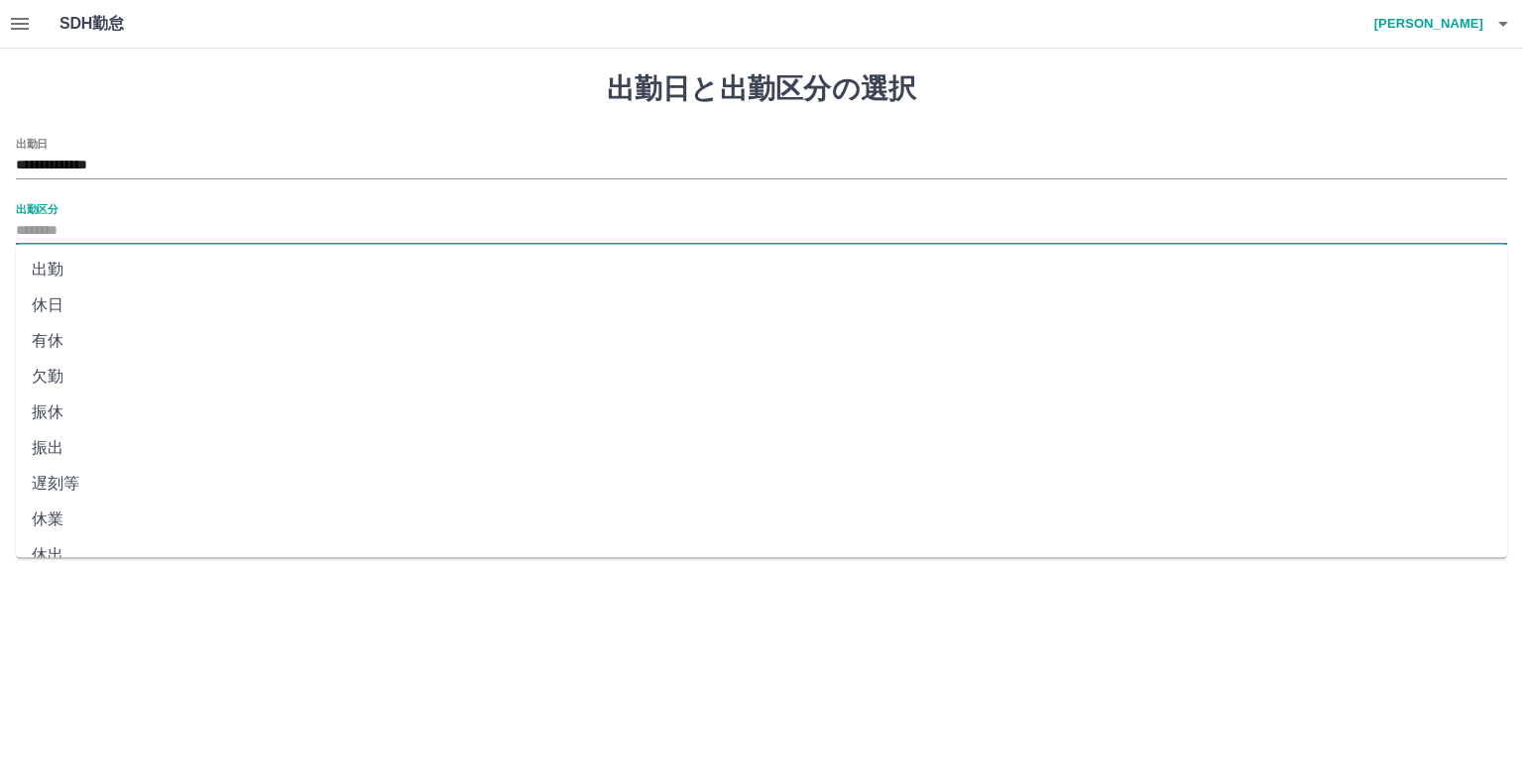 click on "出勤区分" at bounding box center (762, 231) 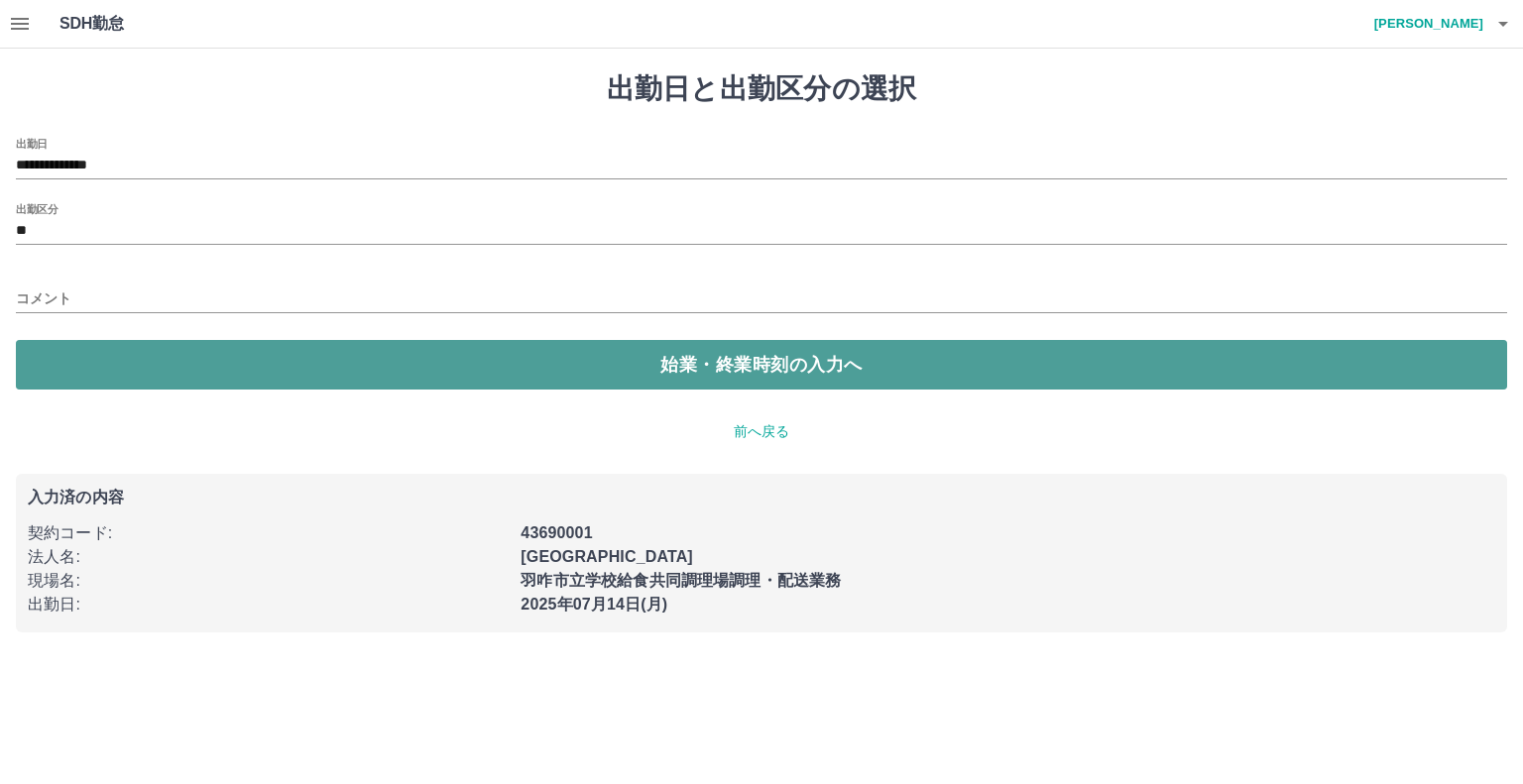 click on "始業・終業時刻の入力へ" at bounding box center (762, 365) 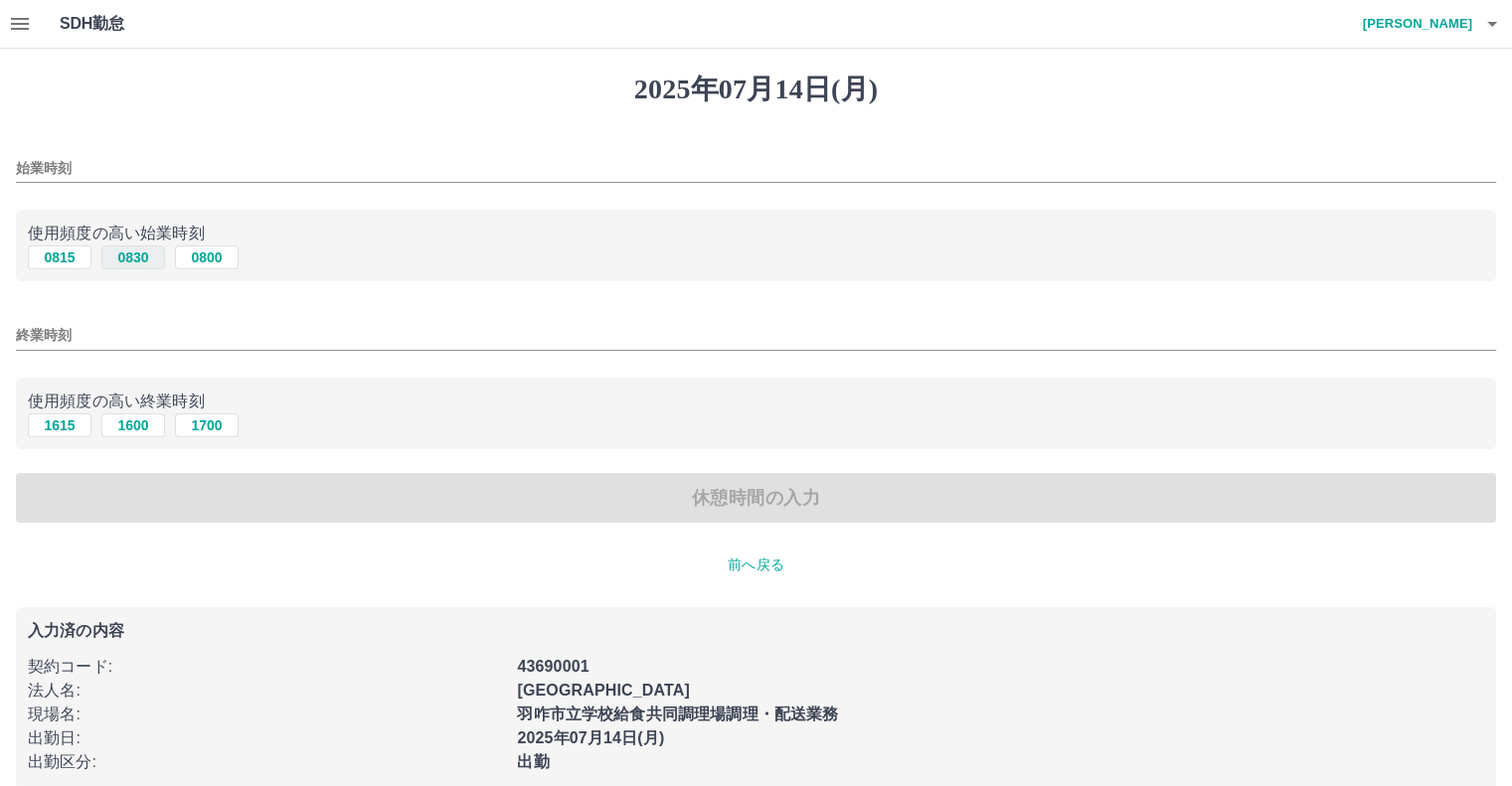 click on "0830" at bounding box center (133, 257) 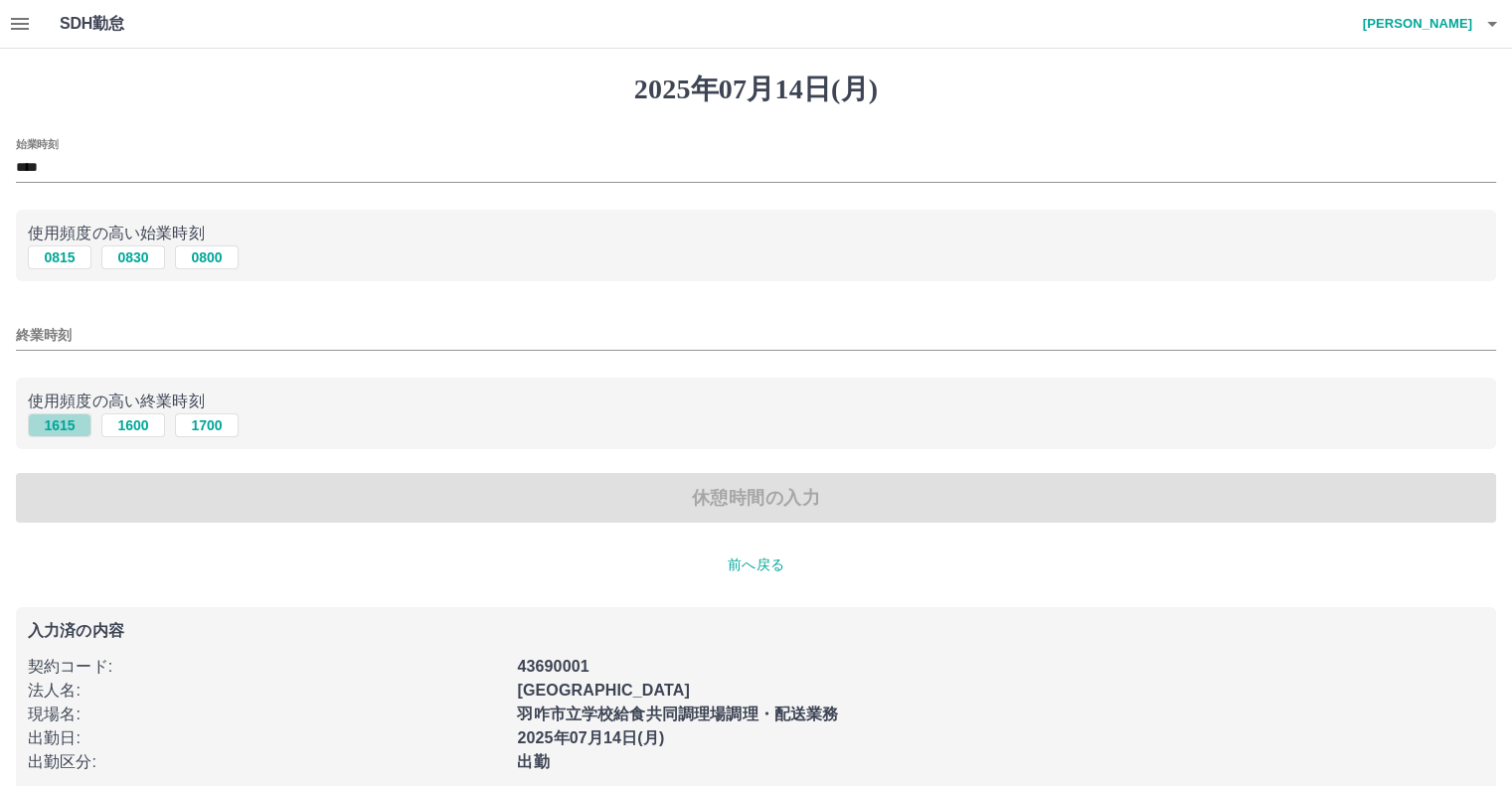 click on "1615" at bounding box center [60, 425] 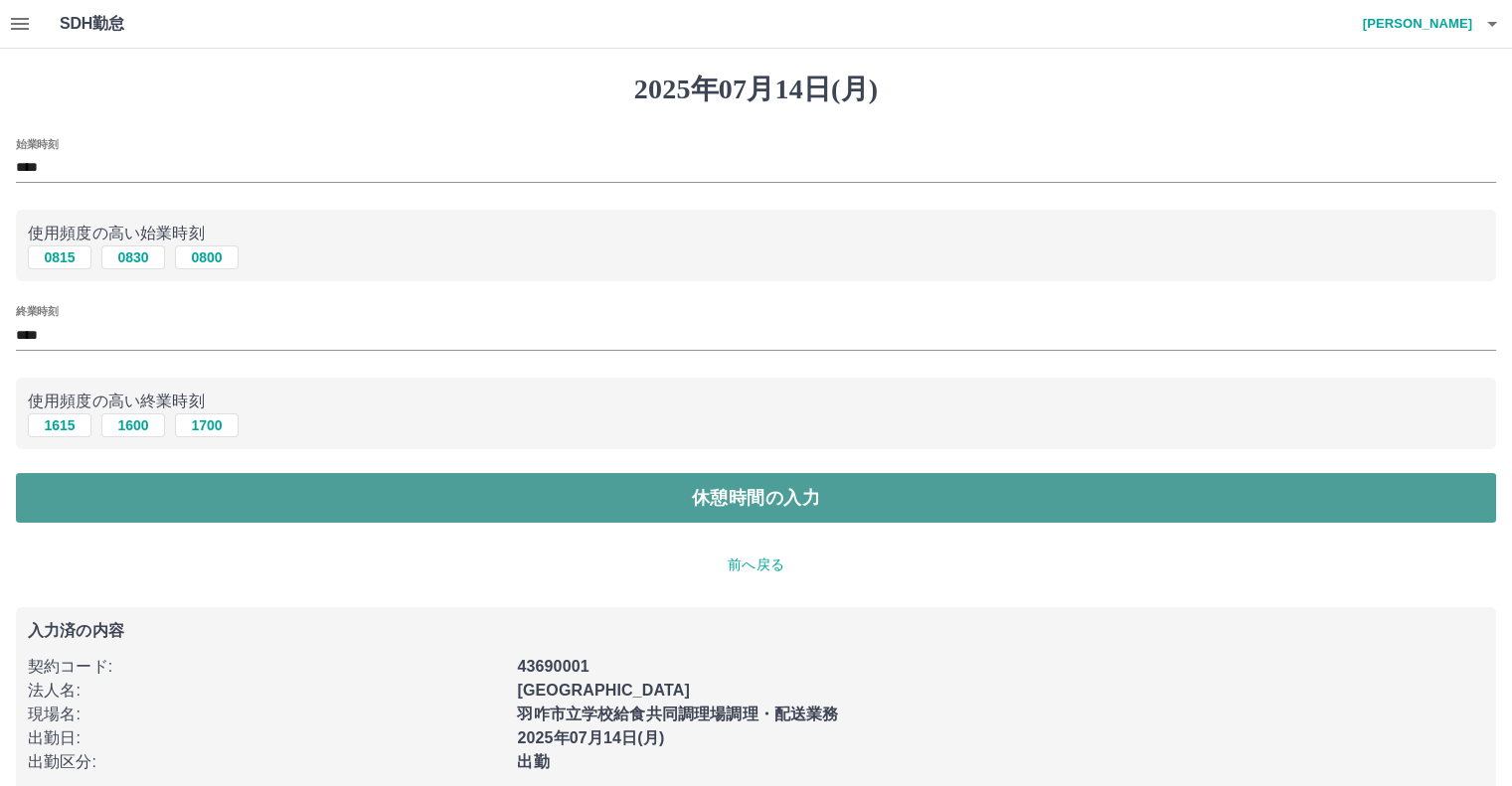 click on "休憩時間の入力" at bounding box center [756, 498] 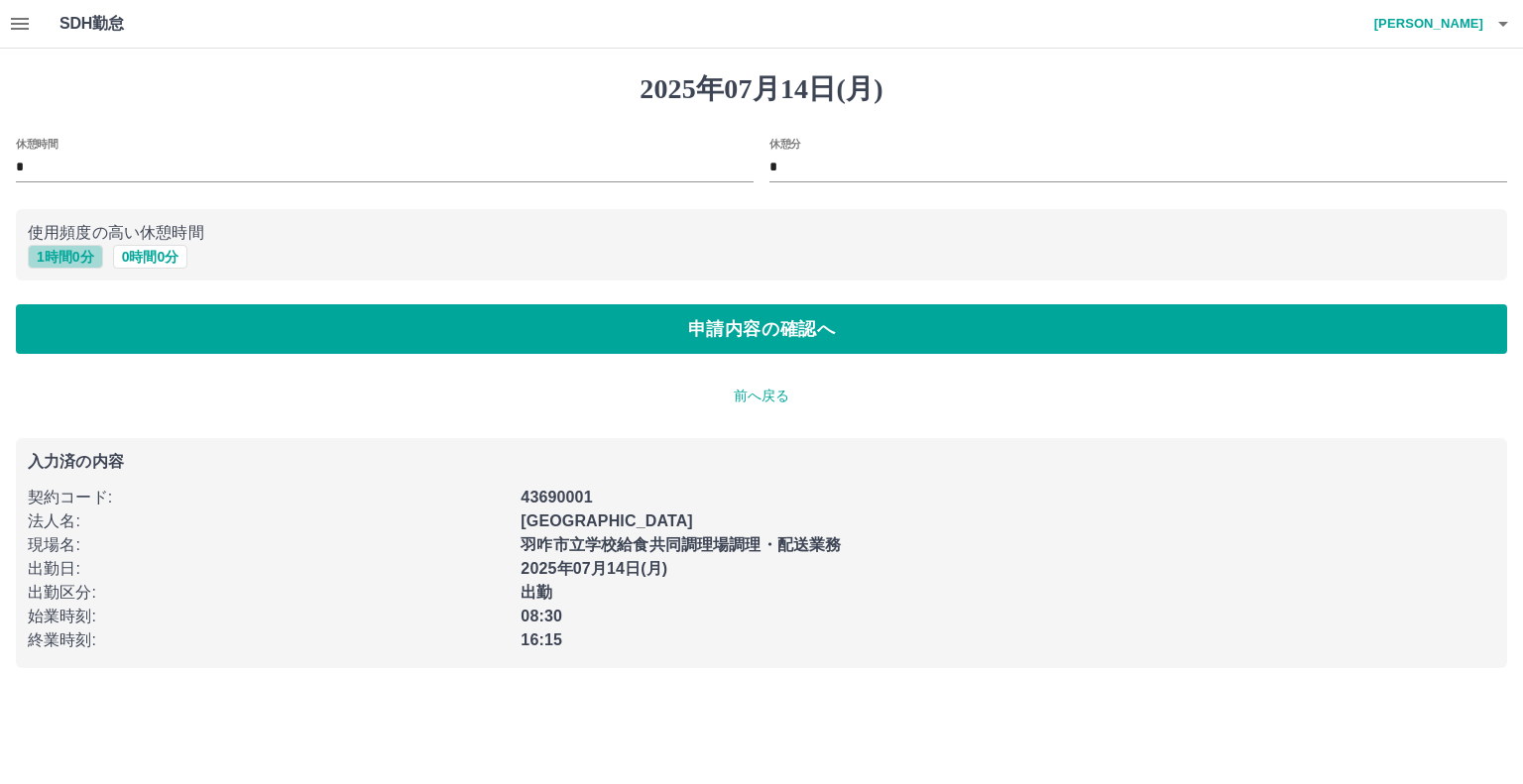 click on "1 時間 0 分" at bounding box center (65, 257) 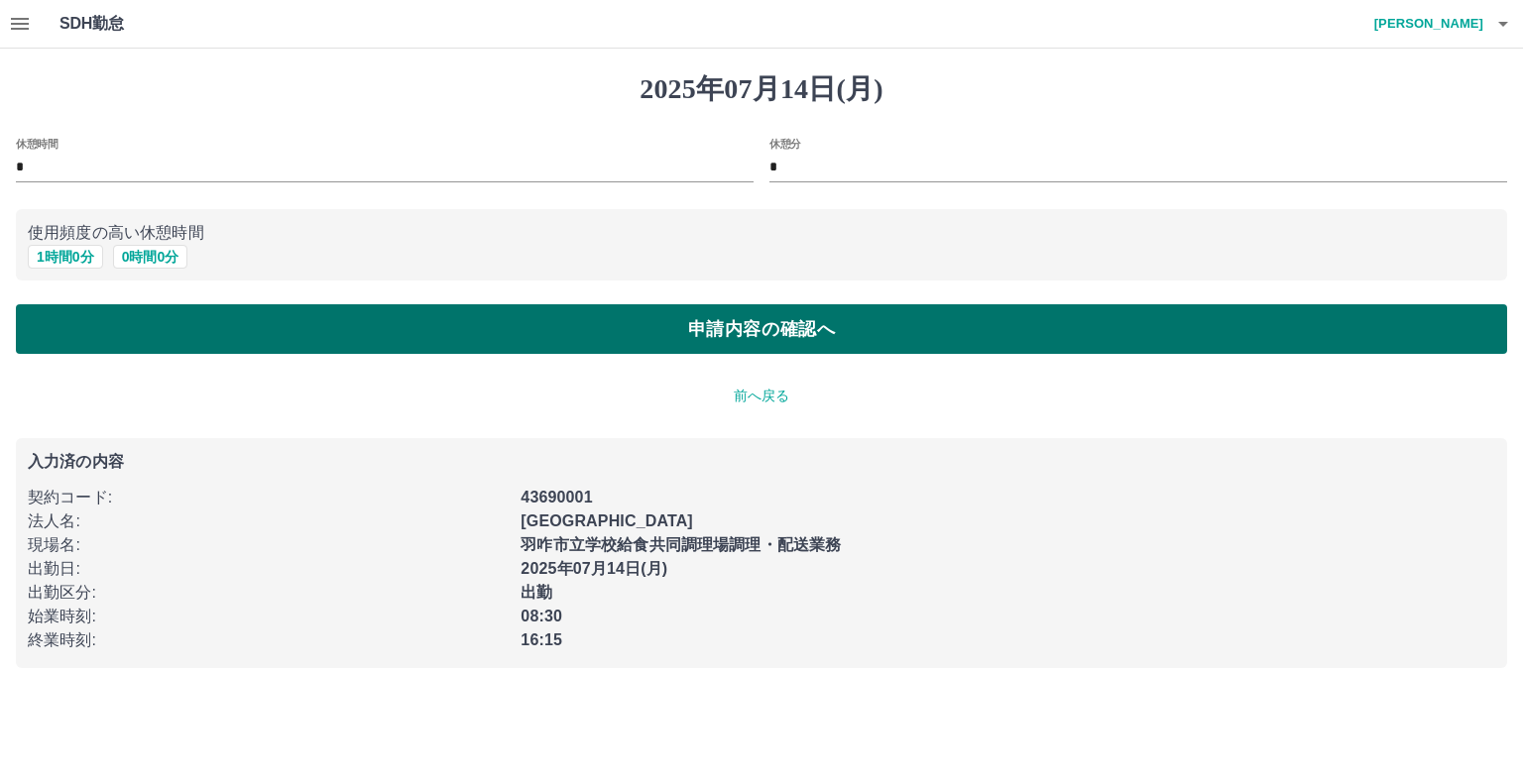 click on "申請内容の確認へ" at bounding box center [762, 329] 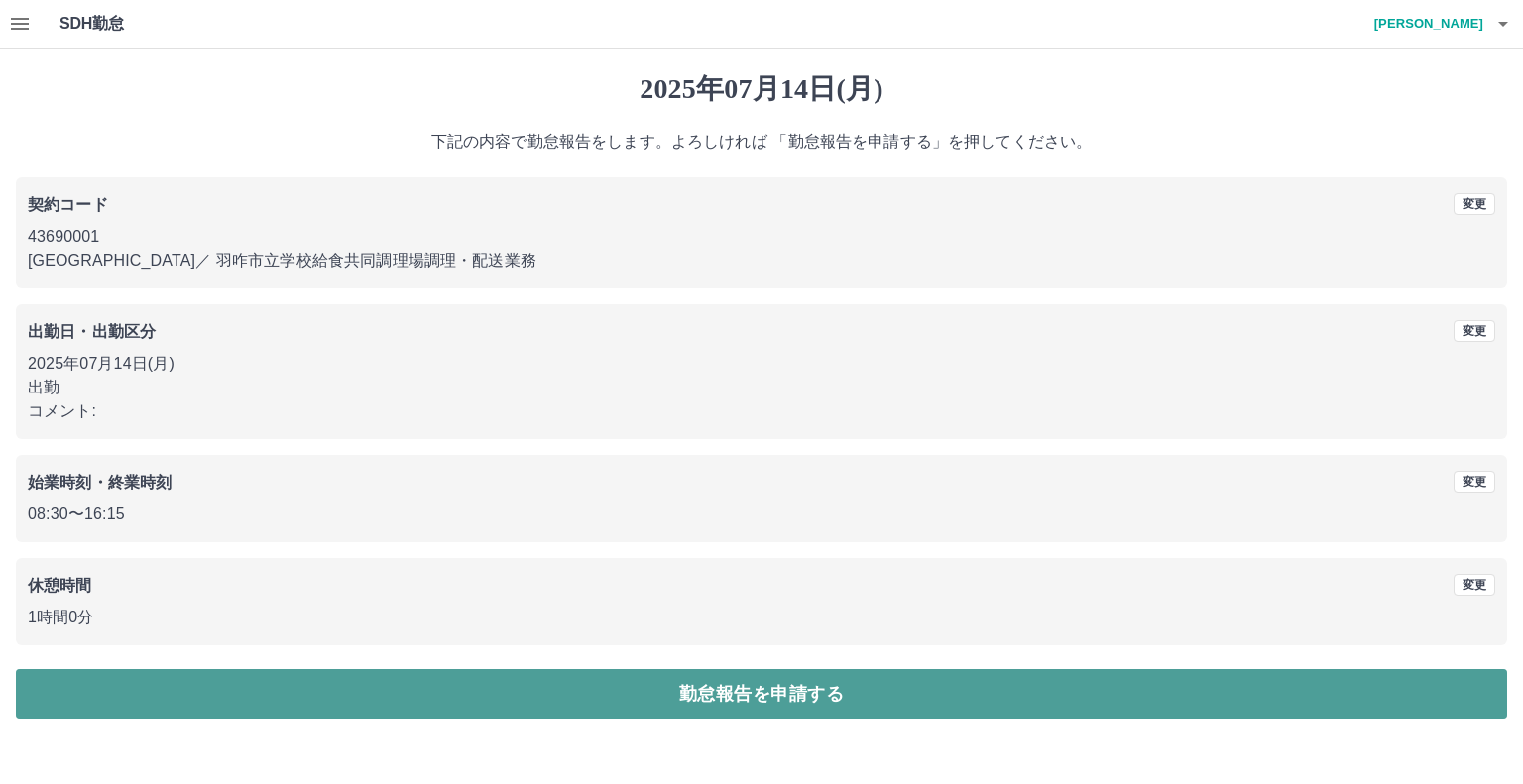 click on "勤怠報告を申請する" at bounding box center (762, 694) 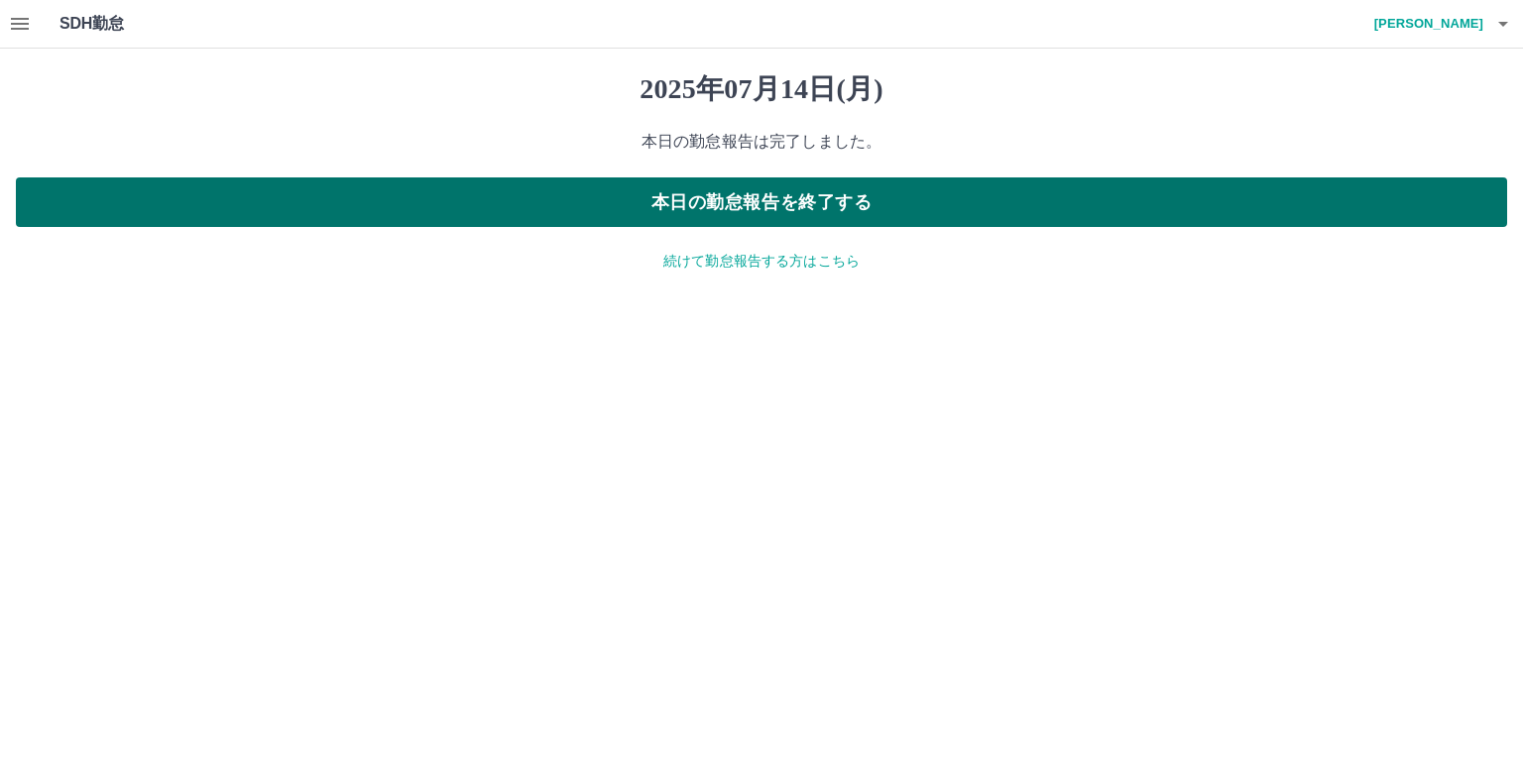 click on "本日の勤怠報告を終了する" at bounding box center (762, 202) 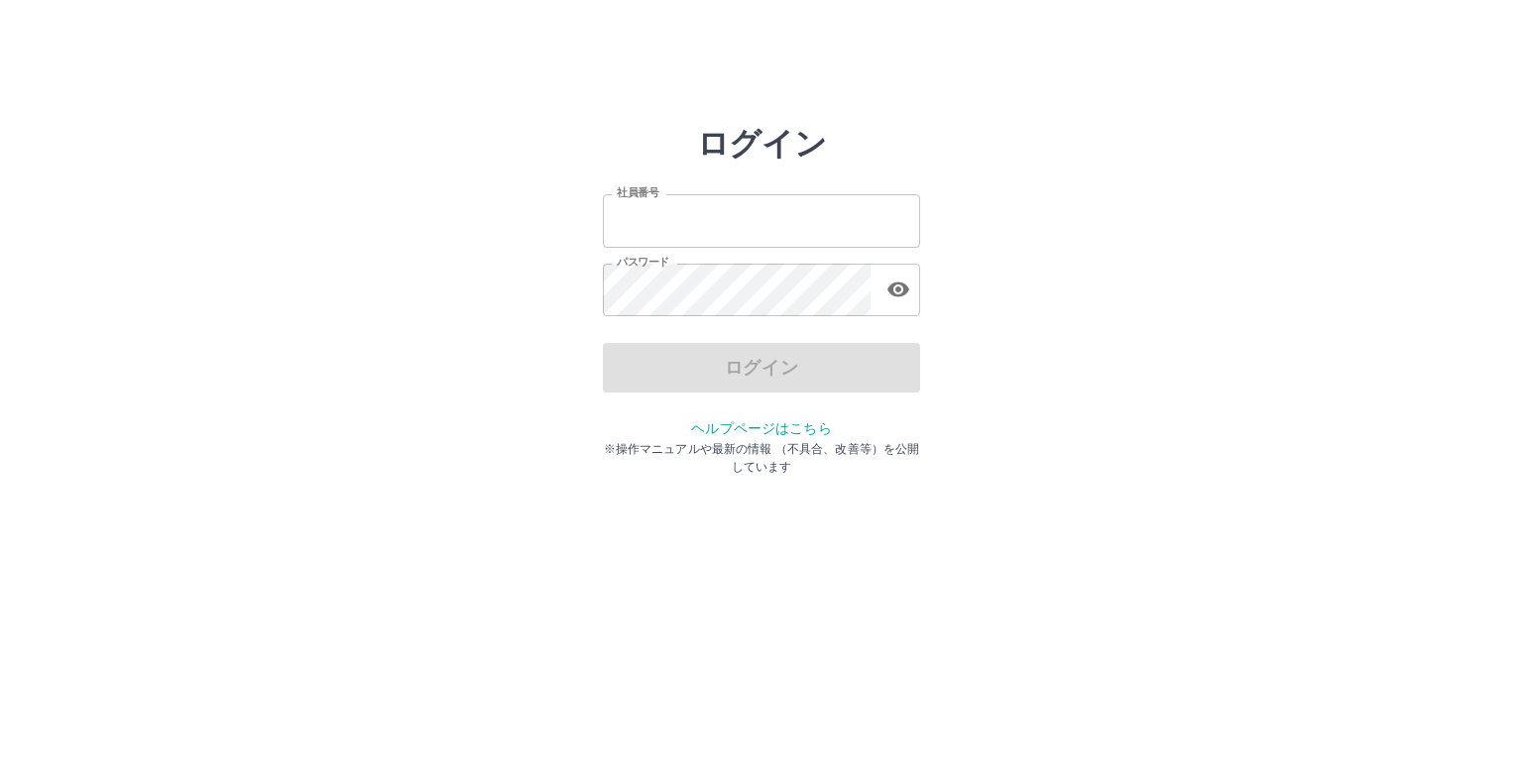 scroll, scrollTop: 0, scrollLeft: 0, axis: both 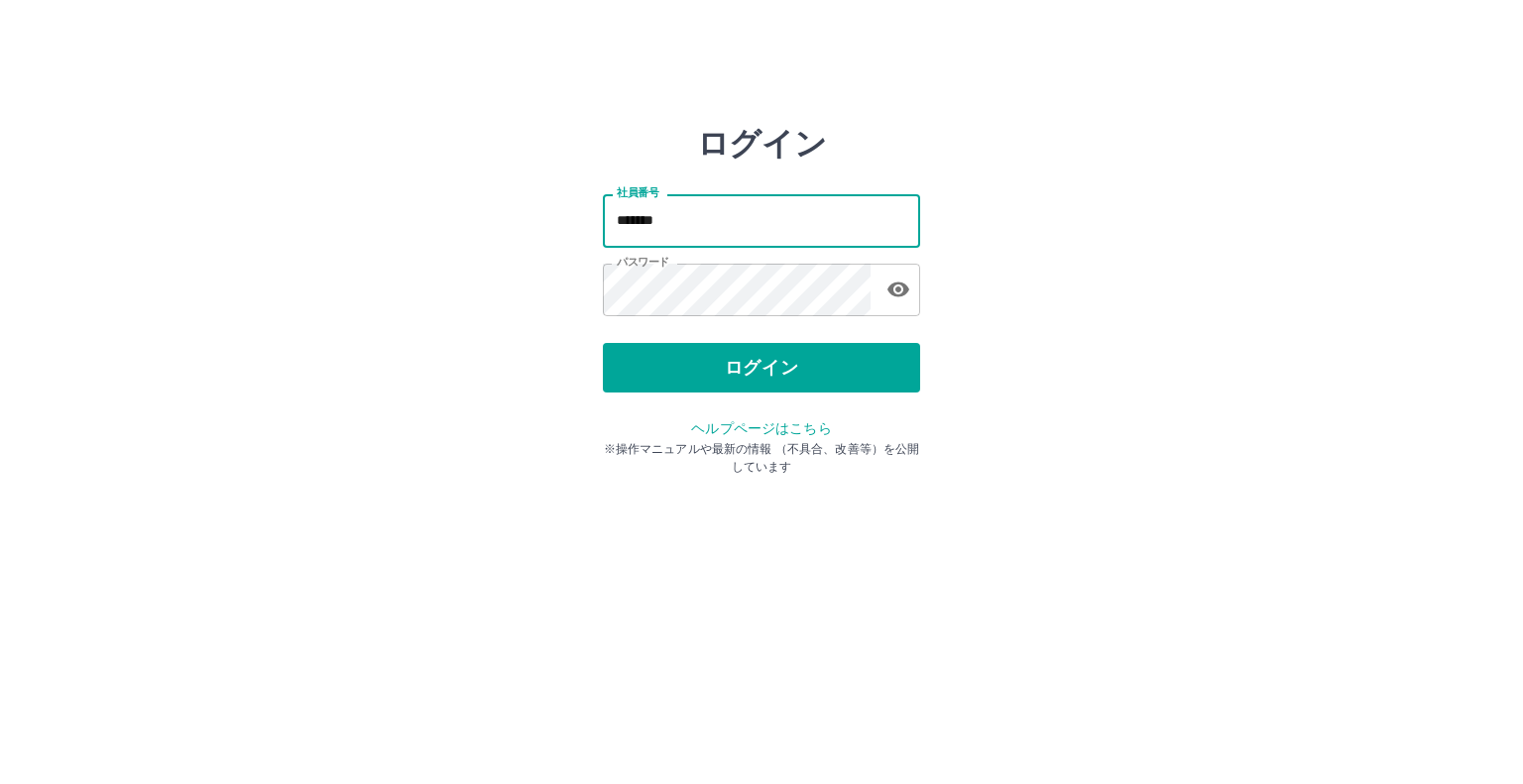 click on "*******" at bounding box center (762, 220) 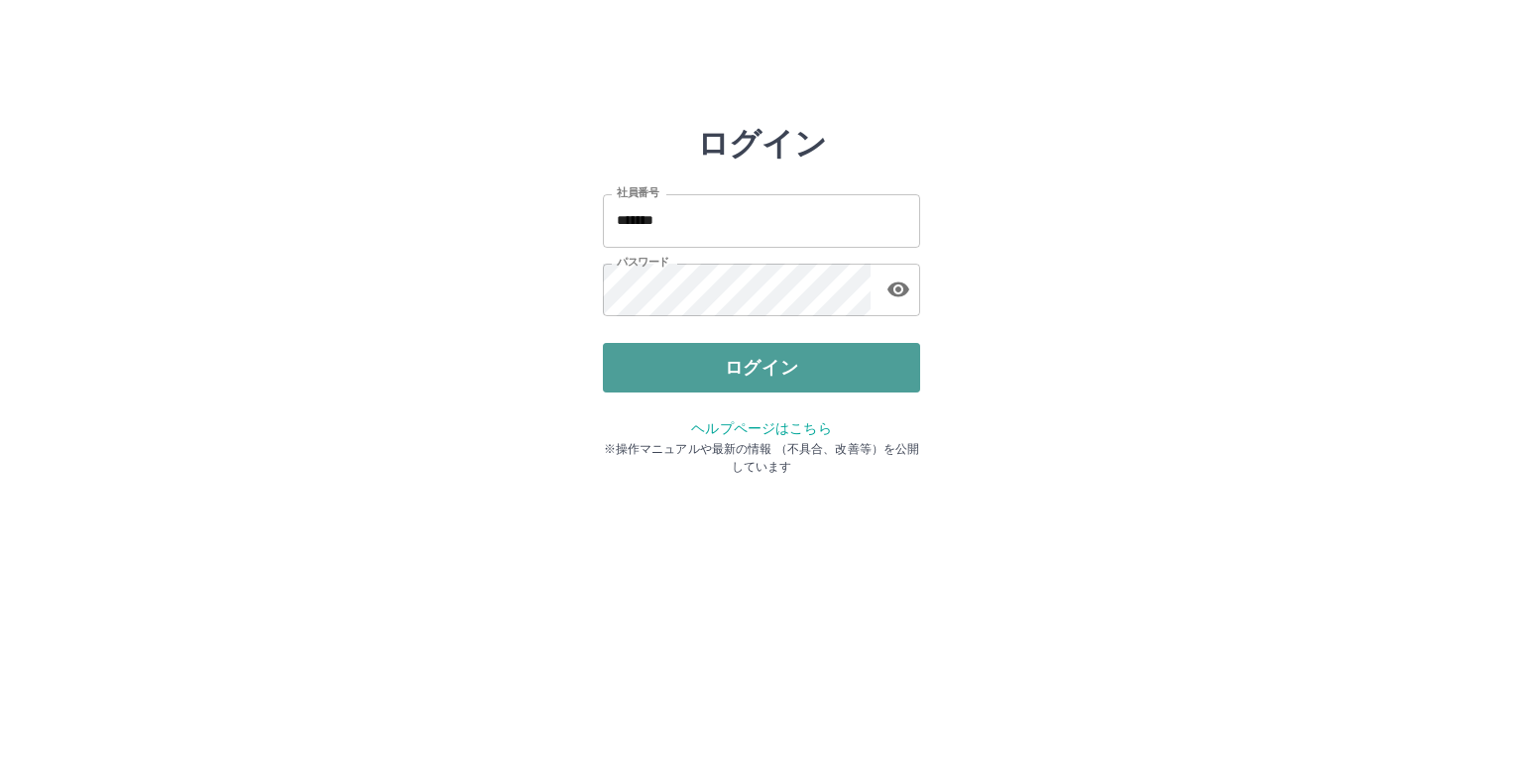 click on "ログイン" at bounding box center [762, 368] 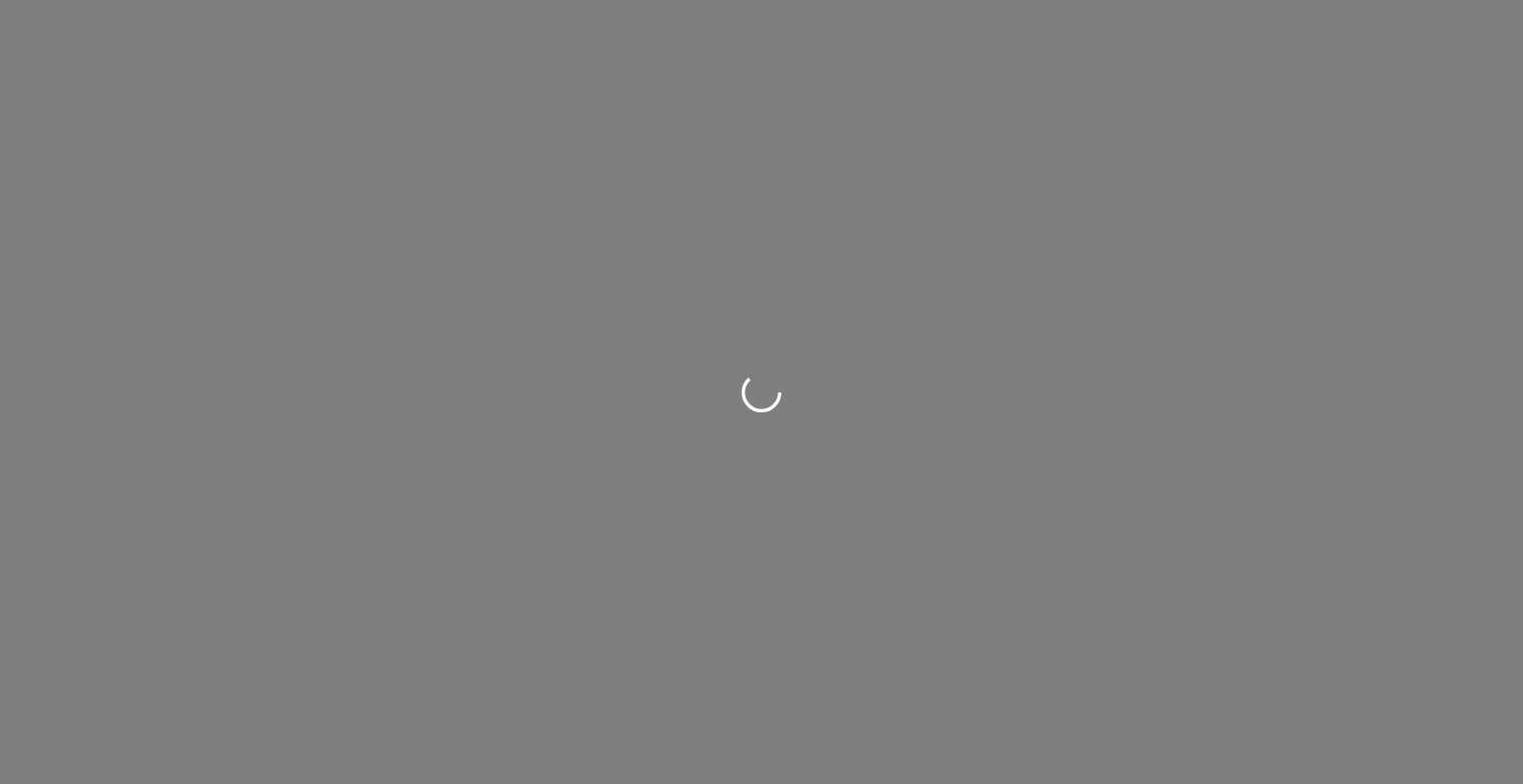 scroll, scrollTop: 0, scrollLeft: 0, axis: both 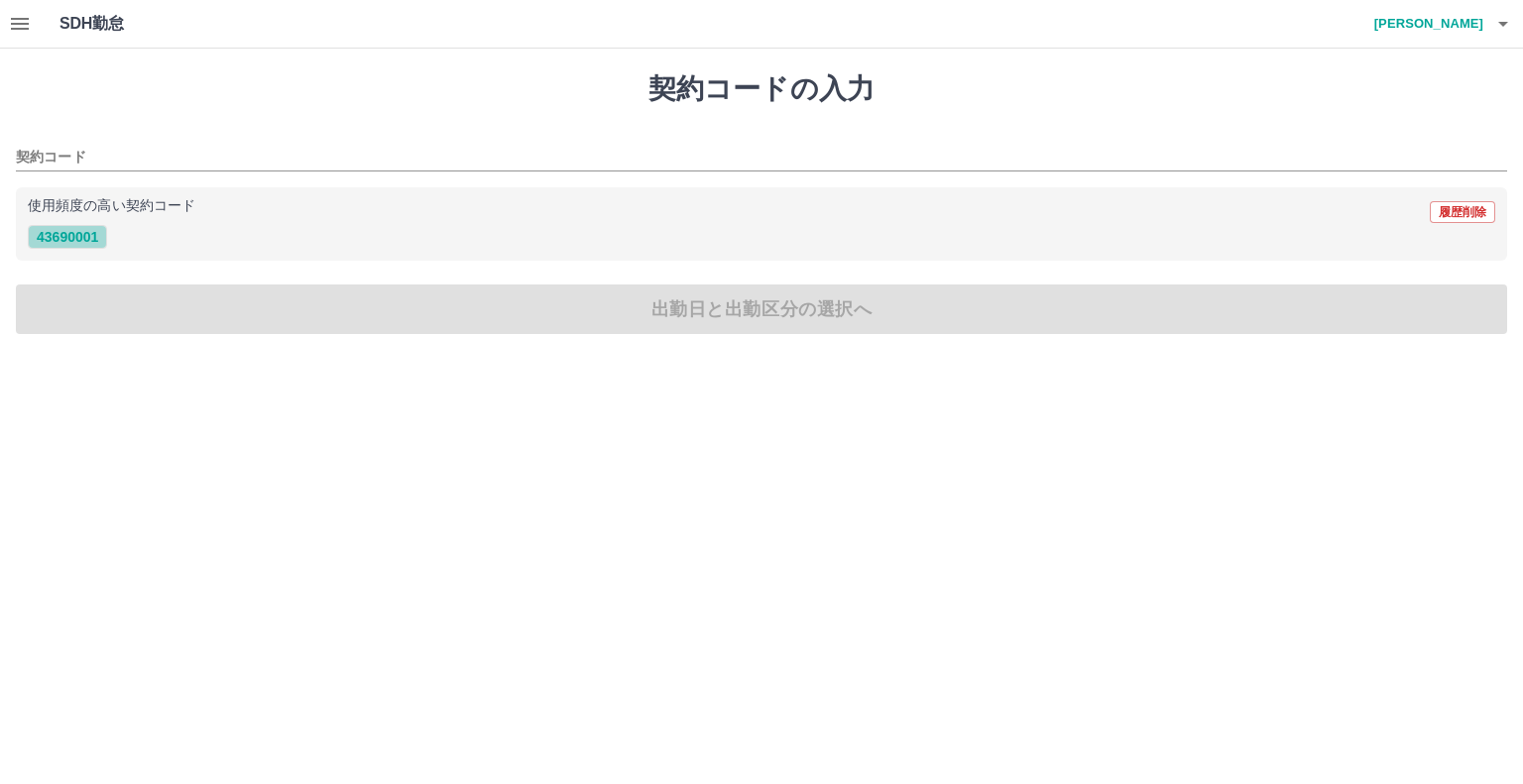drag, startPoint x: 53, startPoint y: 229, endPoint x: 57, endPoint y: 251, distance: 22.36068 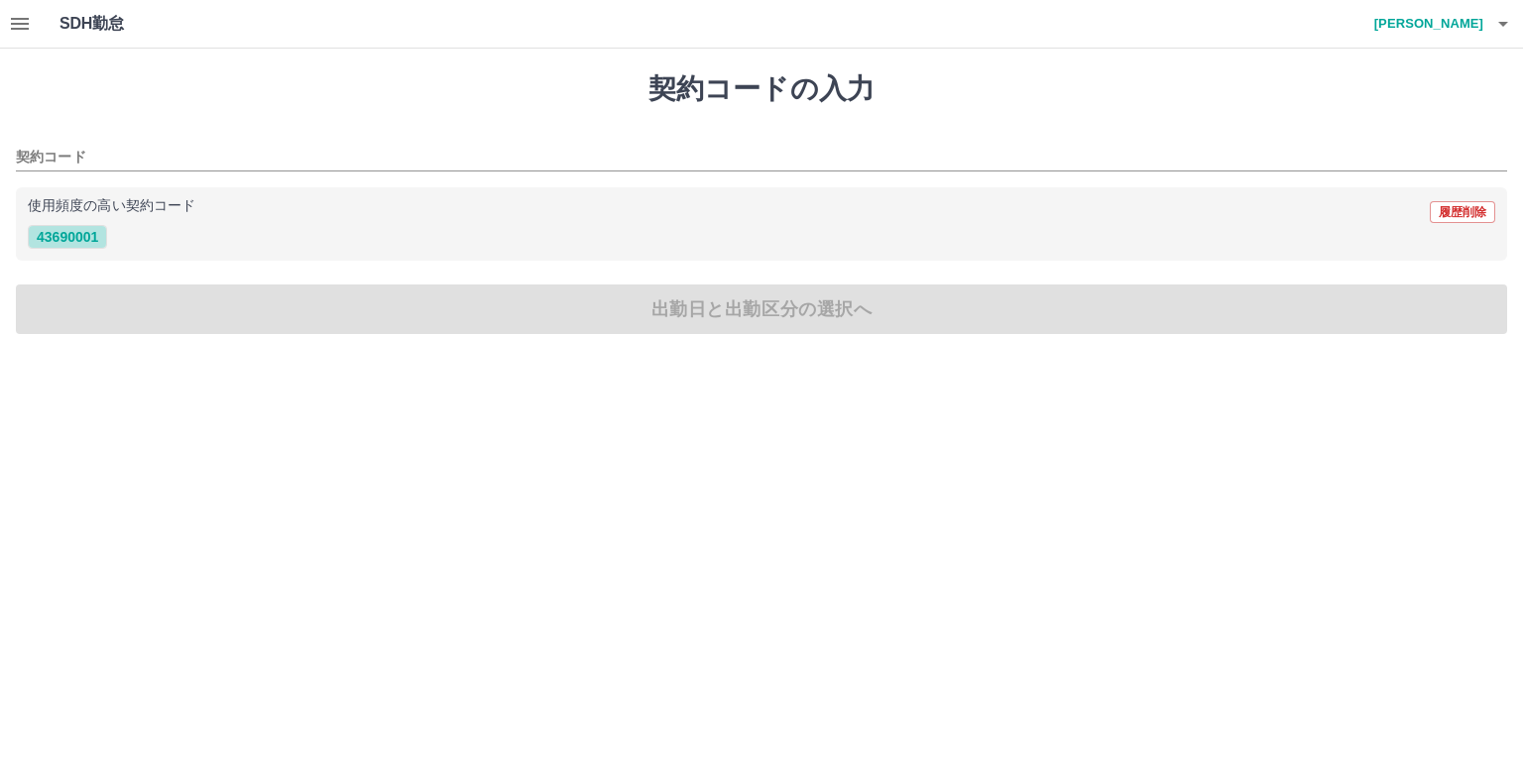 click on "43690001" at bounding box center (67, 237) 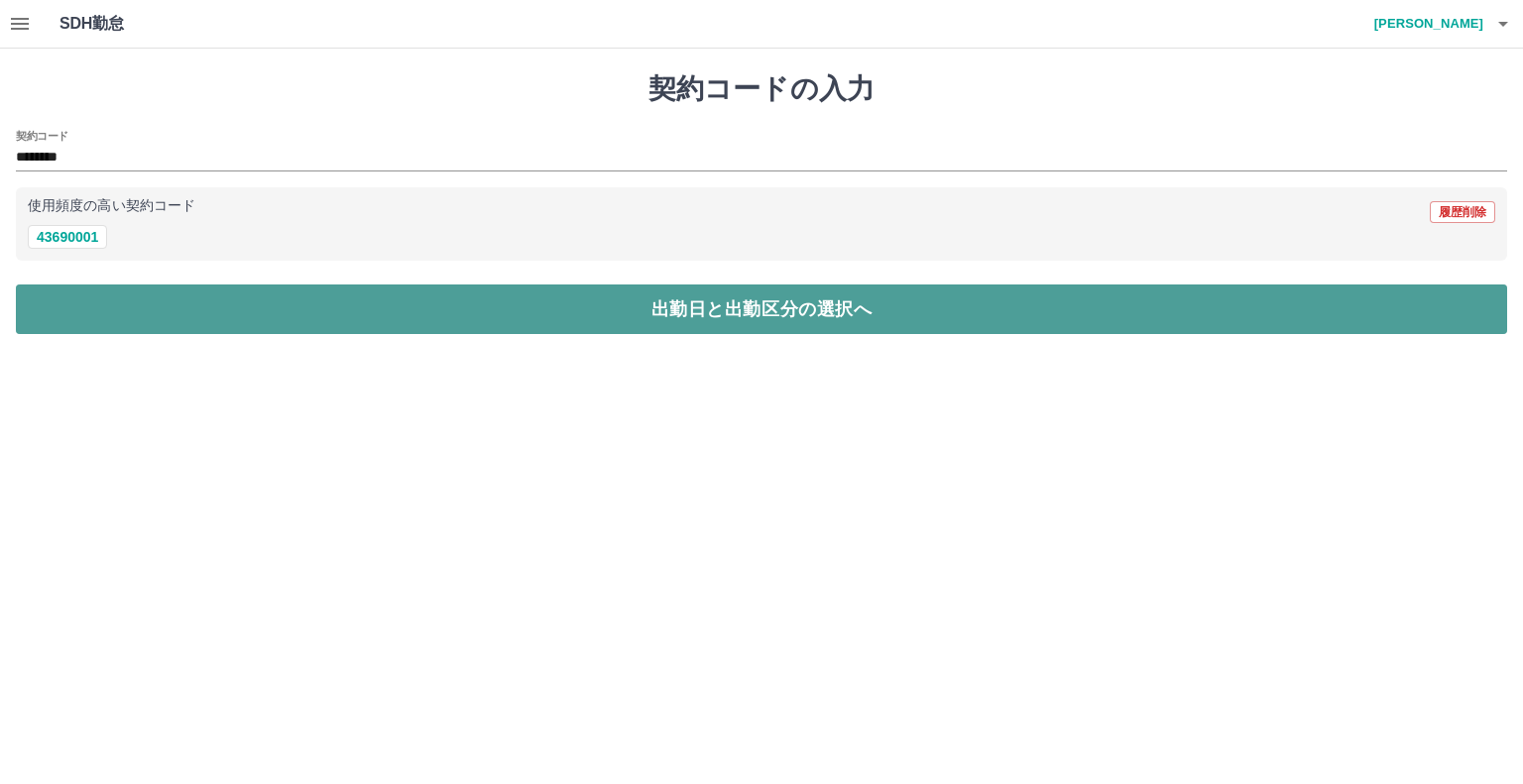 click on "出勤日と出勤区分の選択へ" at bounding box center [762, 309] 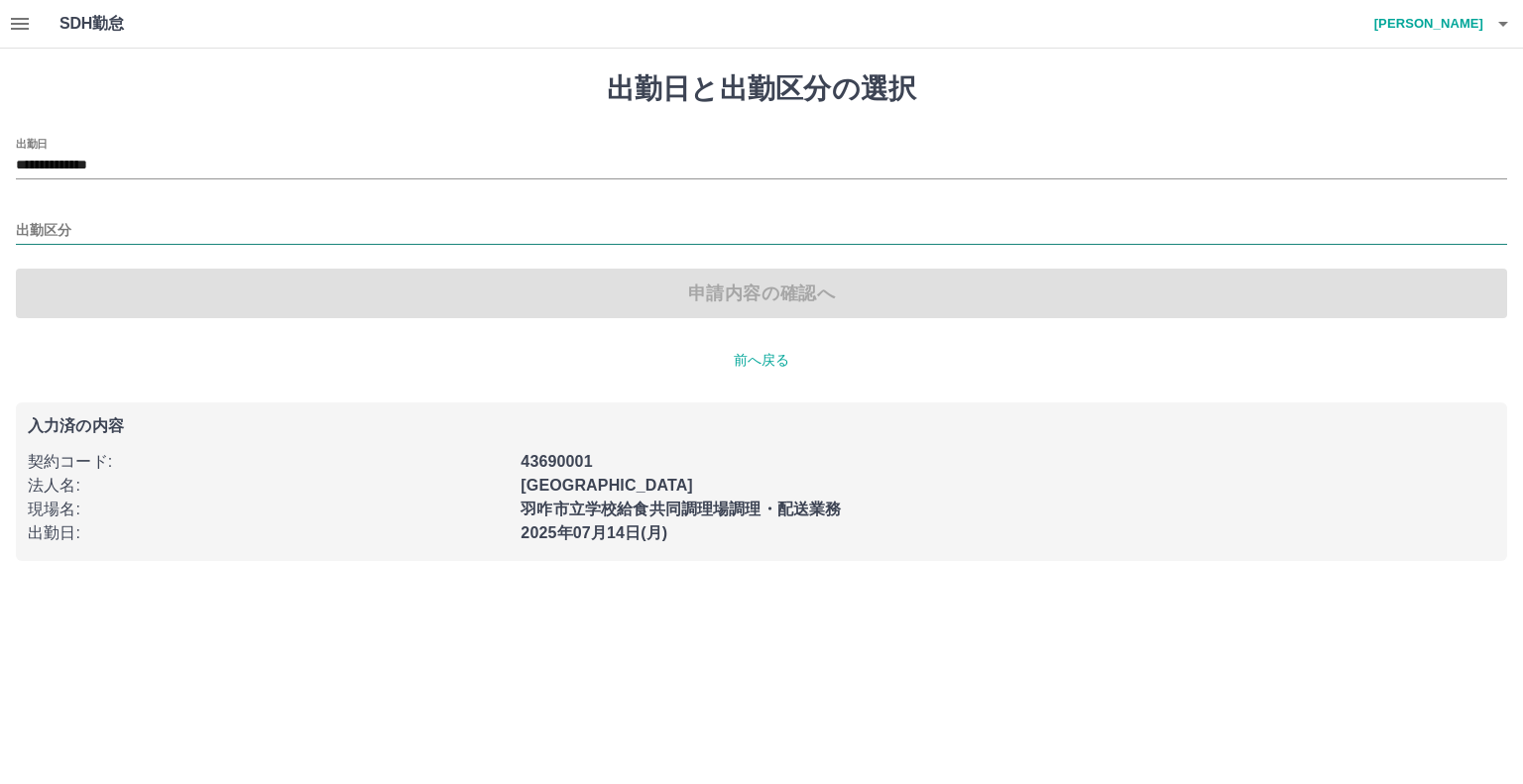 click on "出勤区分" at bounding box center (762, 231) 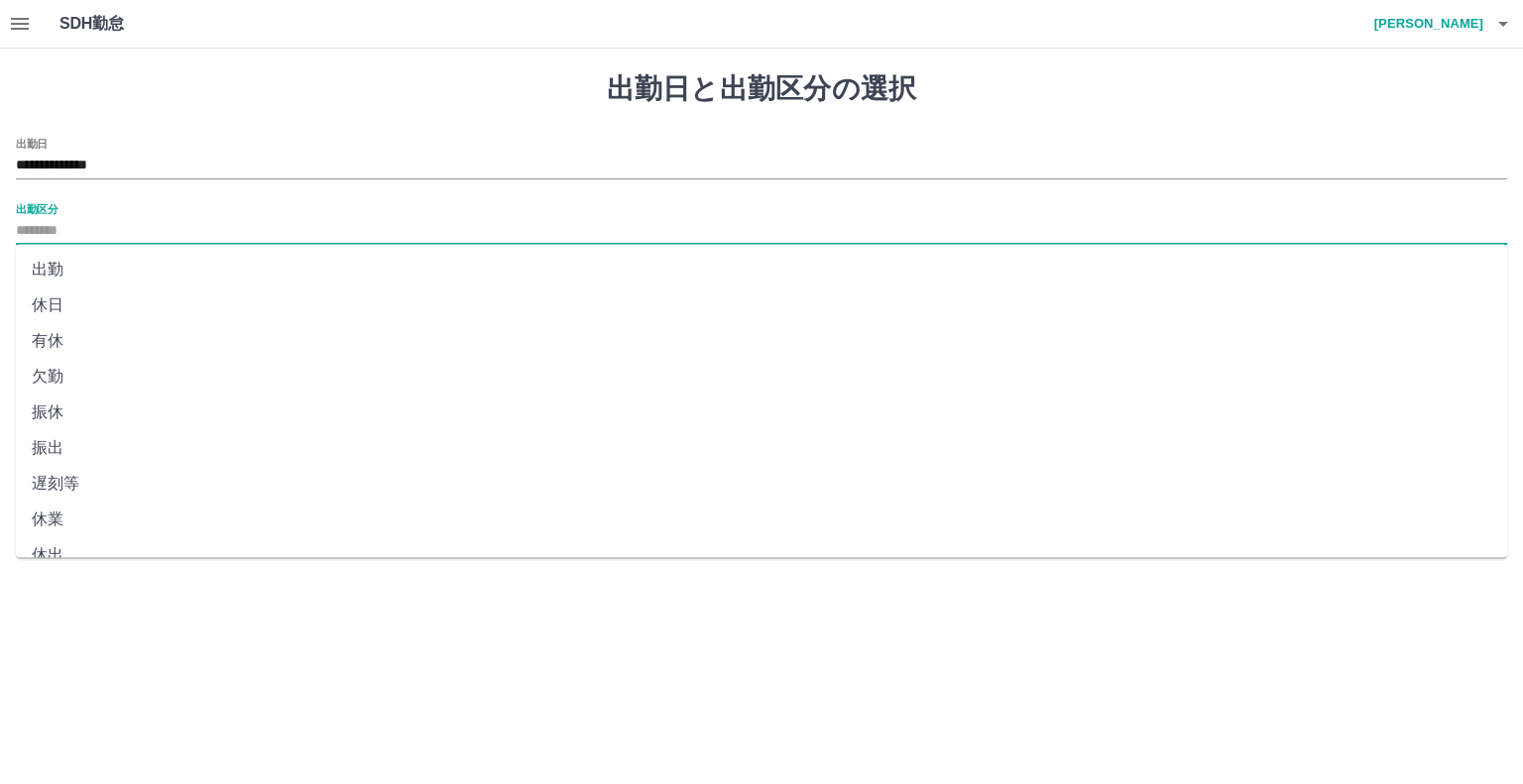 click on "出勤" at bounding box center [762, 270] 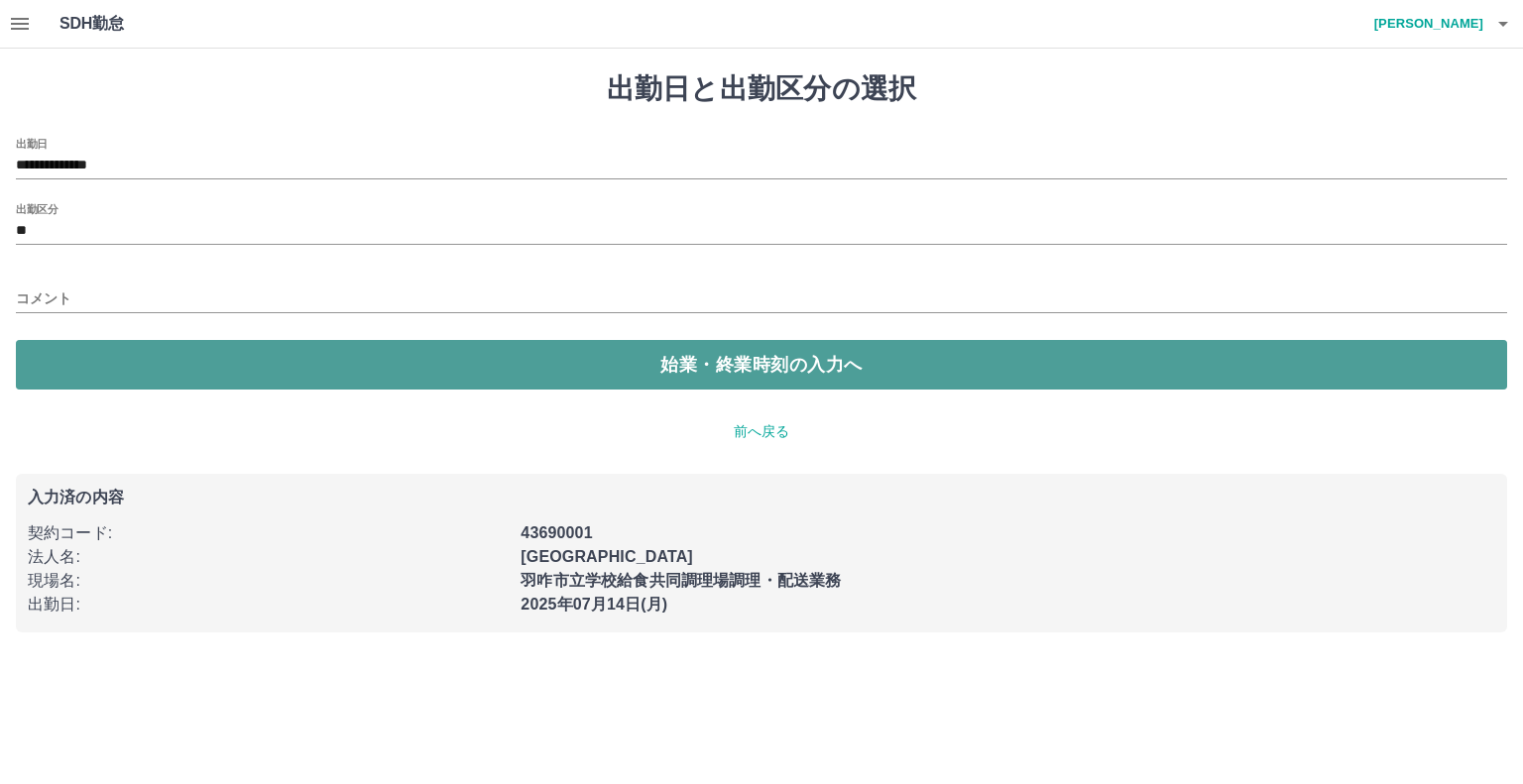 click on "始業・終業時刻の入力へ" at bounding box center (762, 365) 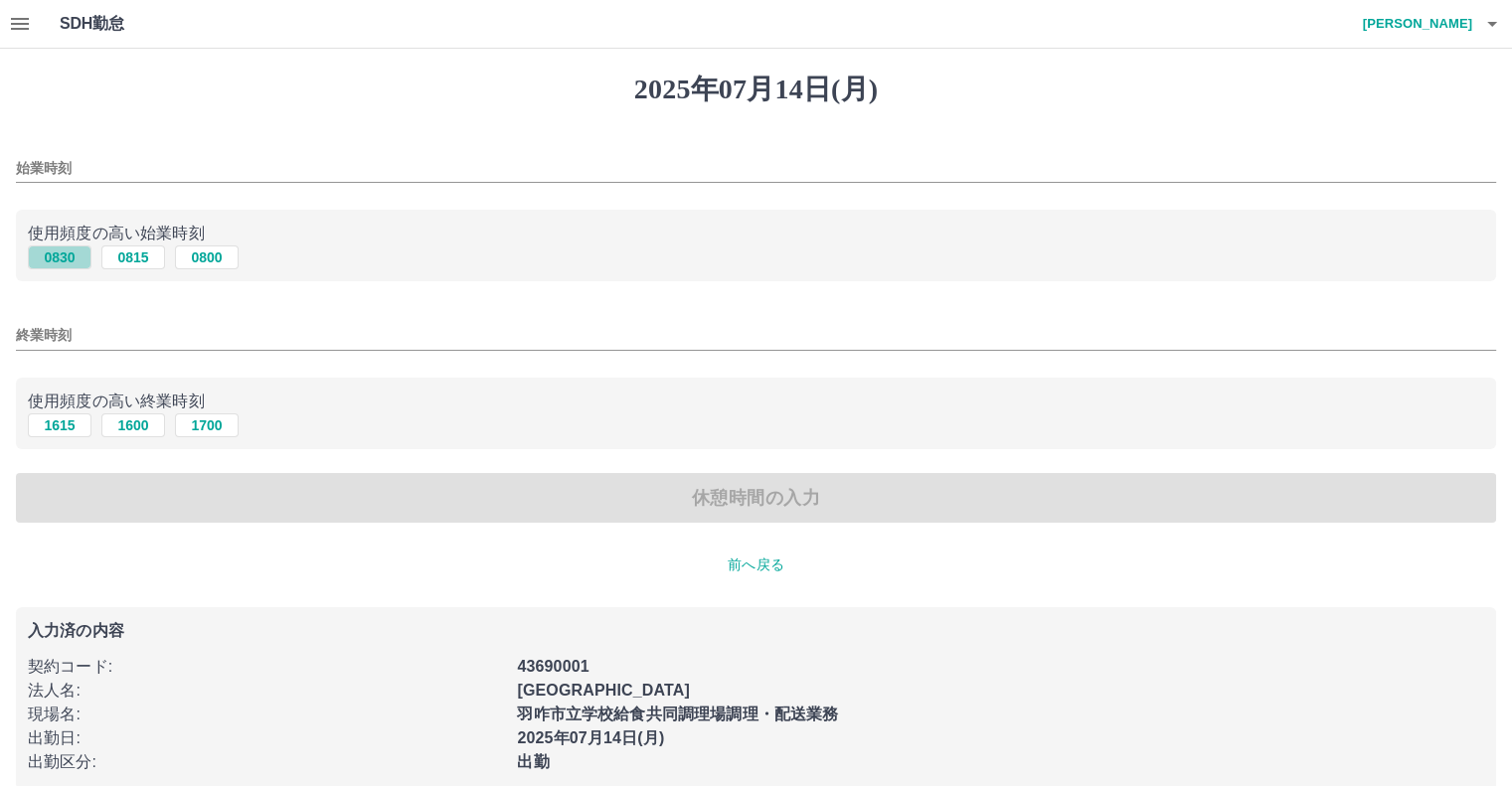 click on "0830" at bounding box center [60, 257] 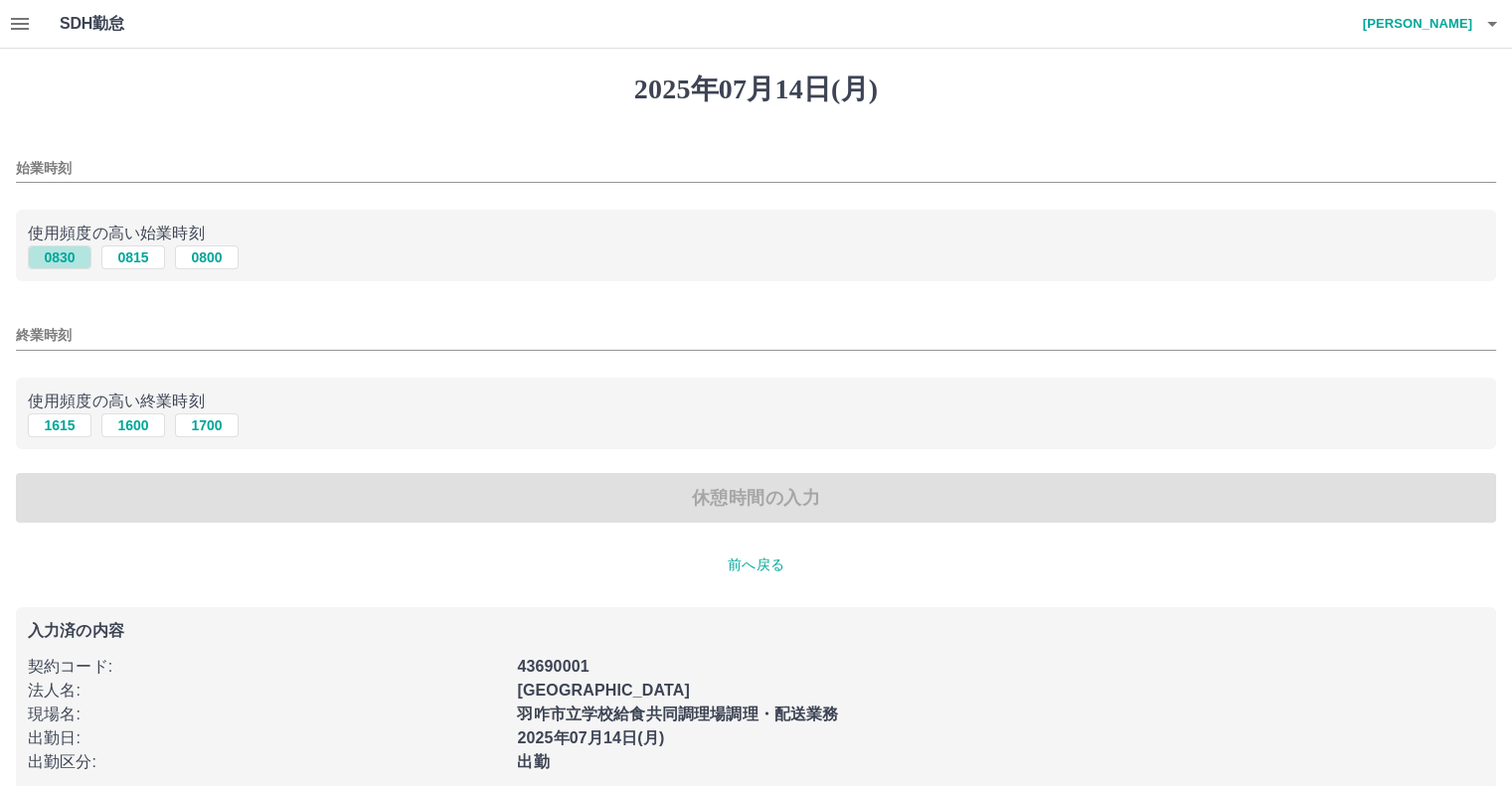 type on "****" 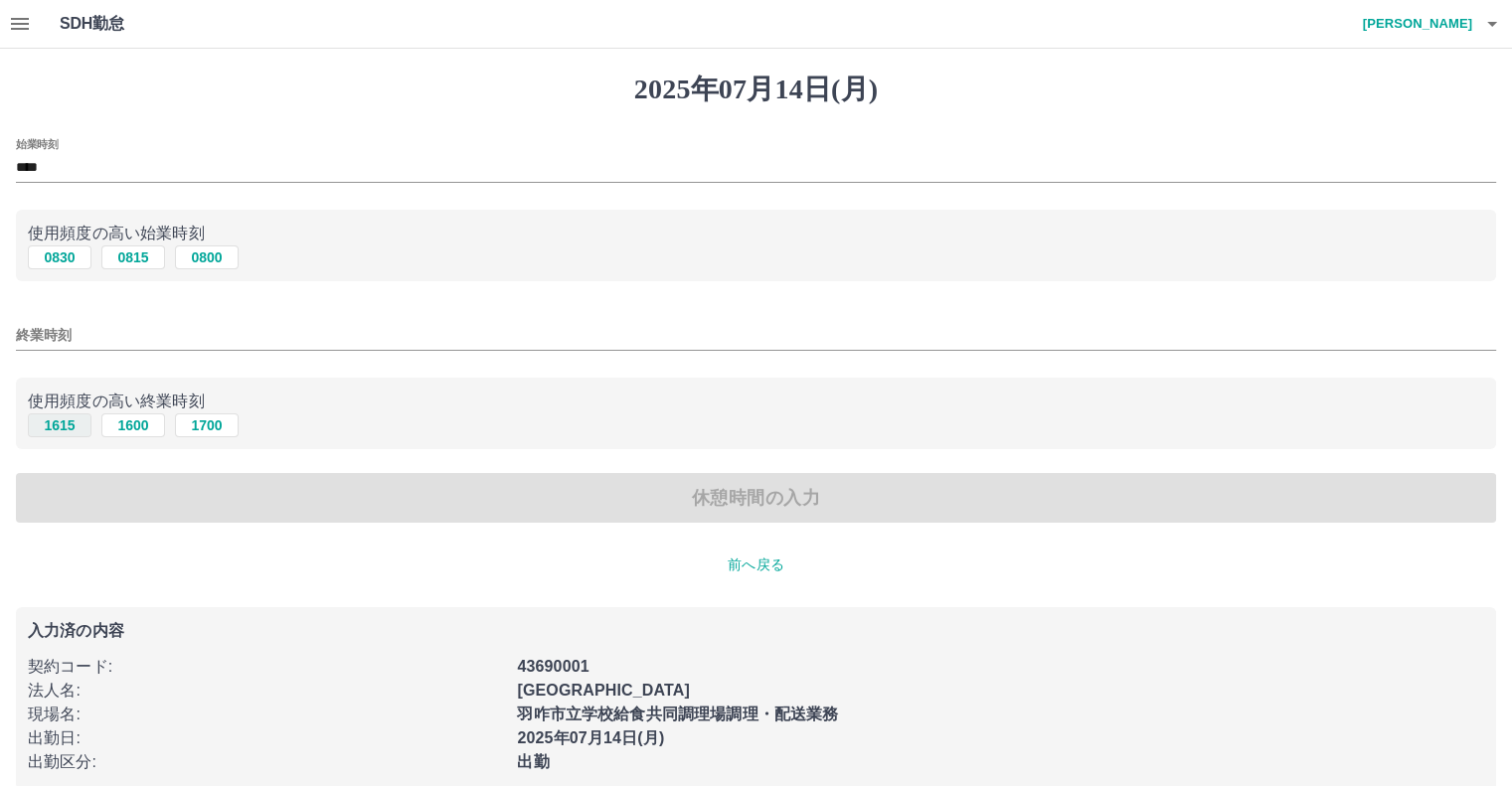 click on "1615" at bounding box center [60, 425] 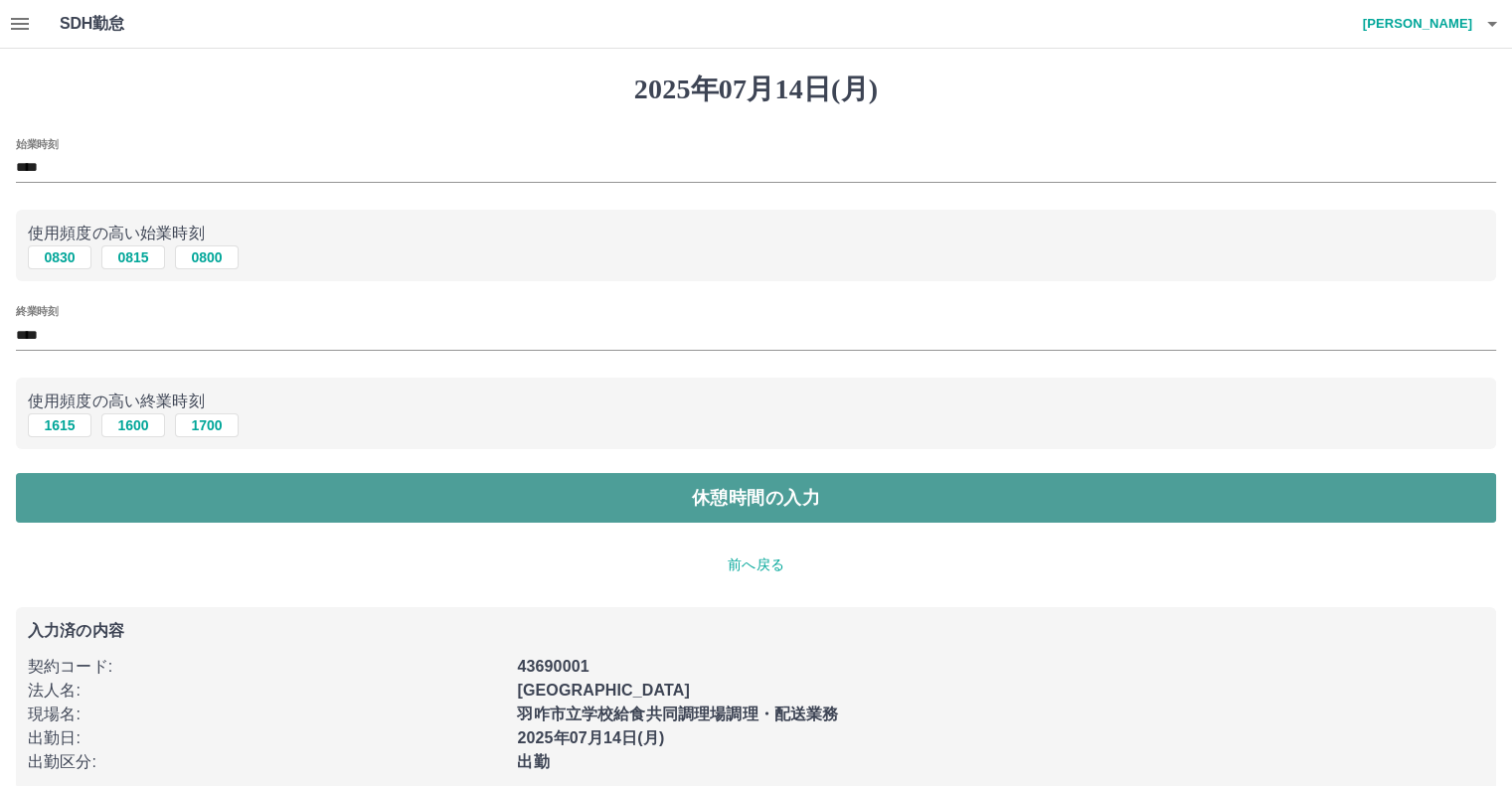 click on "休憩時間の入力" at bounding box center [756, 498] 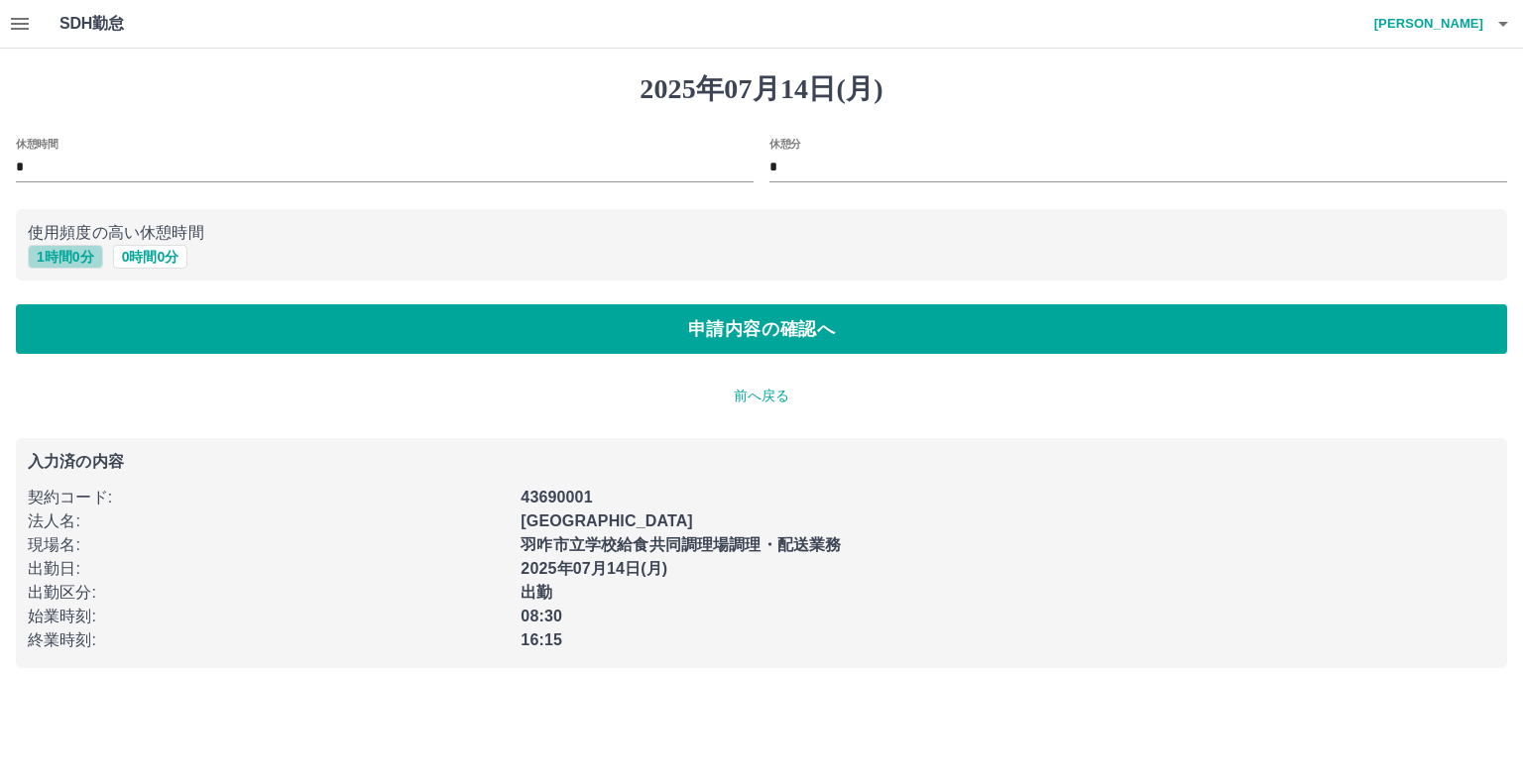 click on "1 時間 0 分" at bounding box center (65, 257) 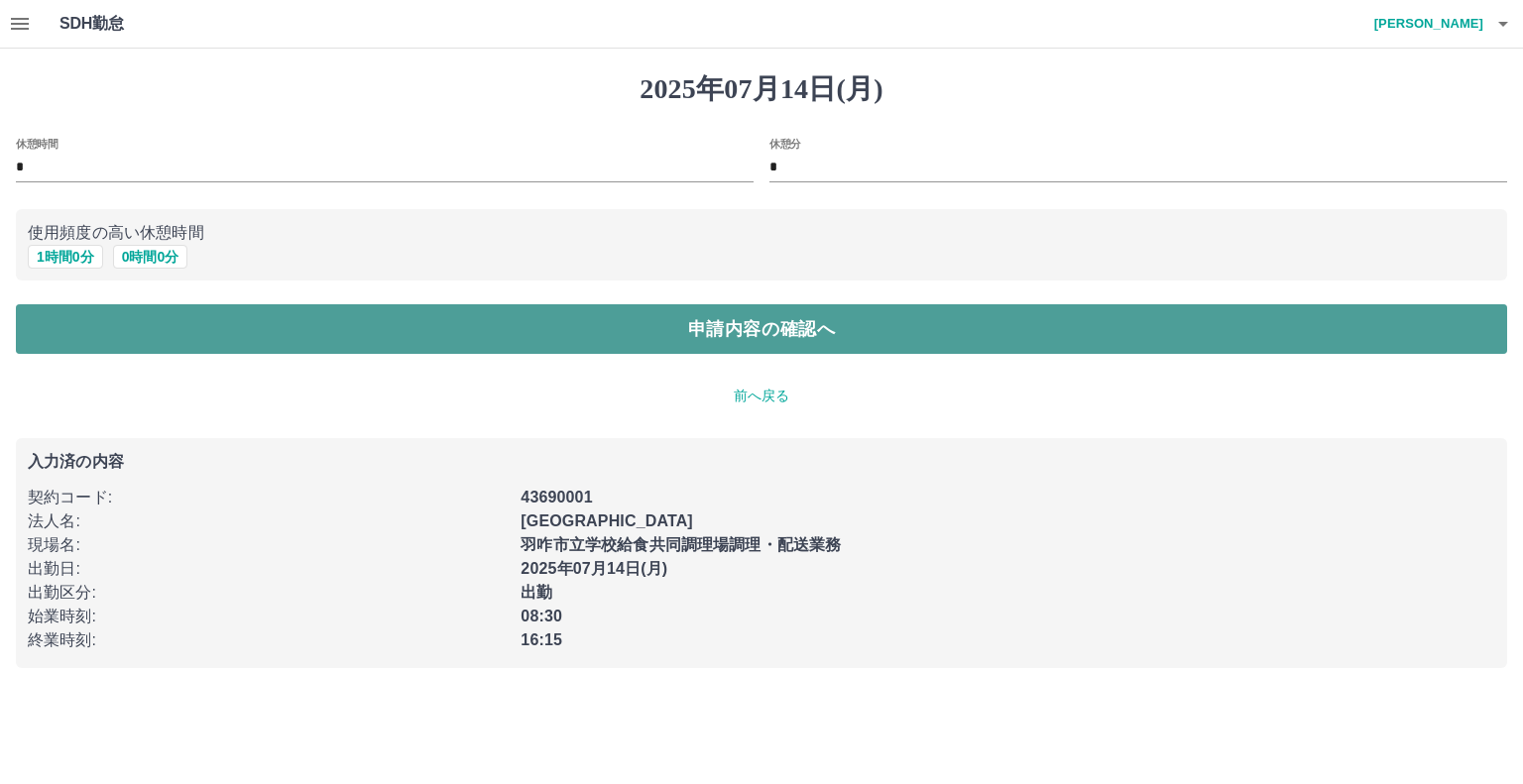click on "申請内容の確認へ" at bounding box center (762, 329) 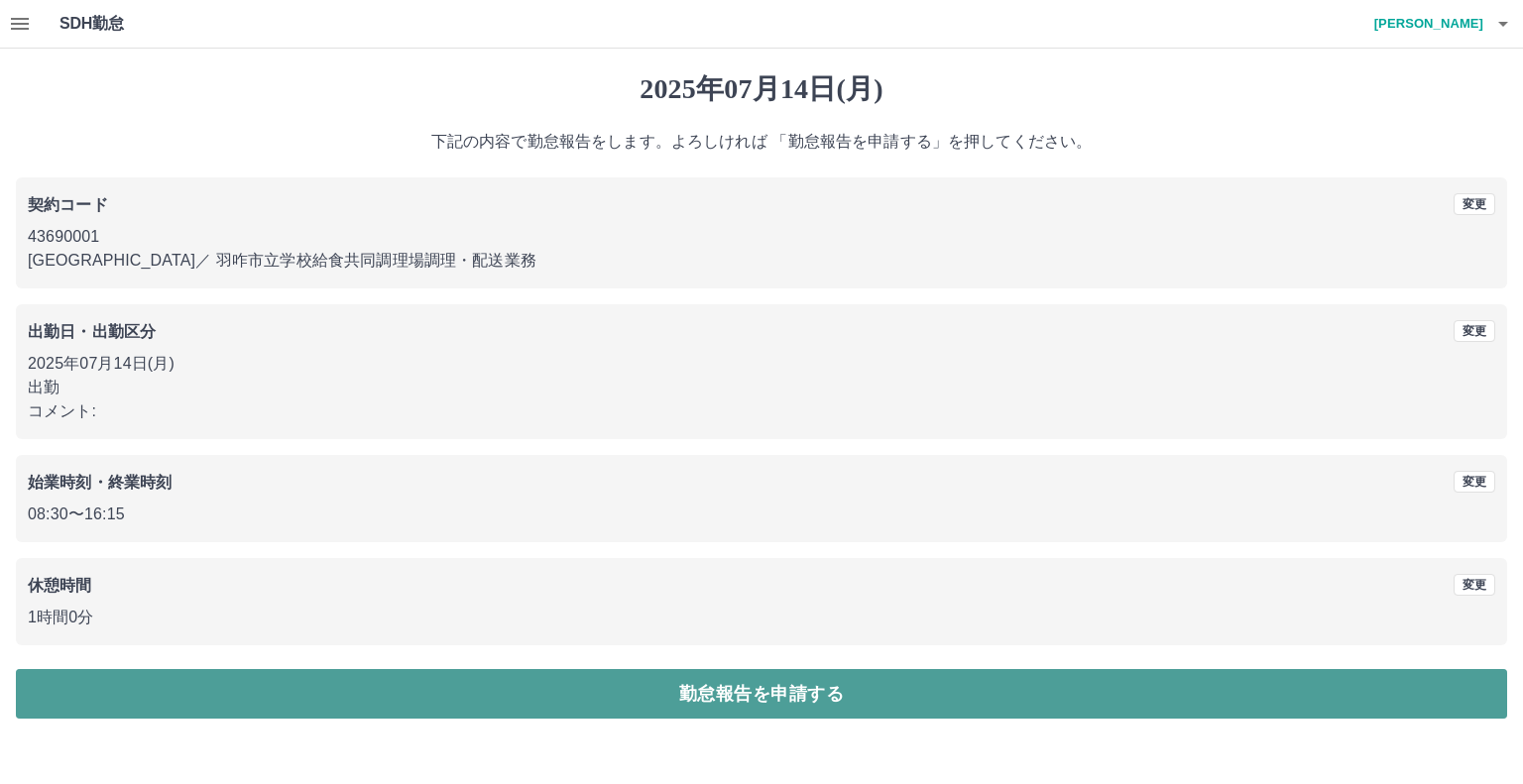 click on "勤怠報告を申請する" at bounding box center [762, 694] 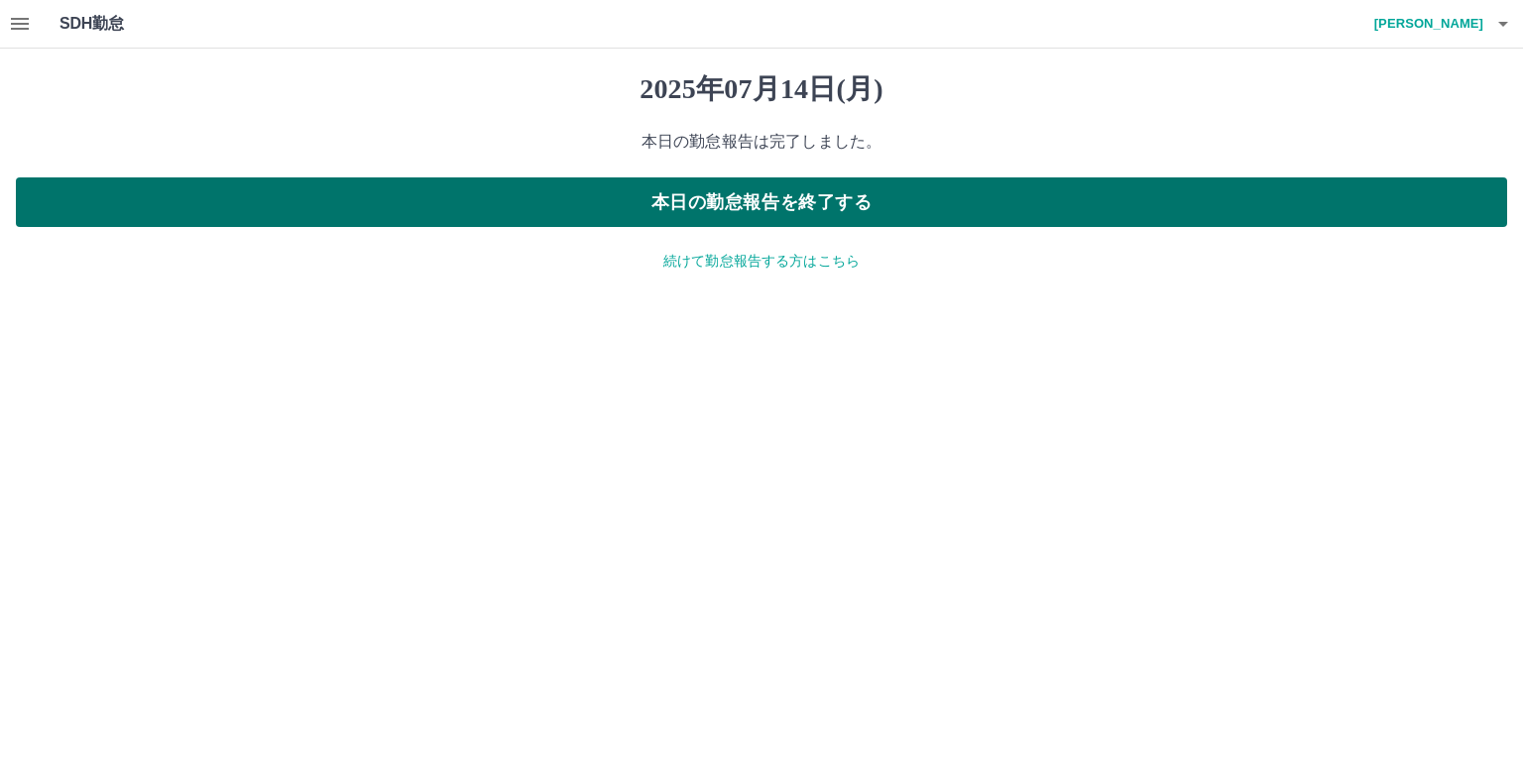 click on "本日の勤怠報告を終了する" at bounding box center [762, 202] 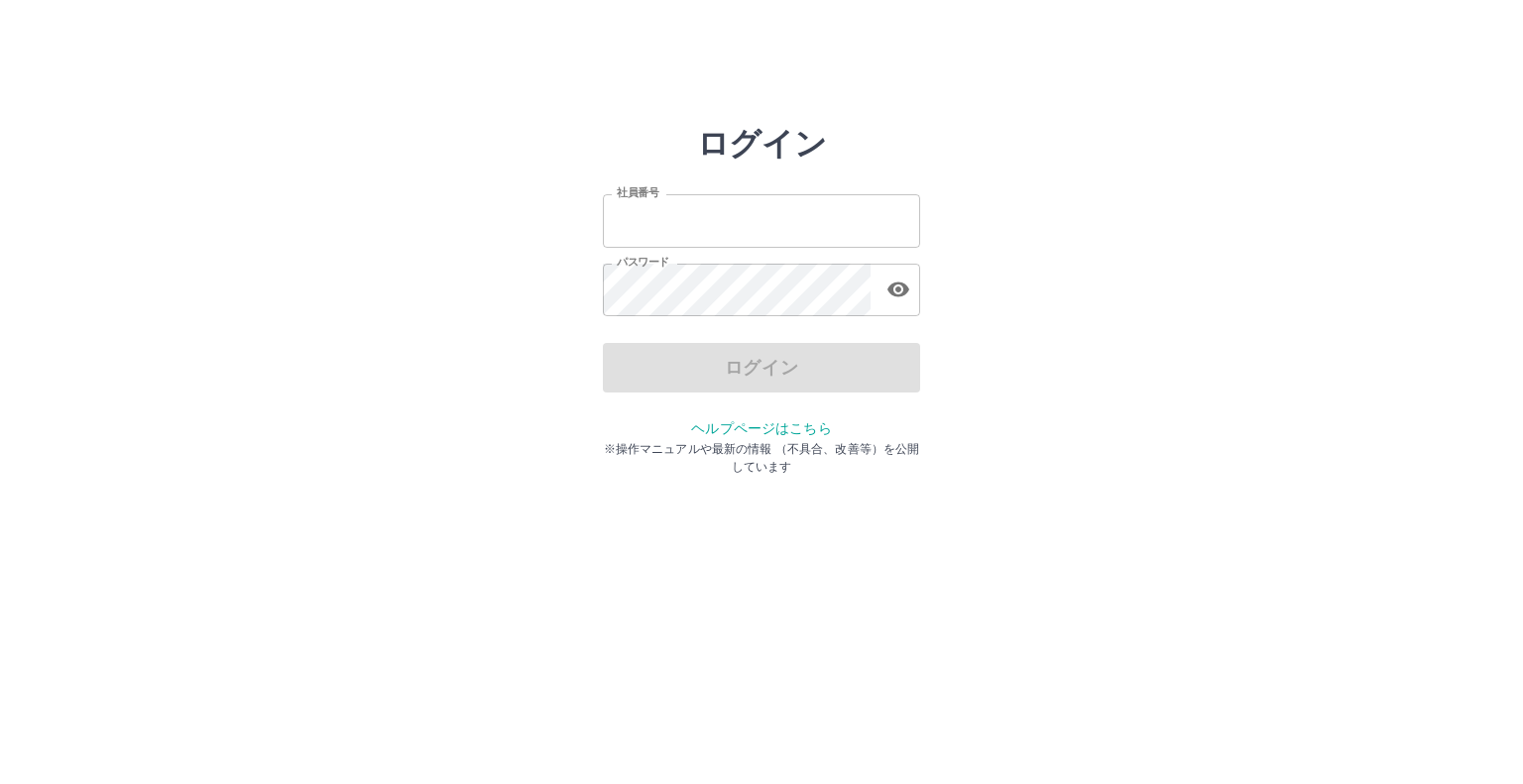scroll, scrollTop: 0, scrollLeft: 0, axis: both 